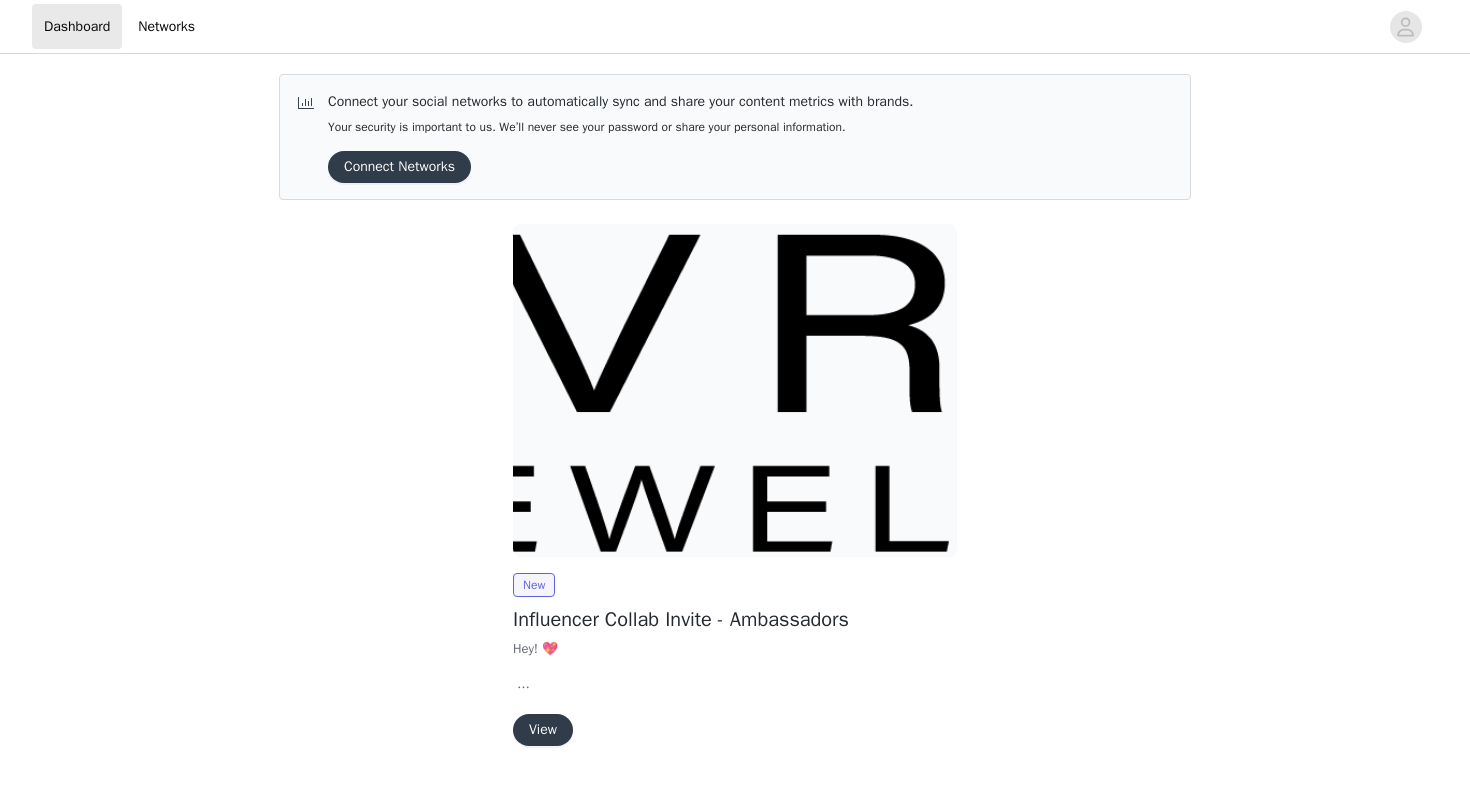 scroll, scrollTop: 48, scrollLeft: 0, axis: vertical 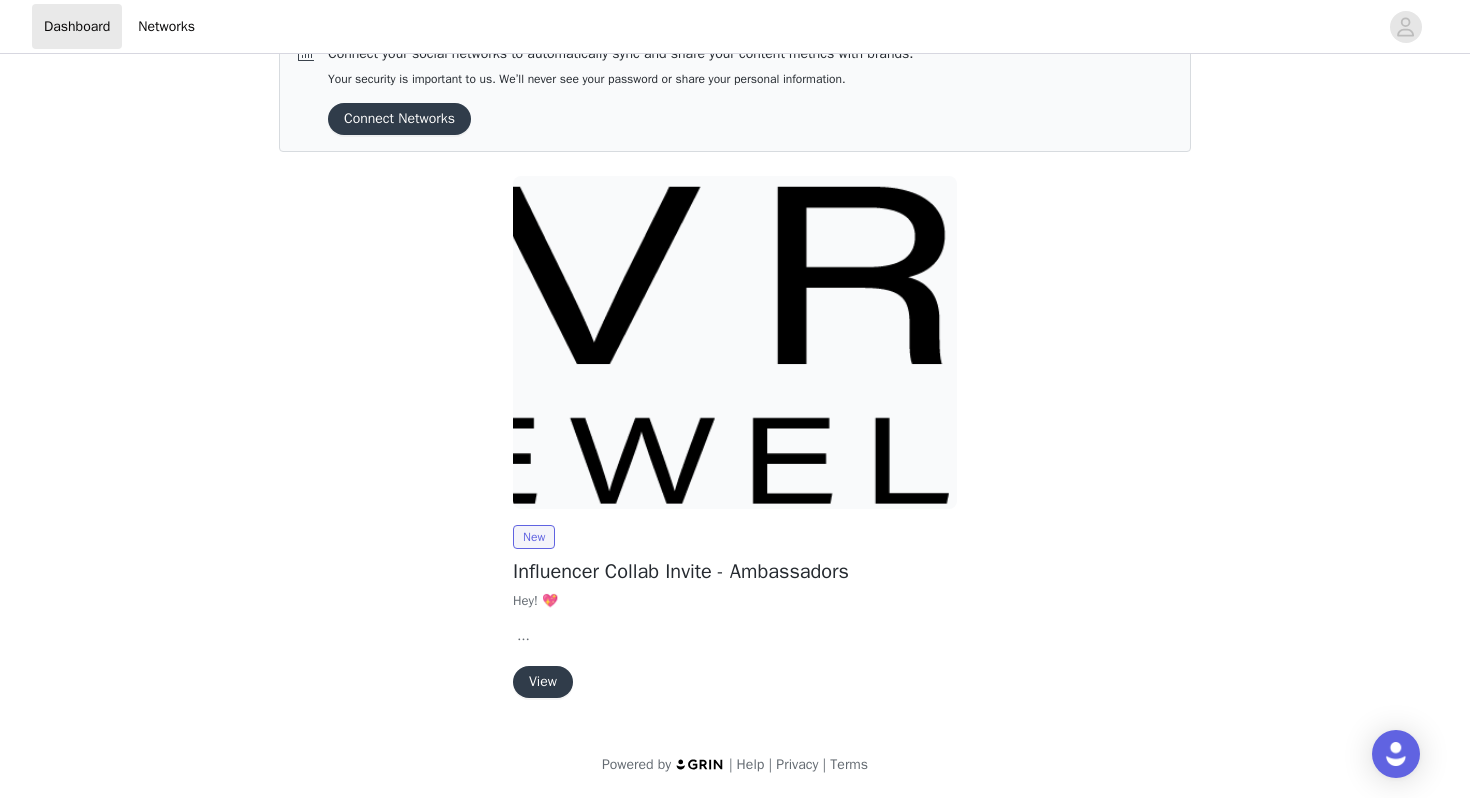 click on "View" at bounding box center (543, 682) 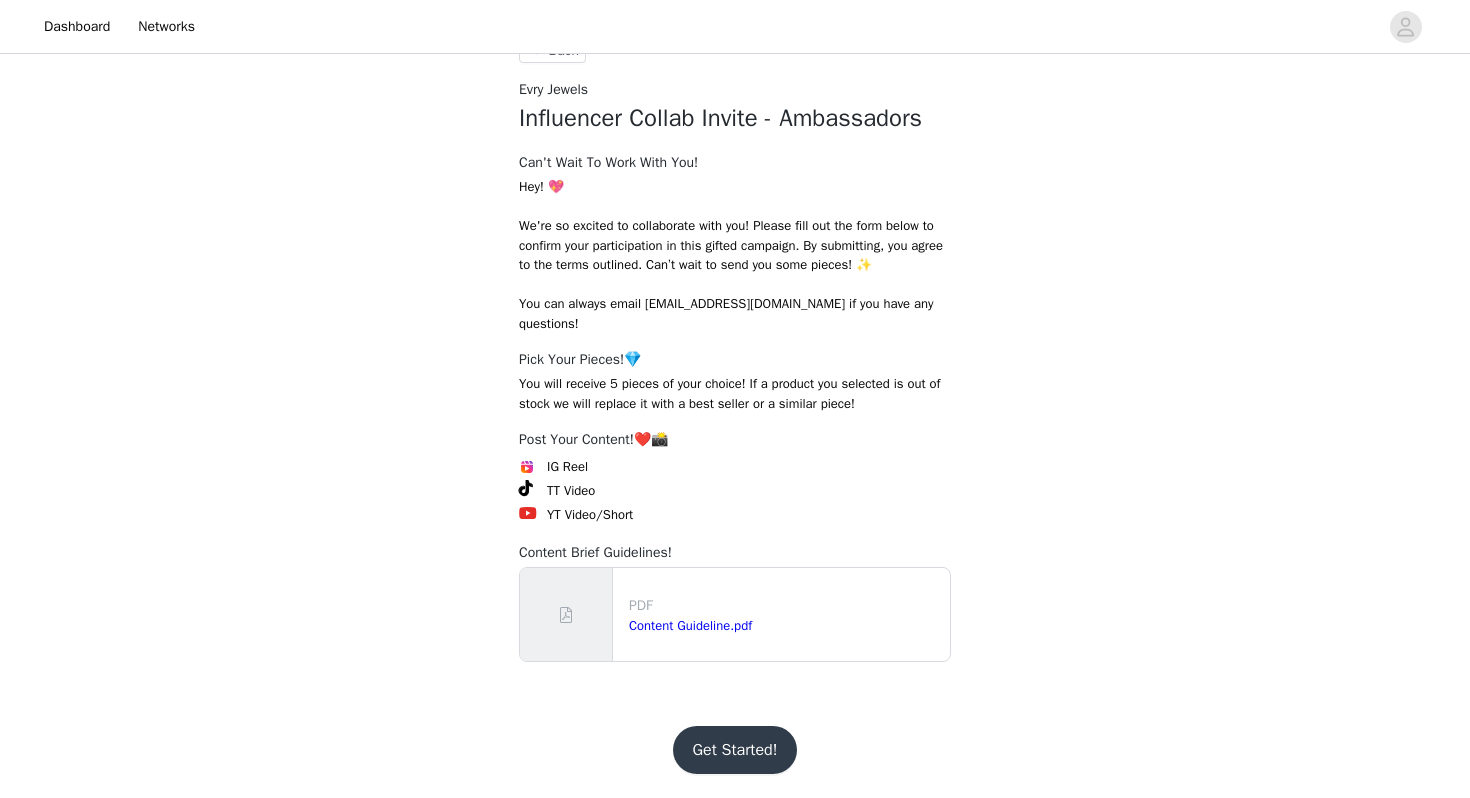 scroll, scrollTop: 222, scrollLeft: 0, axis: vertical 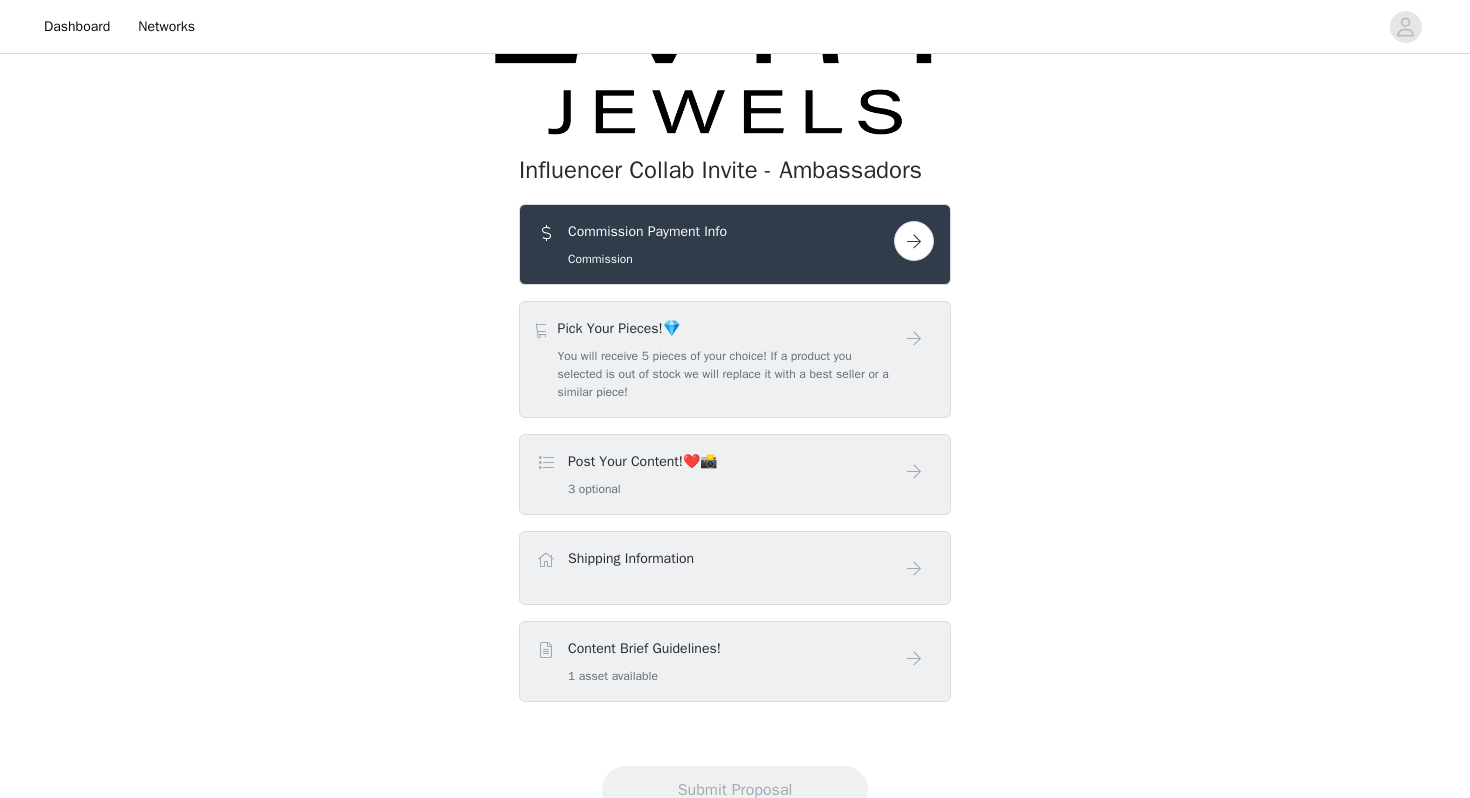 click on "Post Your Content!❤️📸" at bounding box center [642, 461] 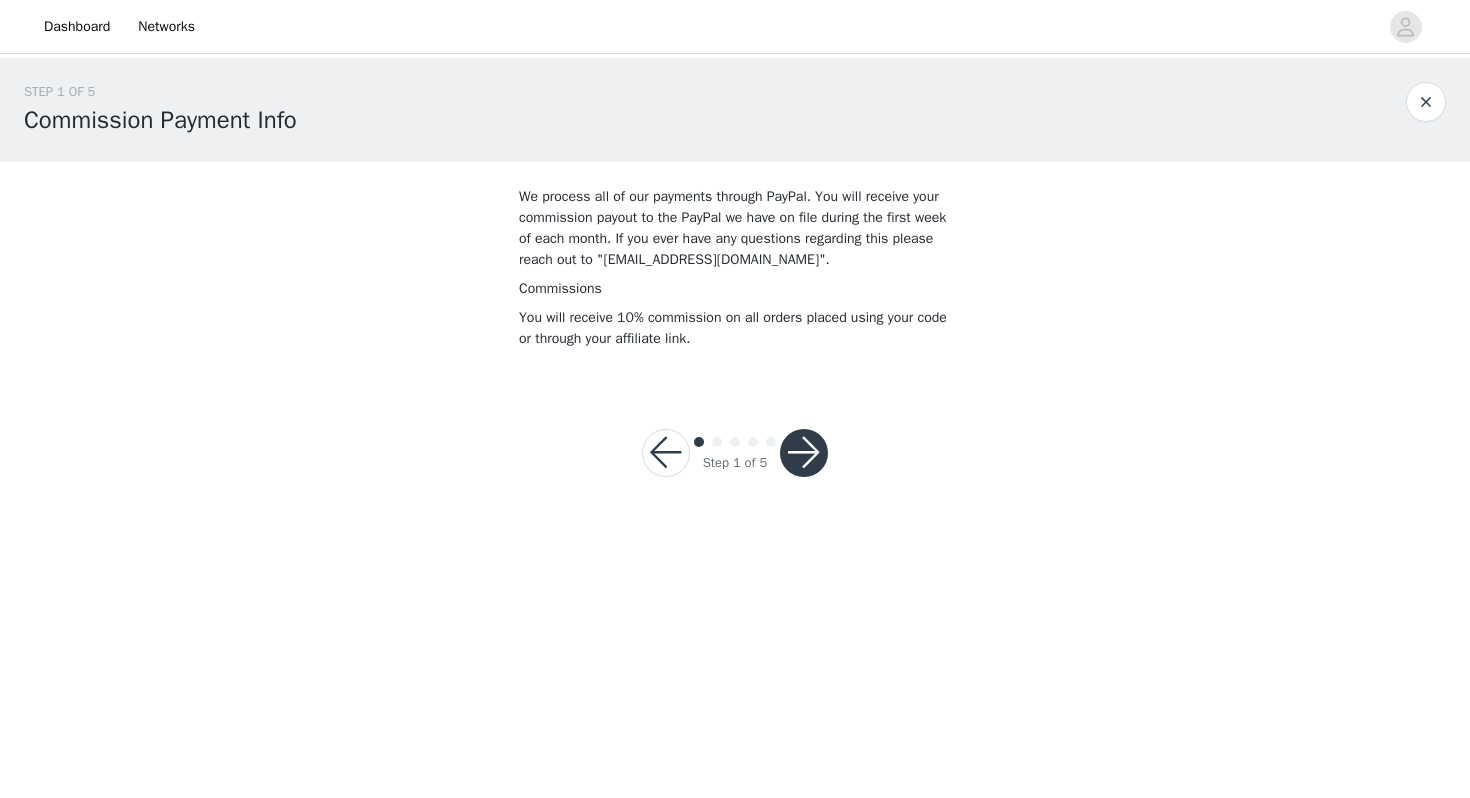 click at bounding box center [804, 453] 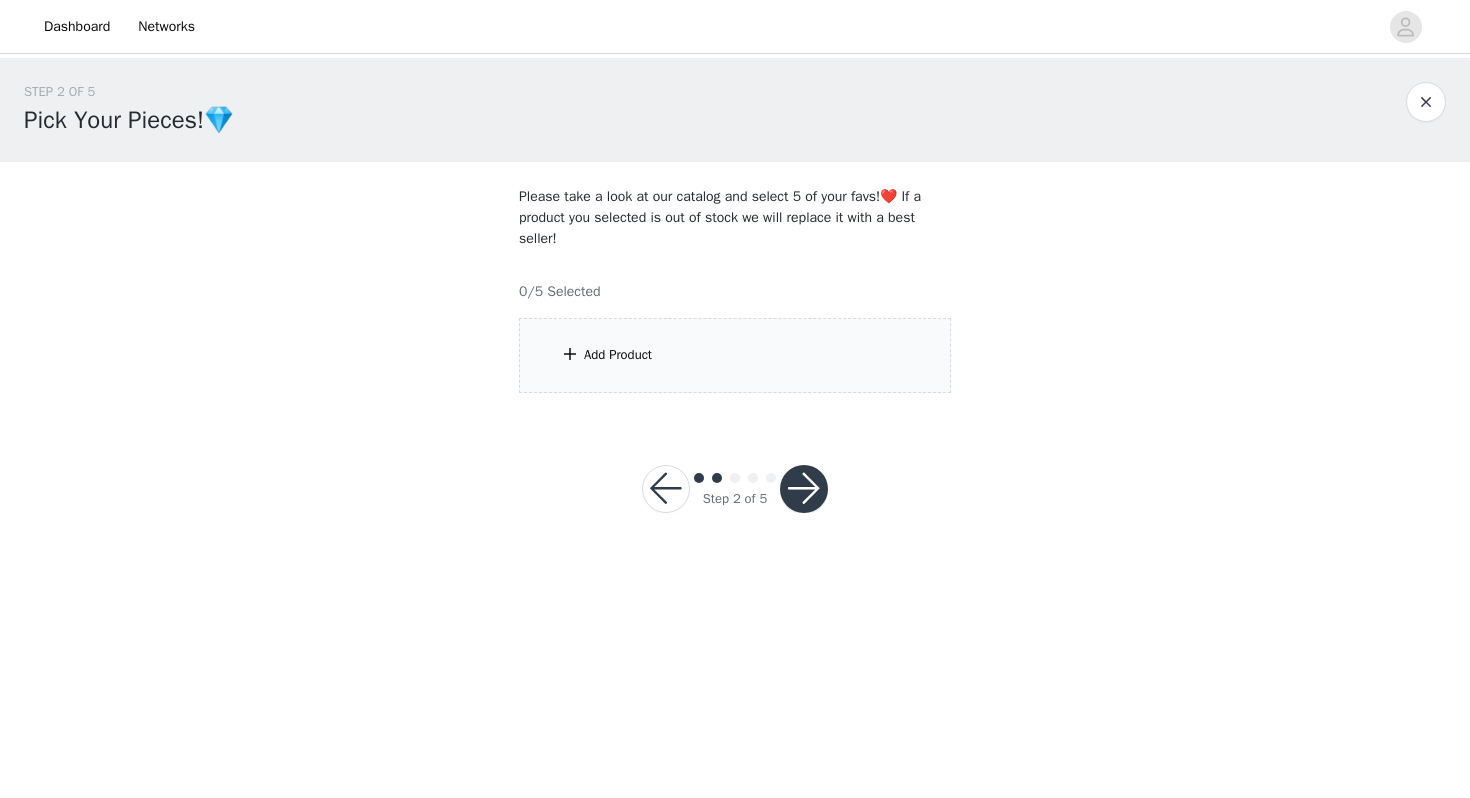 click on "Add Product" at bounding box center [735, 355] 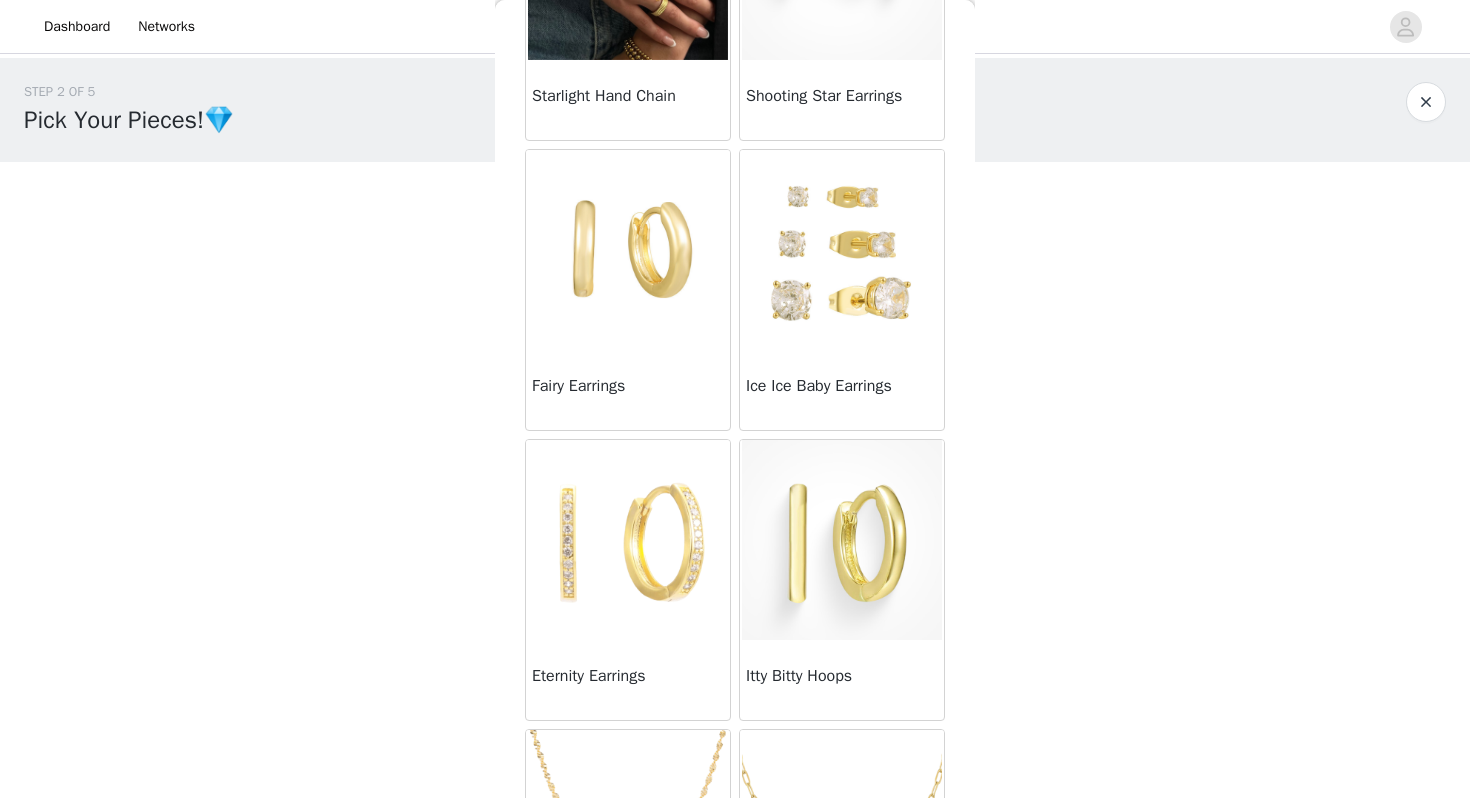 scroll, scrollTop: 0, scrollLeft: 0, axis: both 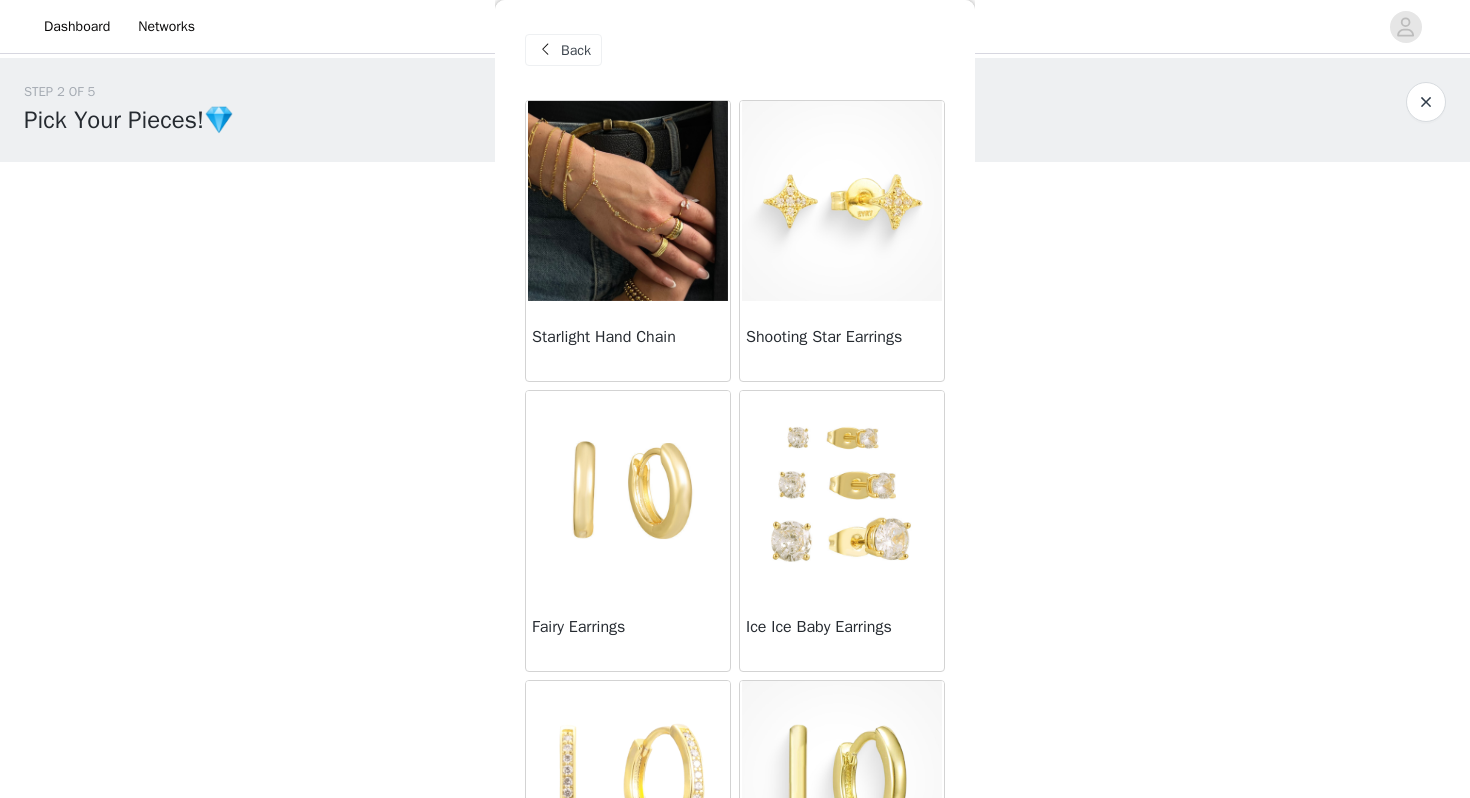 click on "STEP 2 OF 5
Pick Your Pieces!💎
Please take a look at our catalog and select 5 of your favs!❤️  If a product you selected is out of stock we will replace it with a best seller!       0/5 Selected           Add Product       Back       Starlight Hand Chain       Shooting Star Earrings       Fairy Earrings       Ice Ice Baby Earrings       Eternity Earrings       Itty Bitty Hoops       Don't Get It Twisted Necklace       Link Up Necklace
Step 2 of 5" at bounding box center [735, 309] 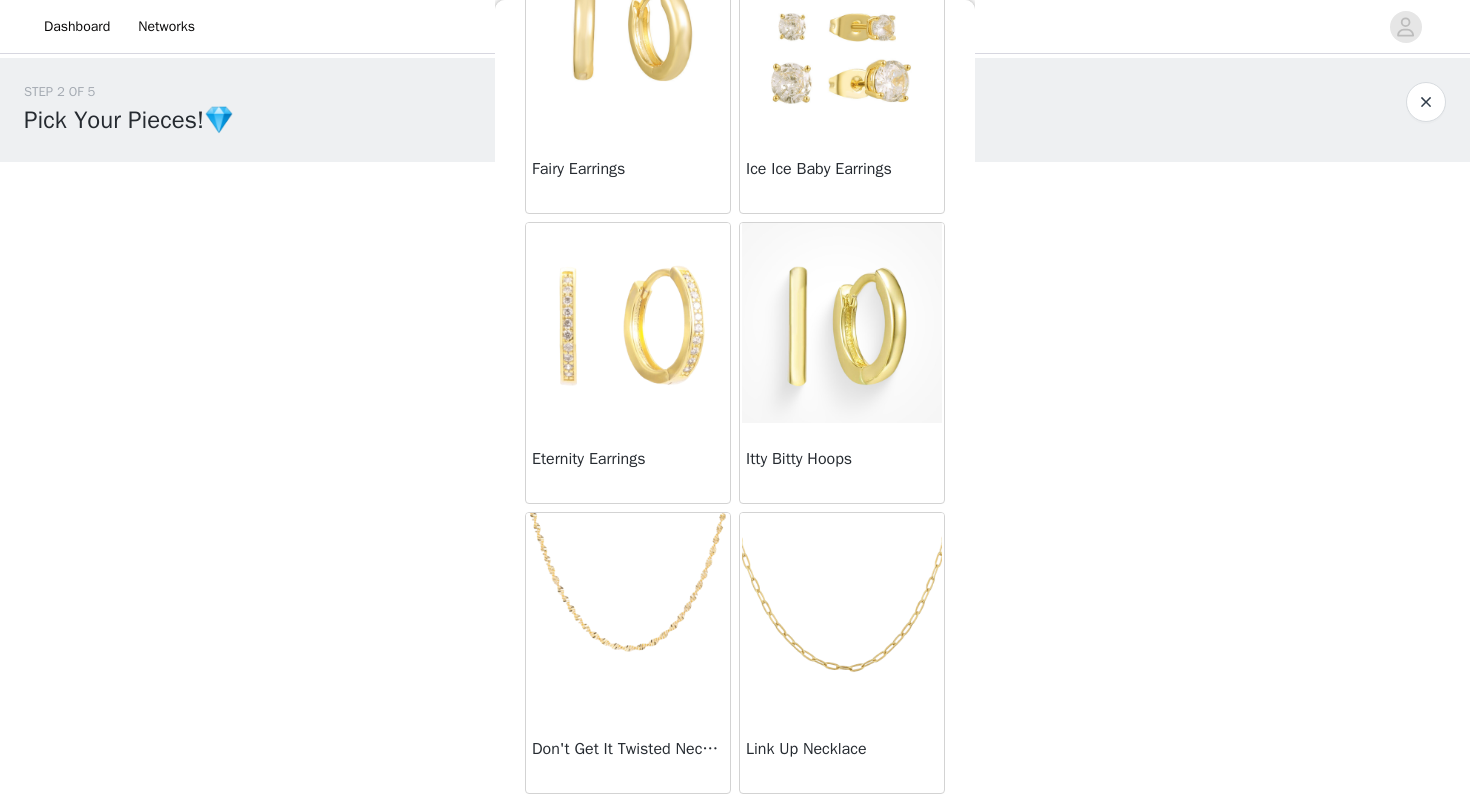 scroll, scrollTop: 0, scrollLeft: 0, axis: both 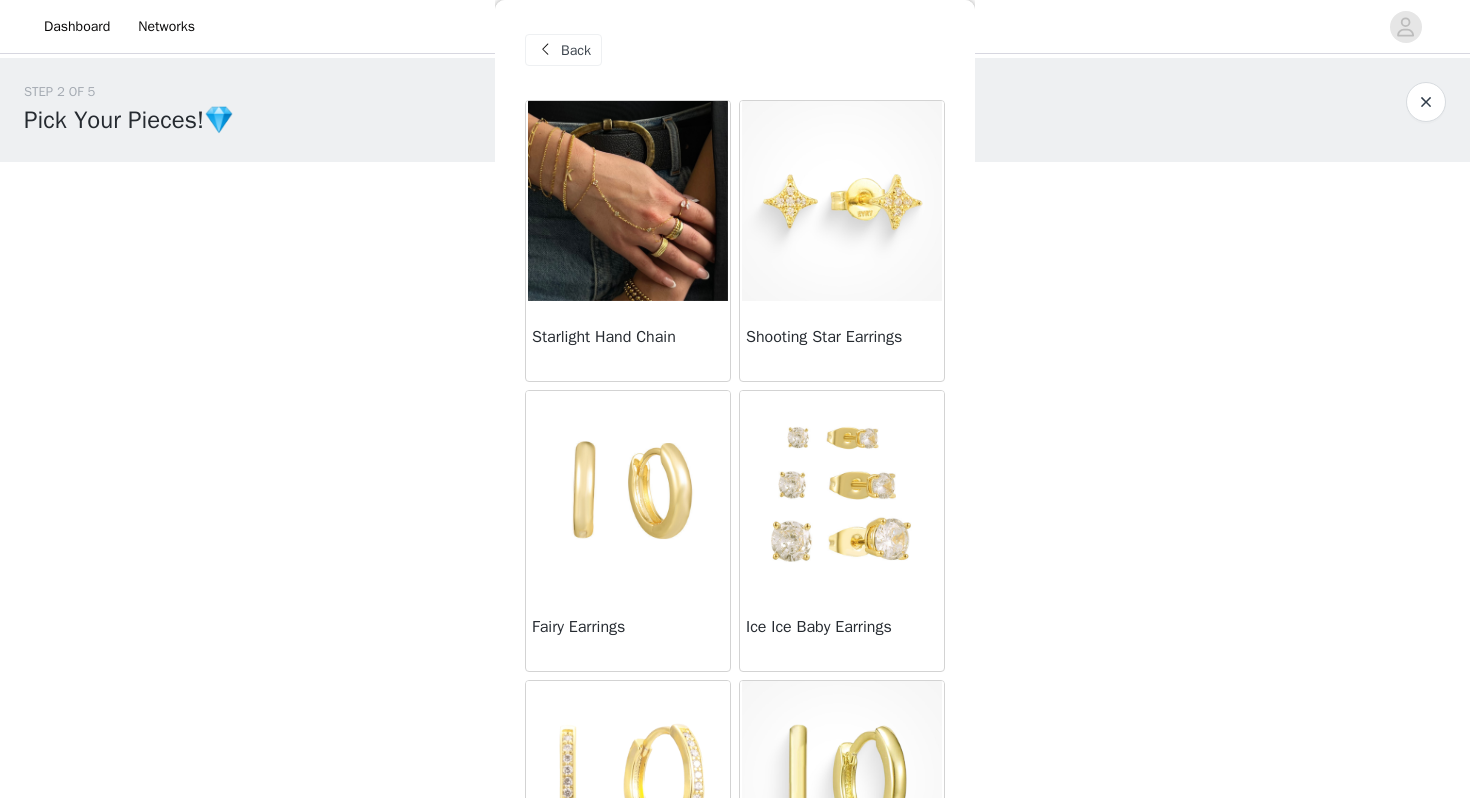 click at bounding box center (545, 50) 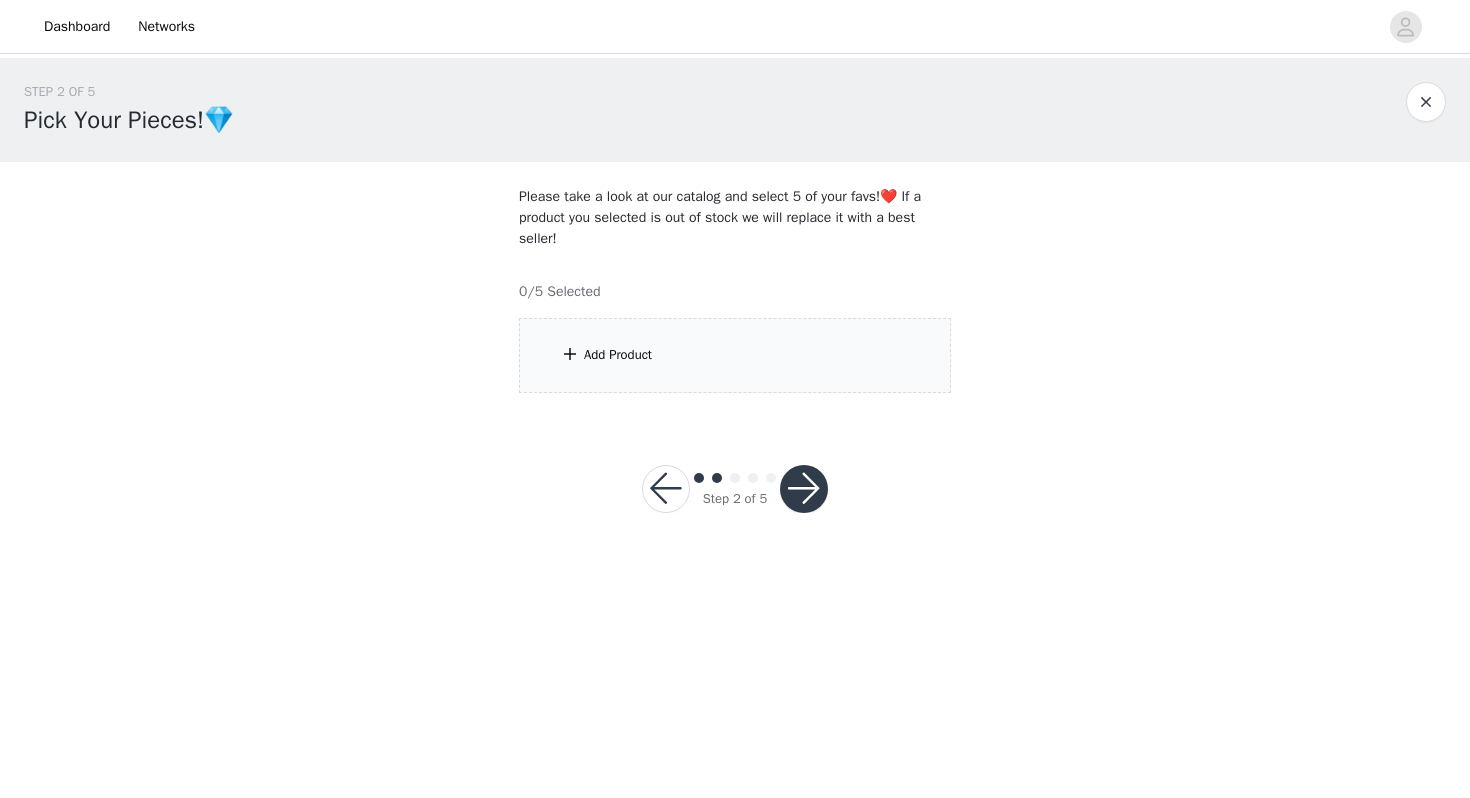 click on "Add Product" at bounding box center (735, 355) 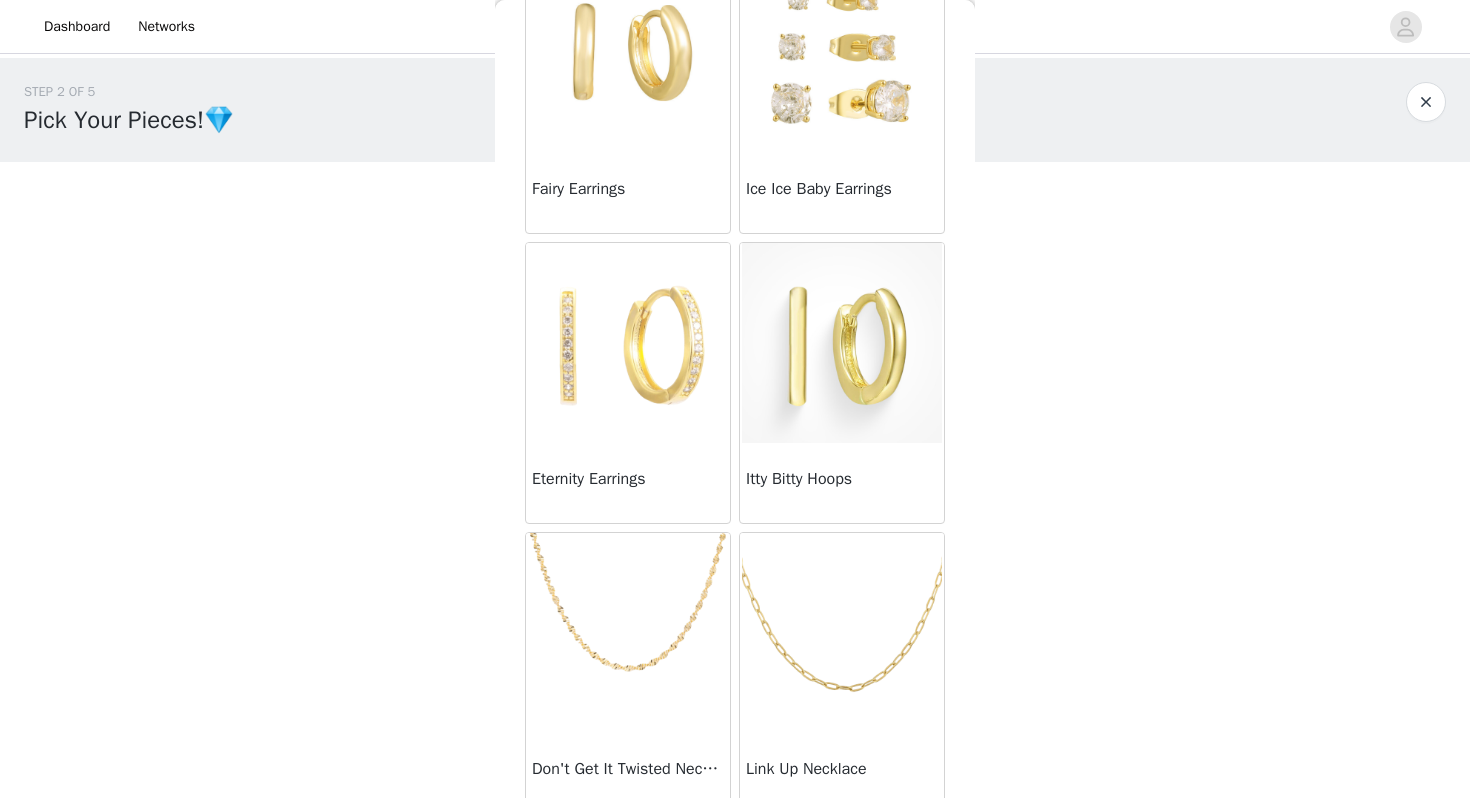 scroll, scrollTop: 458, scrollLeft: 0, axis: vertical 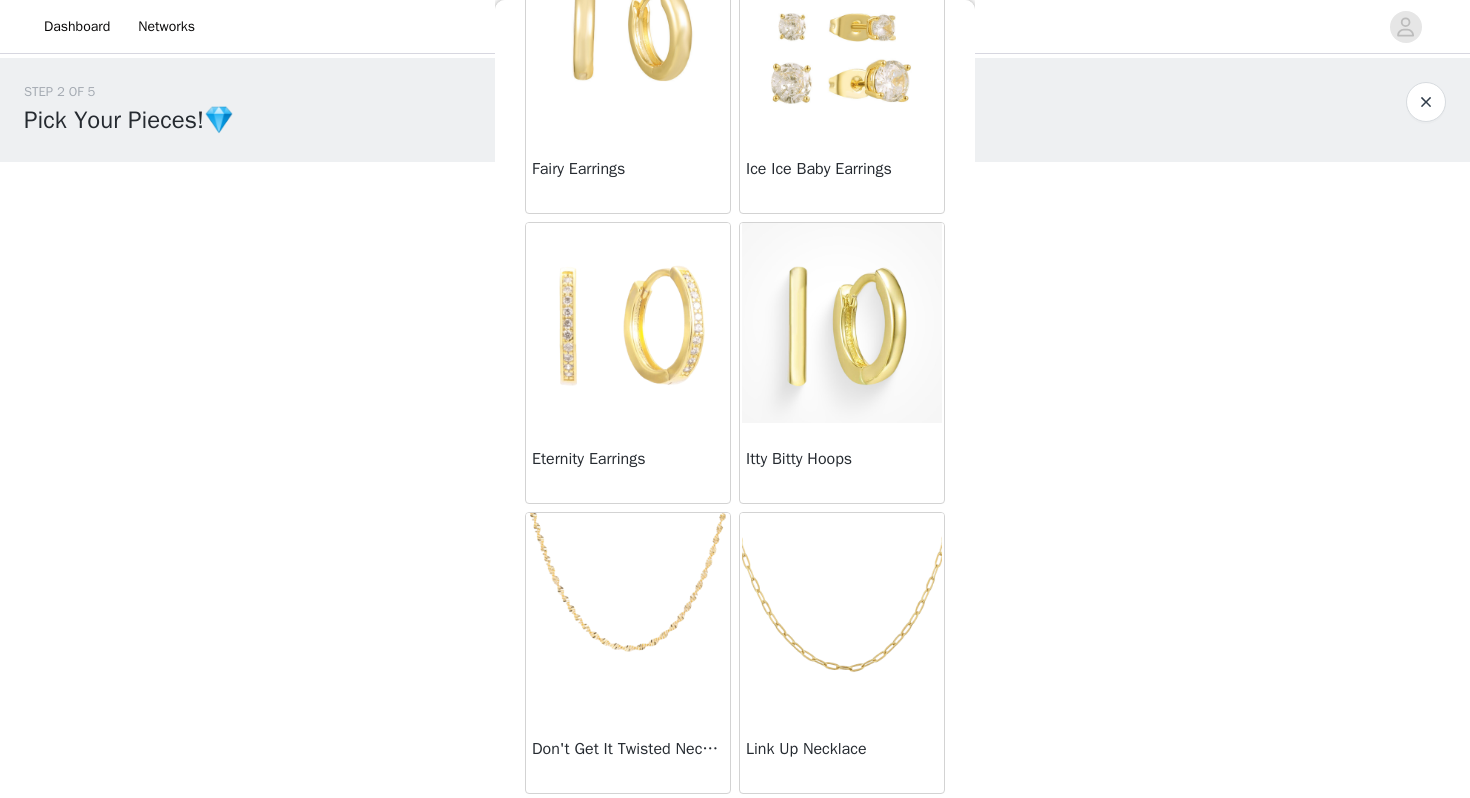 click at bounding box center [628, 613] 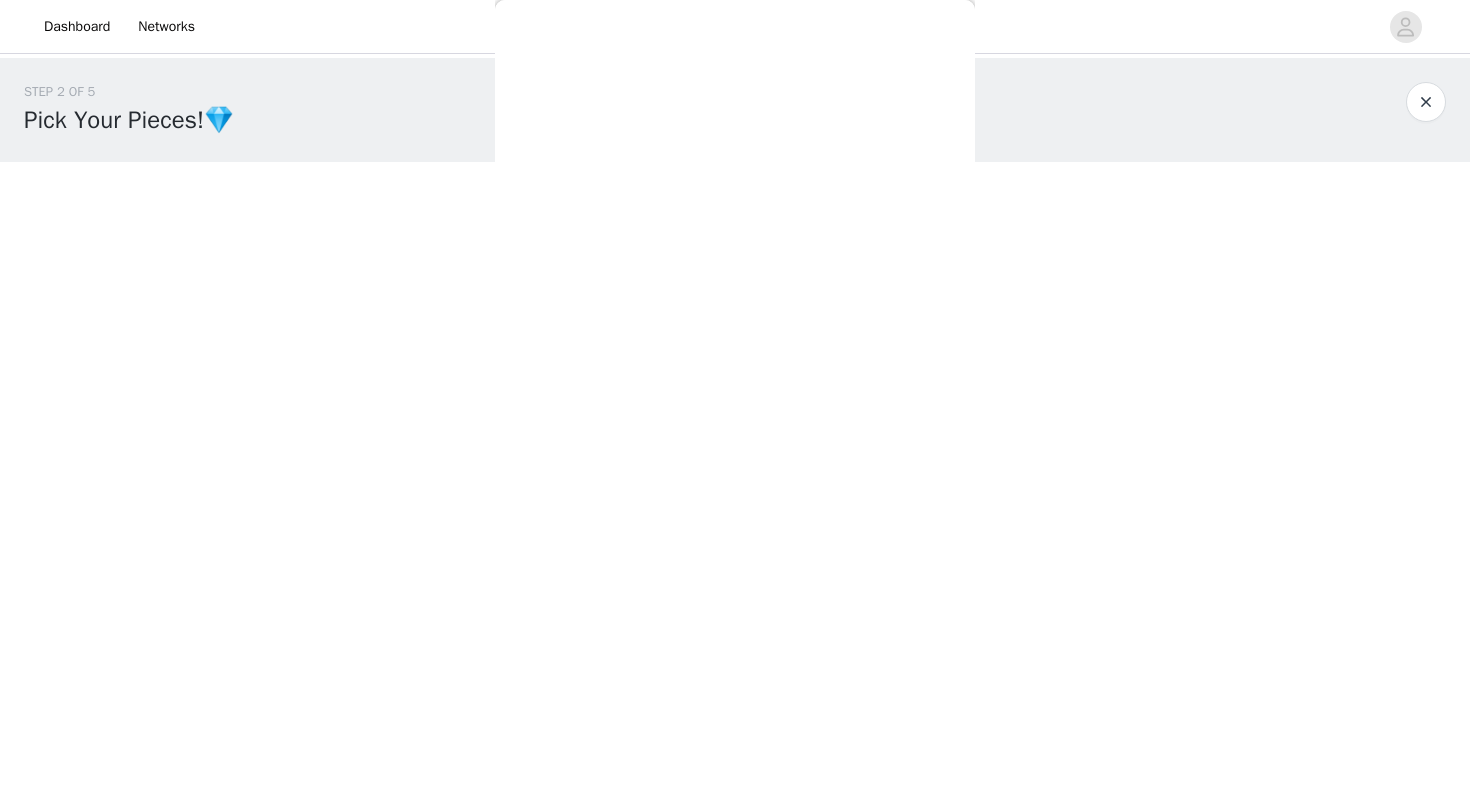 scroll, scrollTop: 60, scrollLeft: 0, axis: vertical 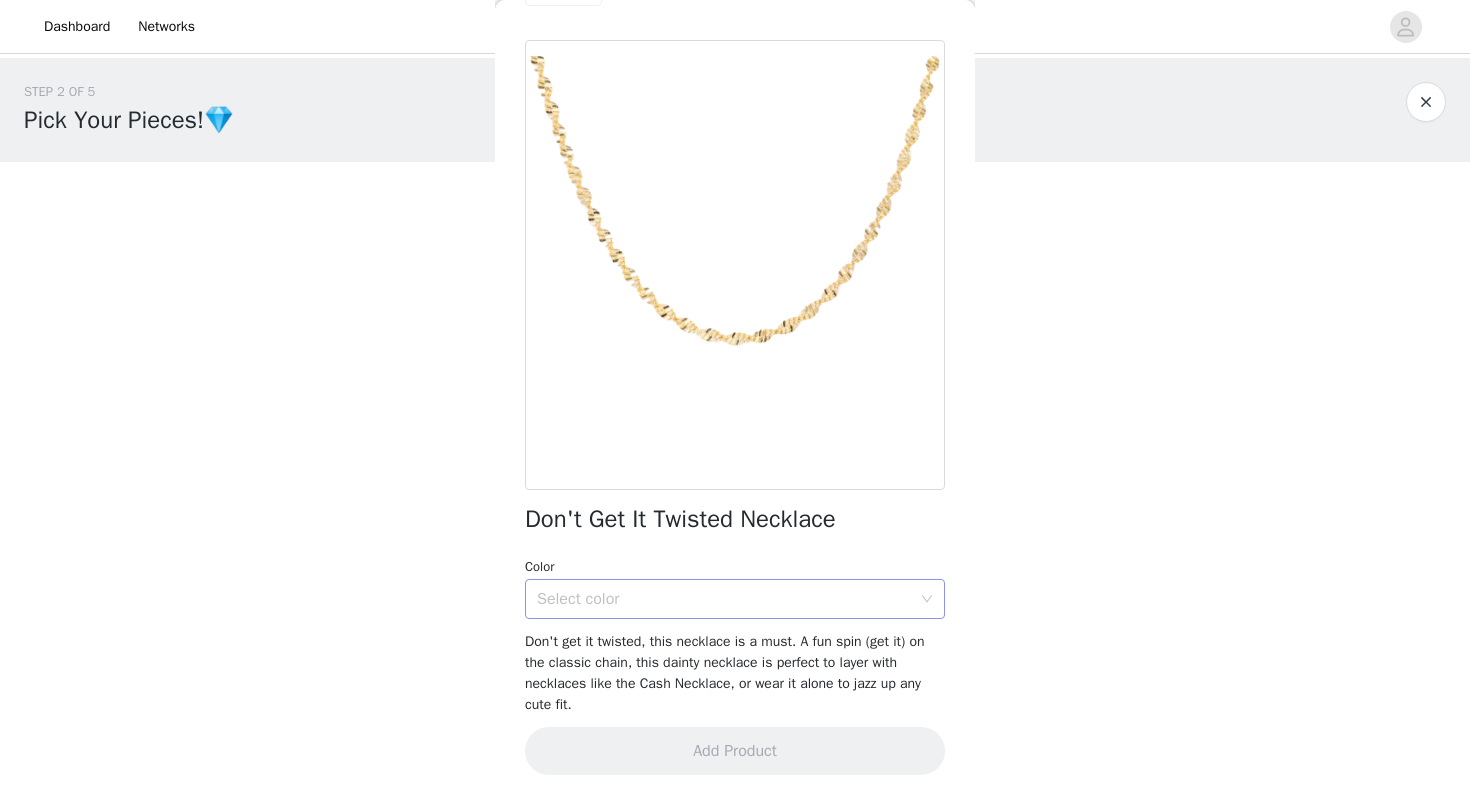click on "Select color" at bounding box center [724, 599] 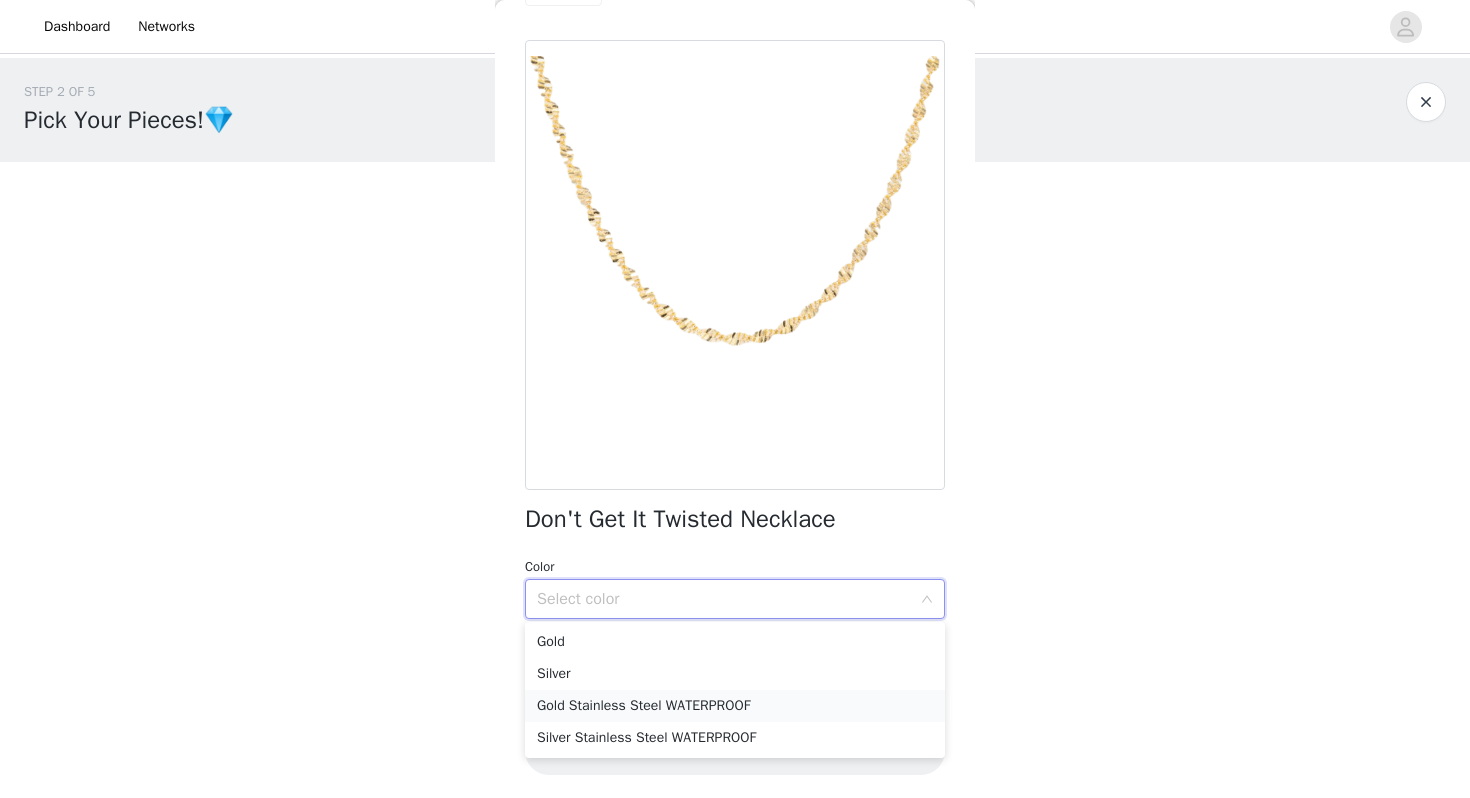 click on "Gold Stainless Steel WATERPROOF" at bounding box center (735, 706) 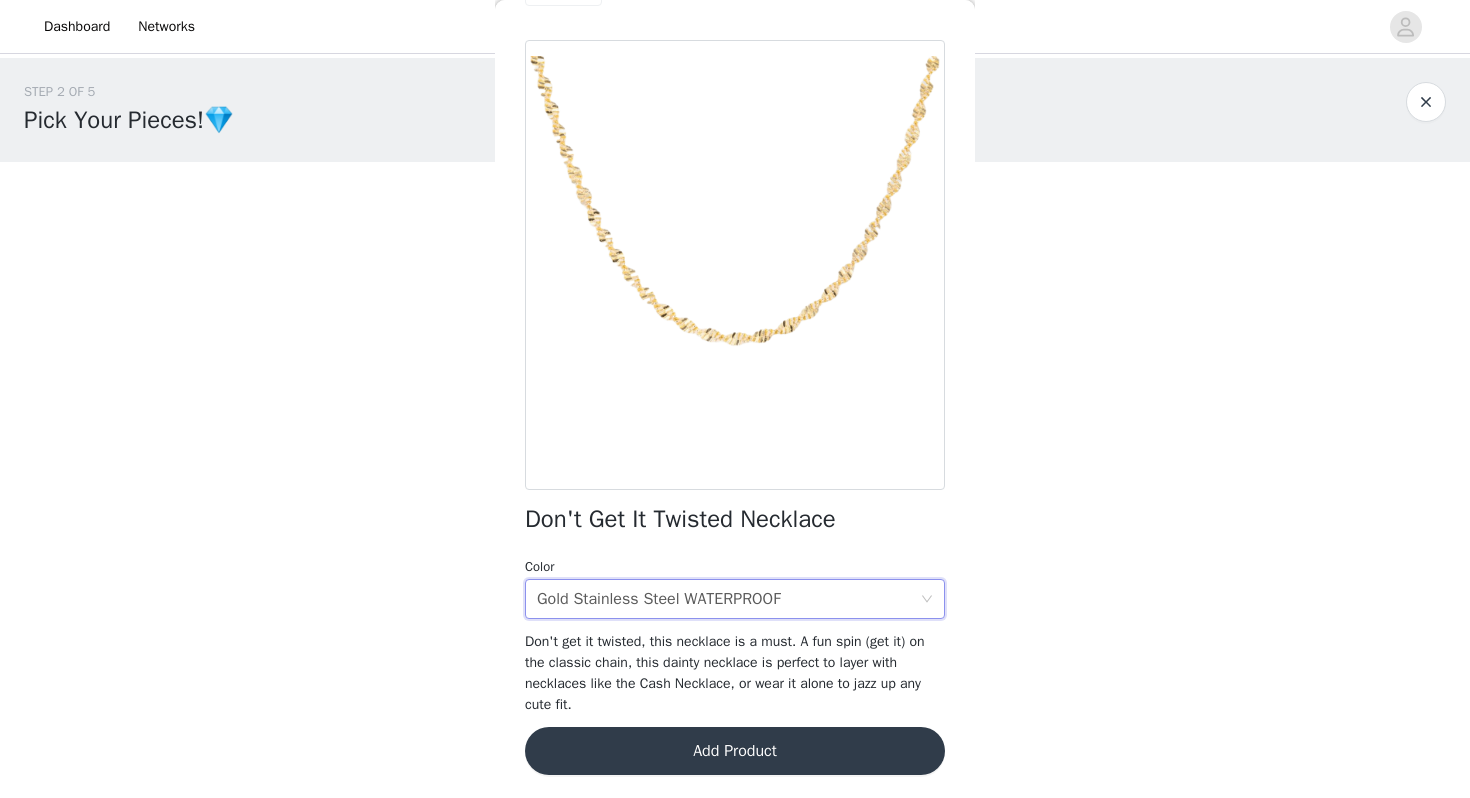 click on "Add Product" at bounding box center [735, 751] 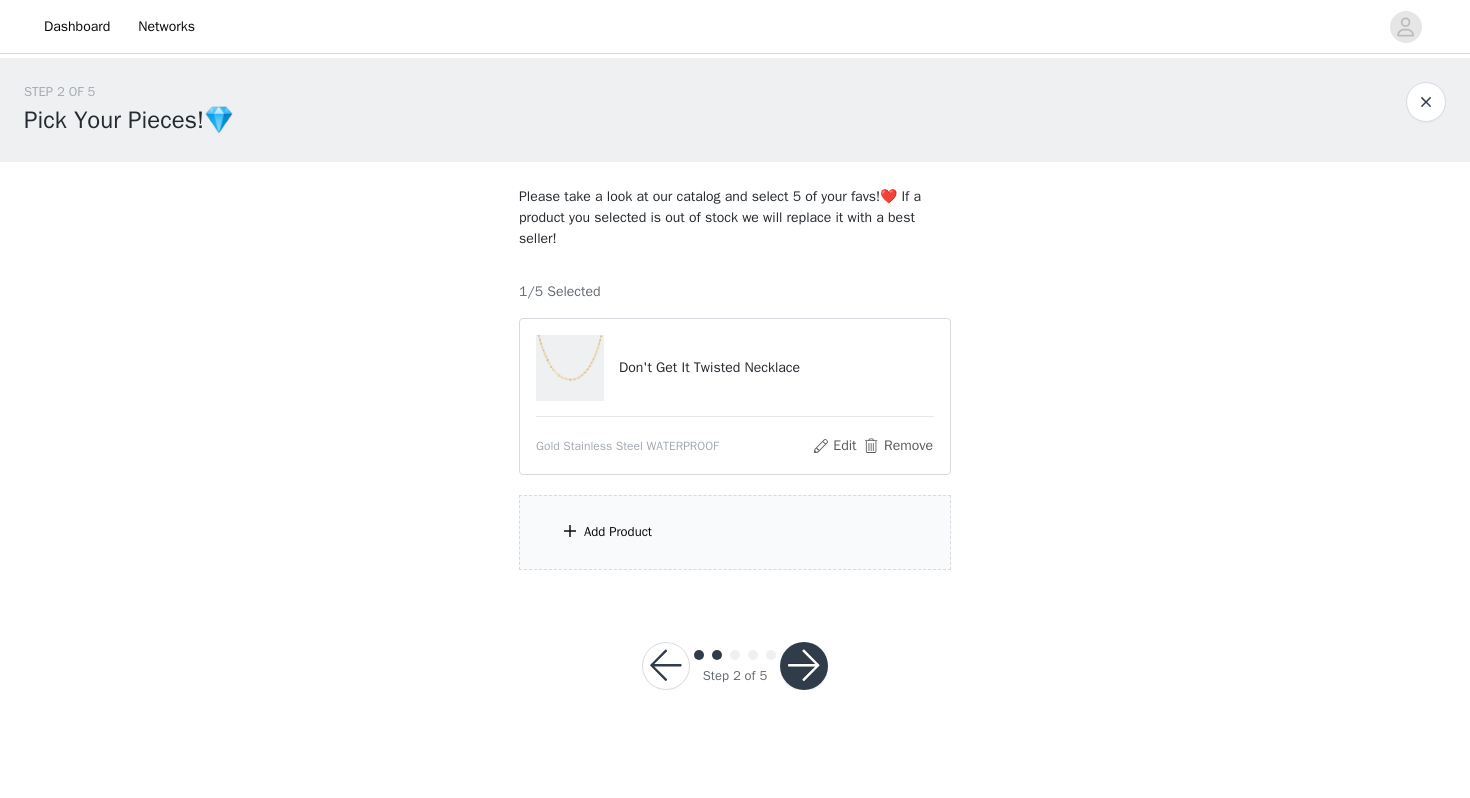 click on "Add Product" at bounding box center (735, 532) 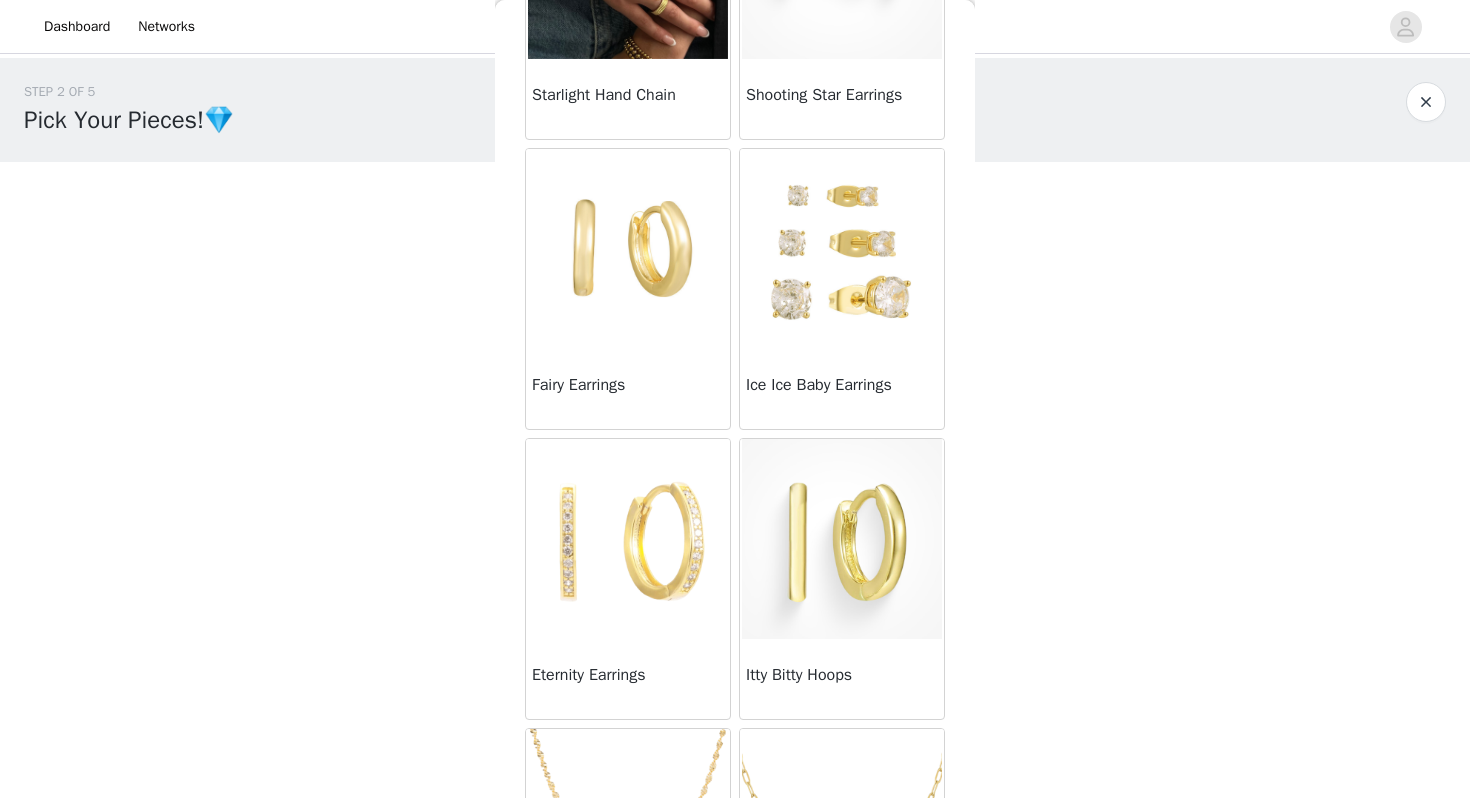 scroll, scrollTop: 0, scrollLeft: 0, axis: both 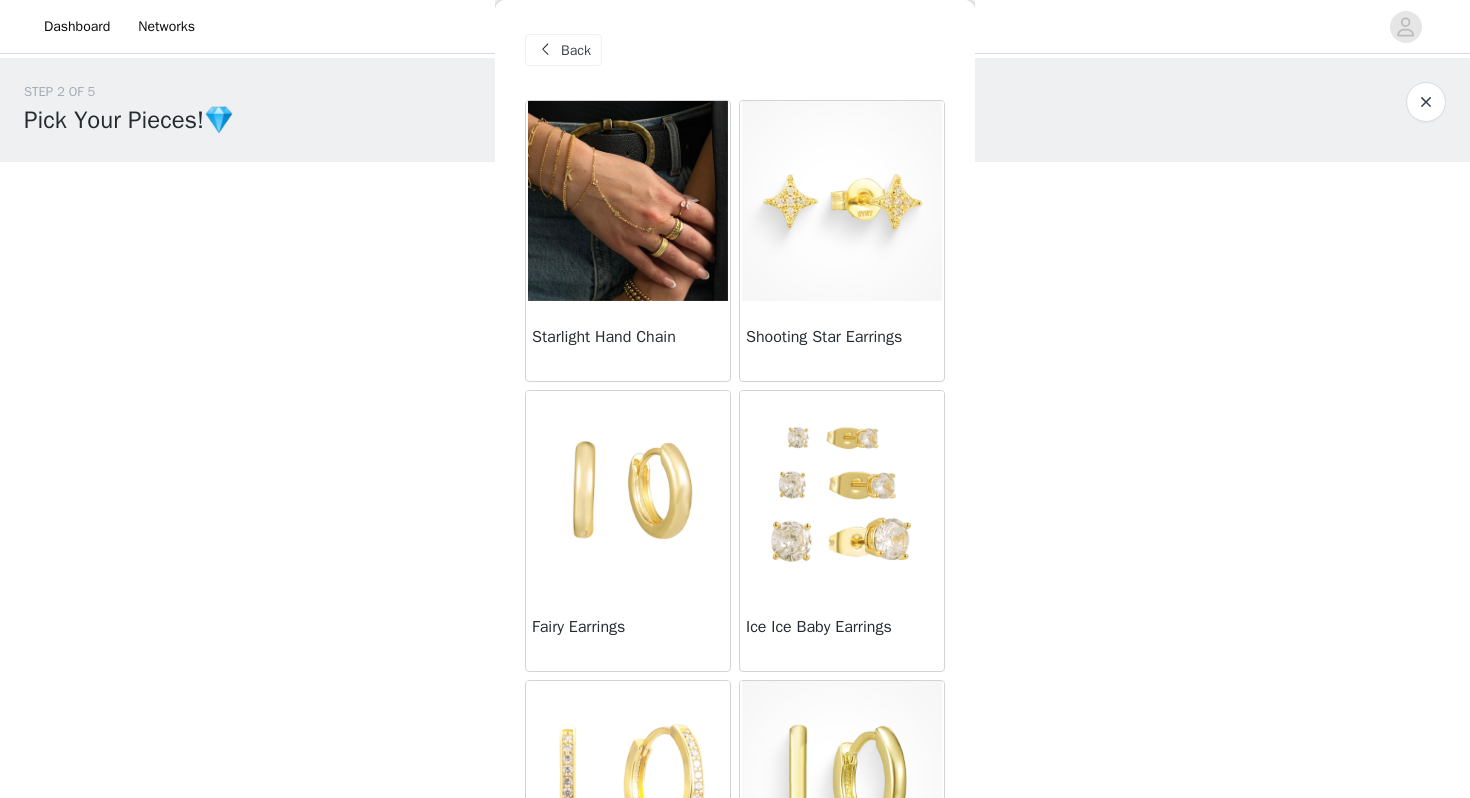 click at bounding box center [842, 201] 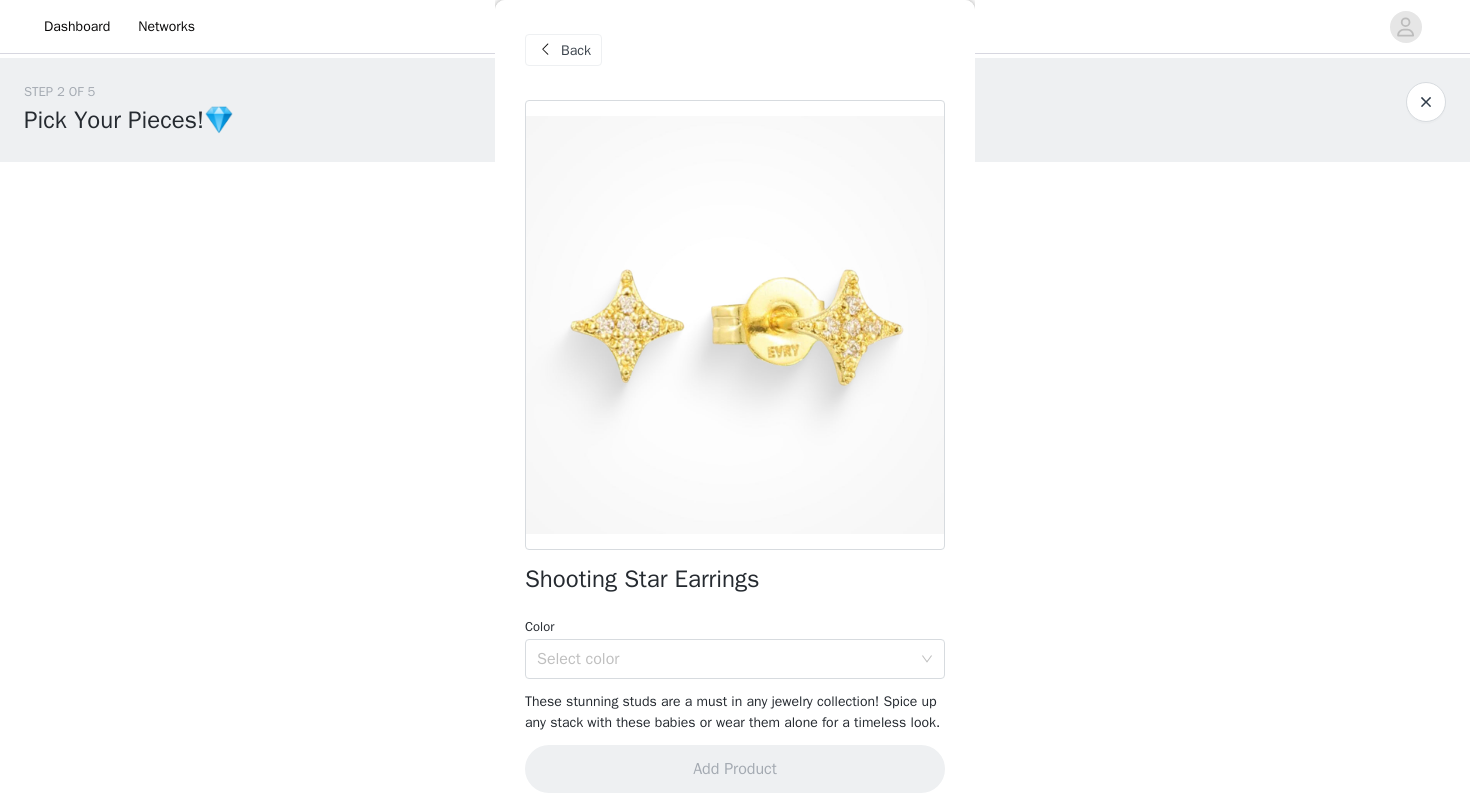 scroll, scrollTop: 39, scrollLeft: 0, axis: vertical 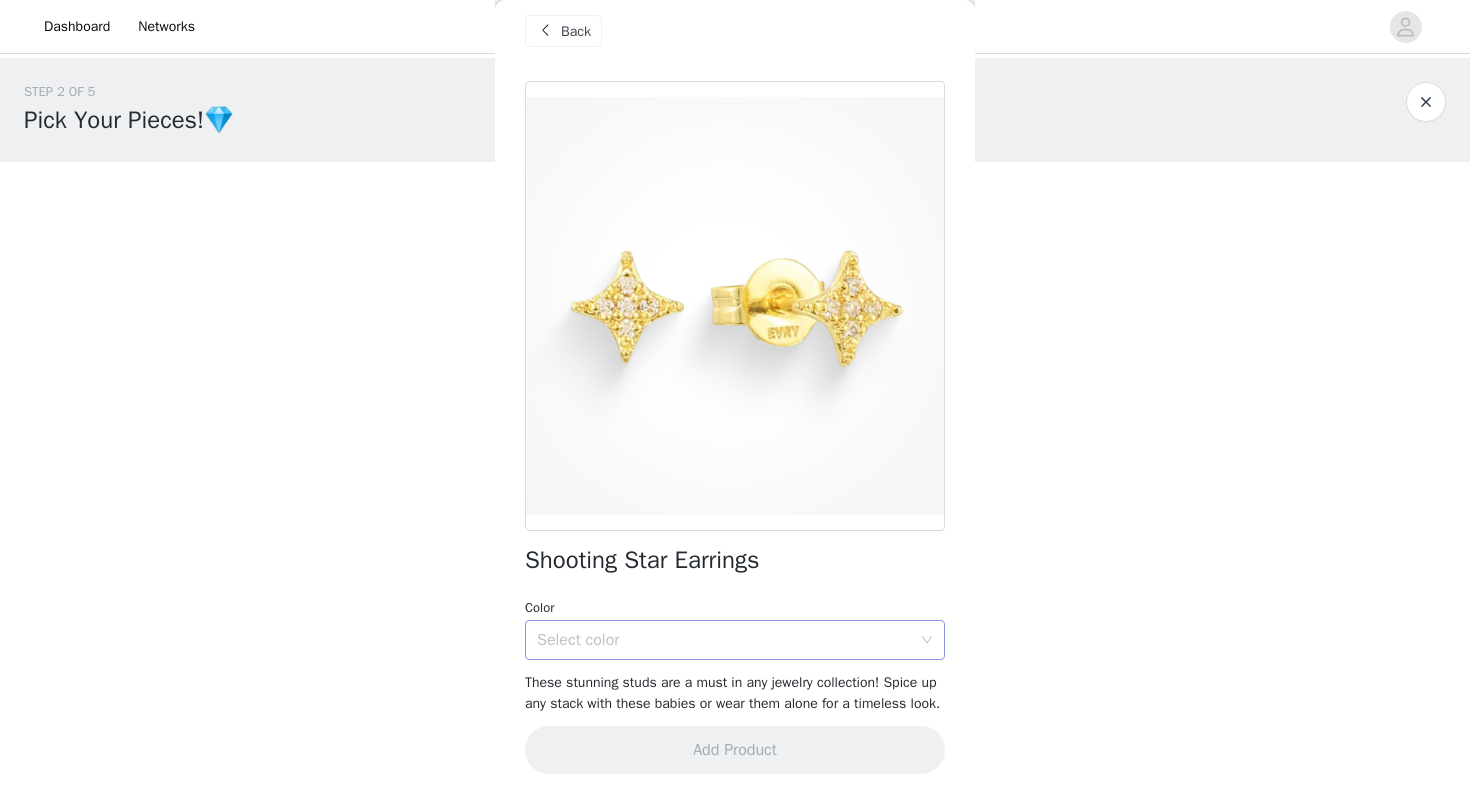 click on "Select color" at bounding box center [724, 640] 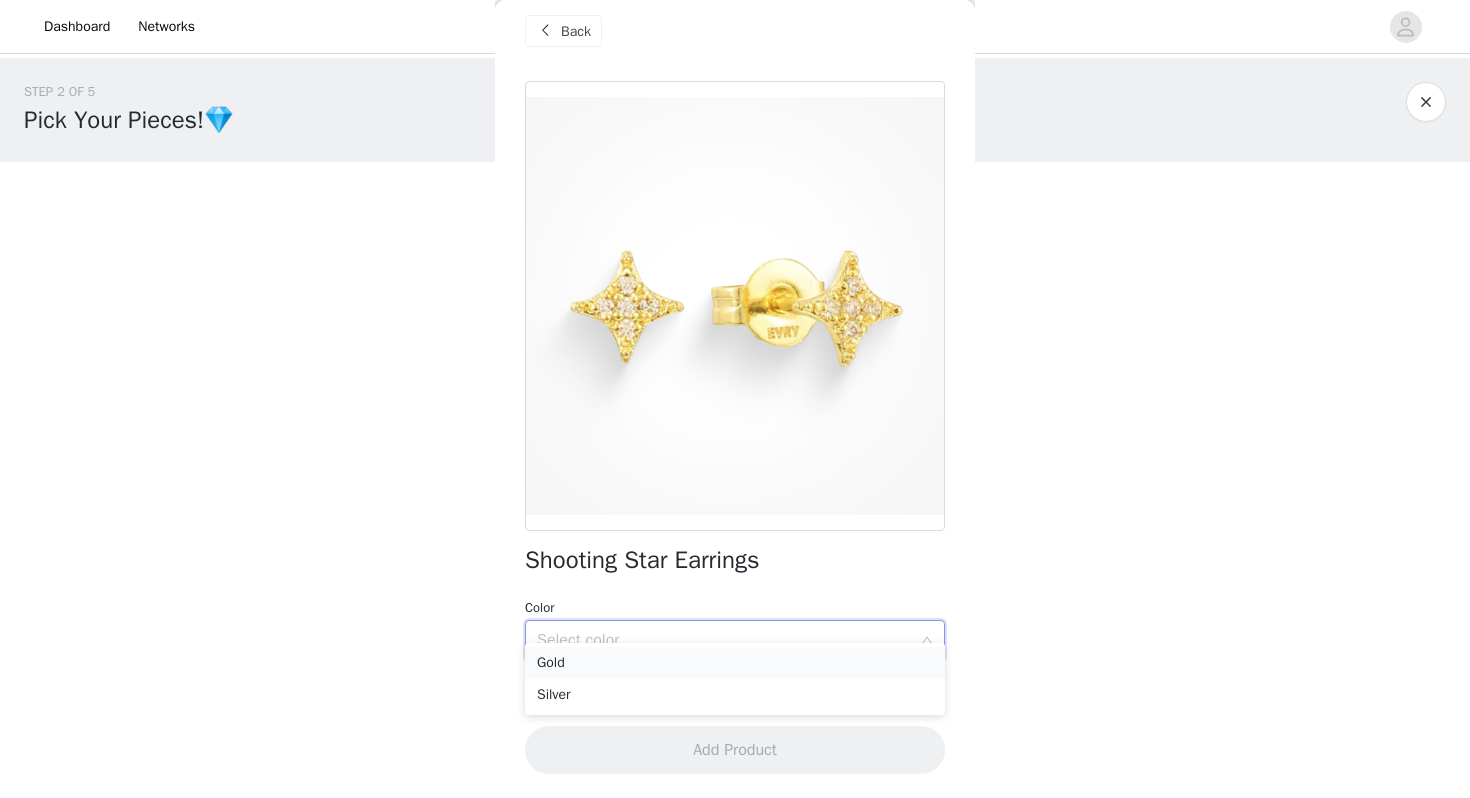 click on "Gold" at bounding box center (735, 663) 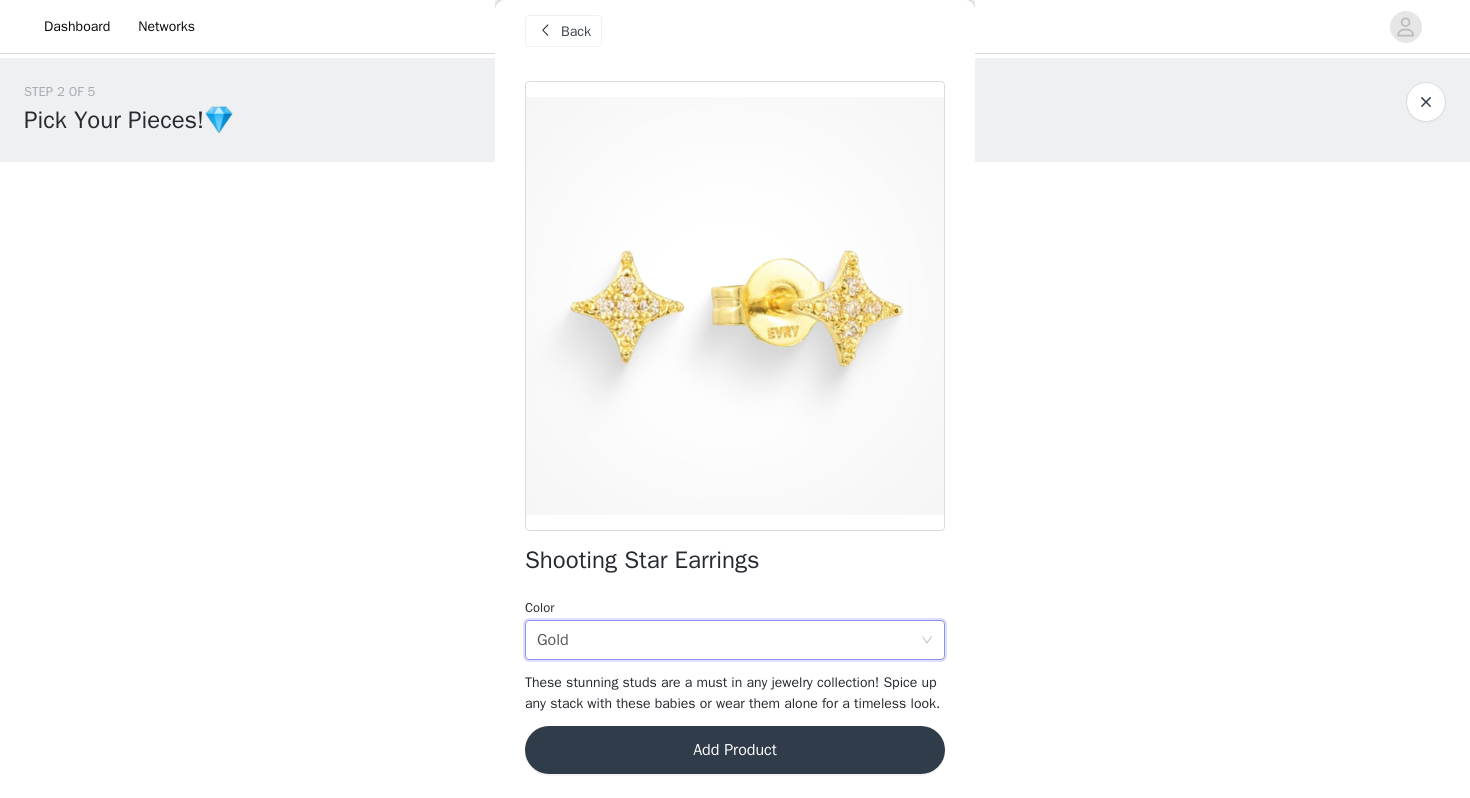click on "Add Product" at bounding box center [735, 750] 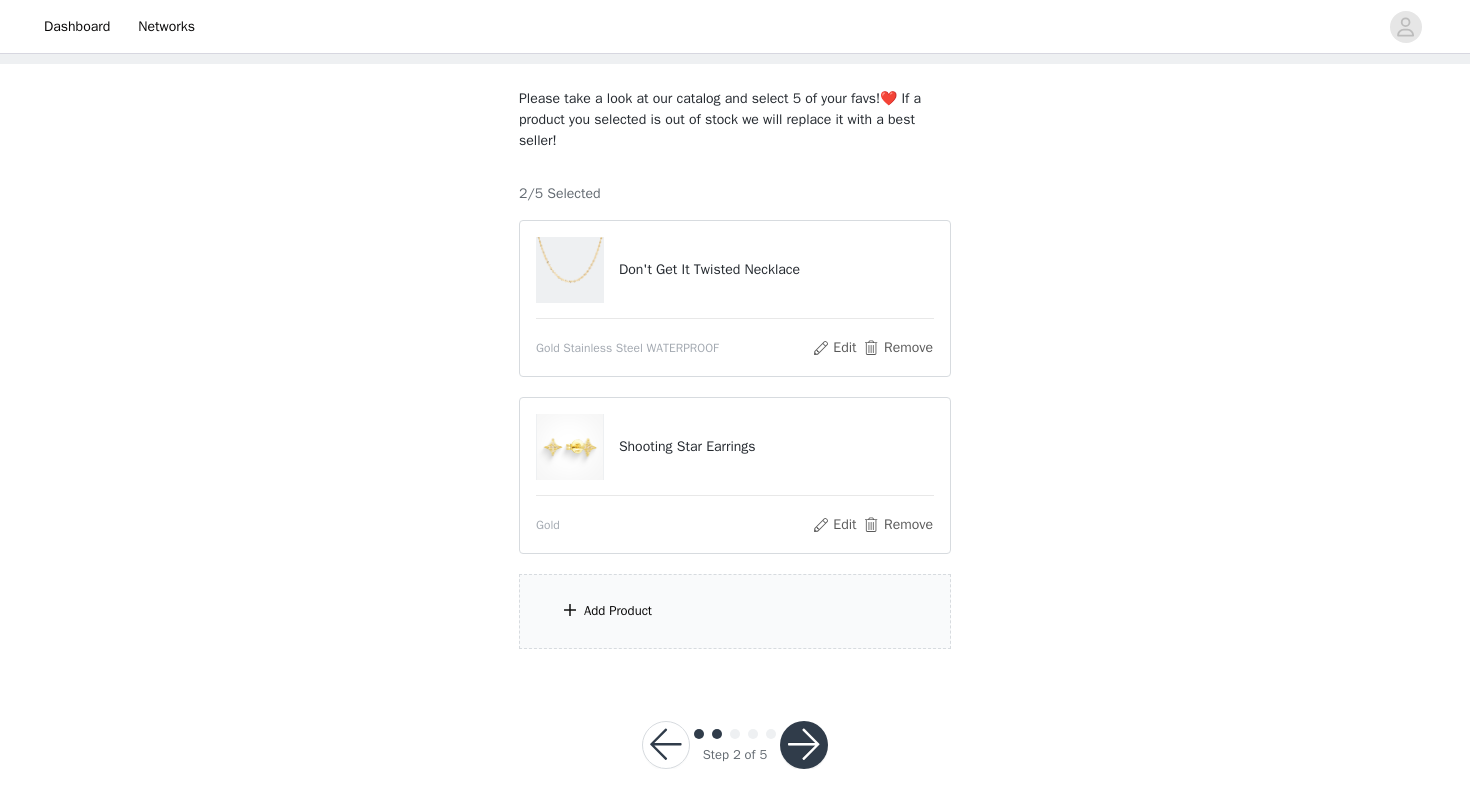 scroll, scrollTop: 116, scrollLeft: 0, axis: vertical 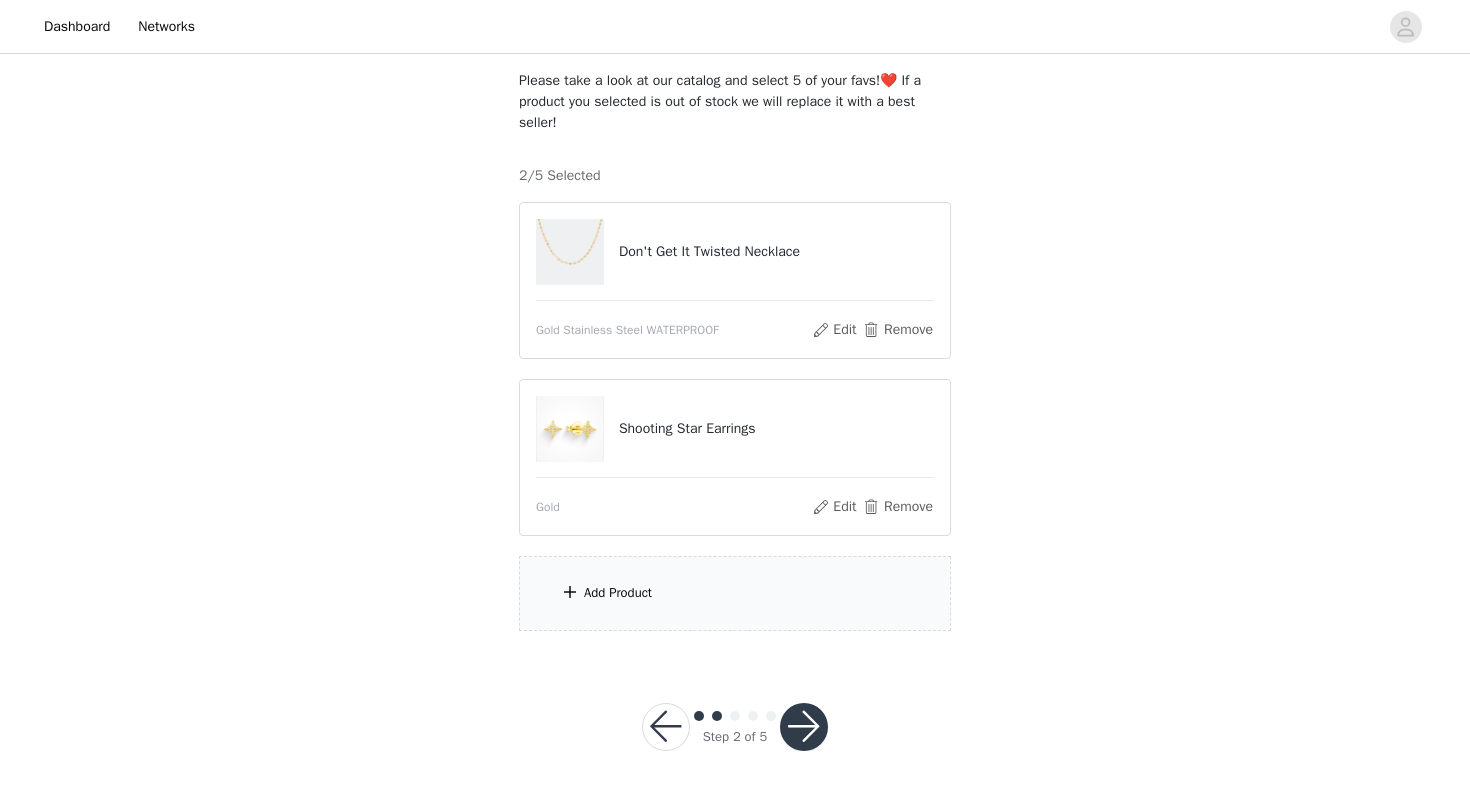 click on "Add Product" at bounding box center [735, 593] 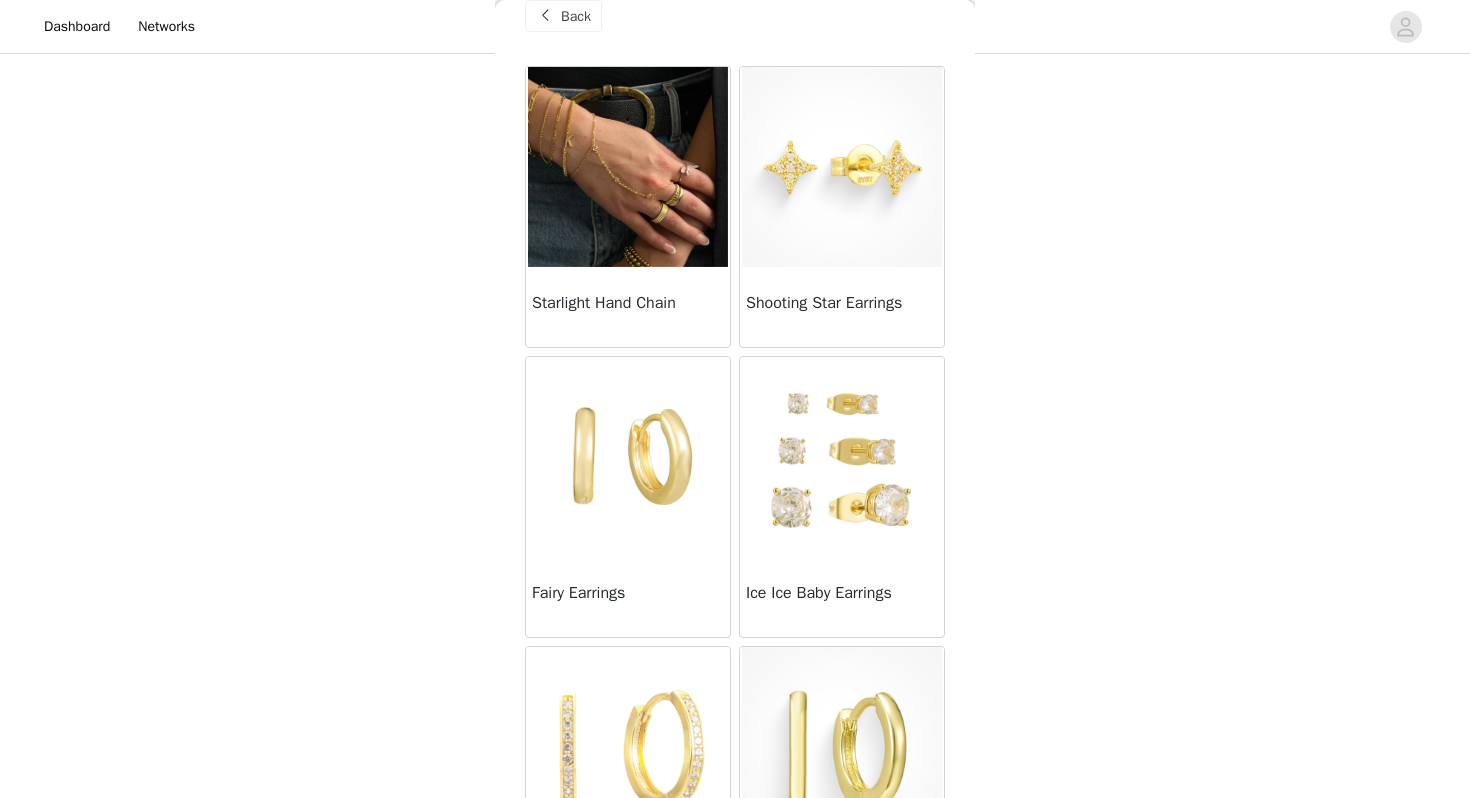 scroll, scrollTop: 0, scrollLeft: 0, axis: both 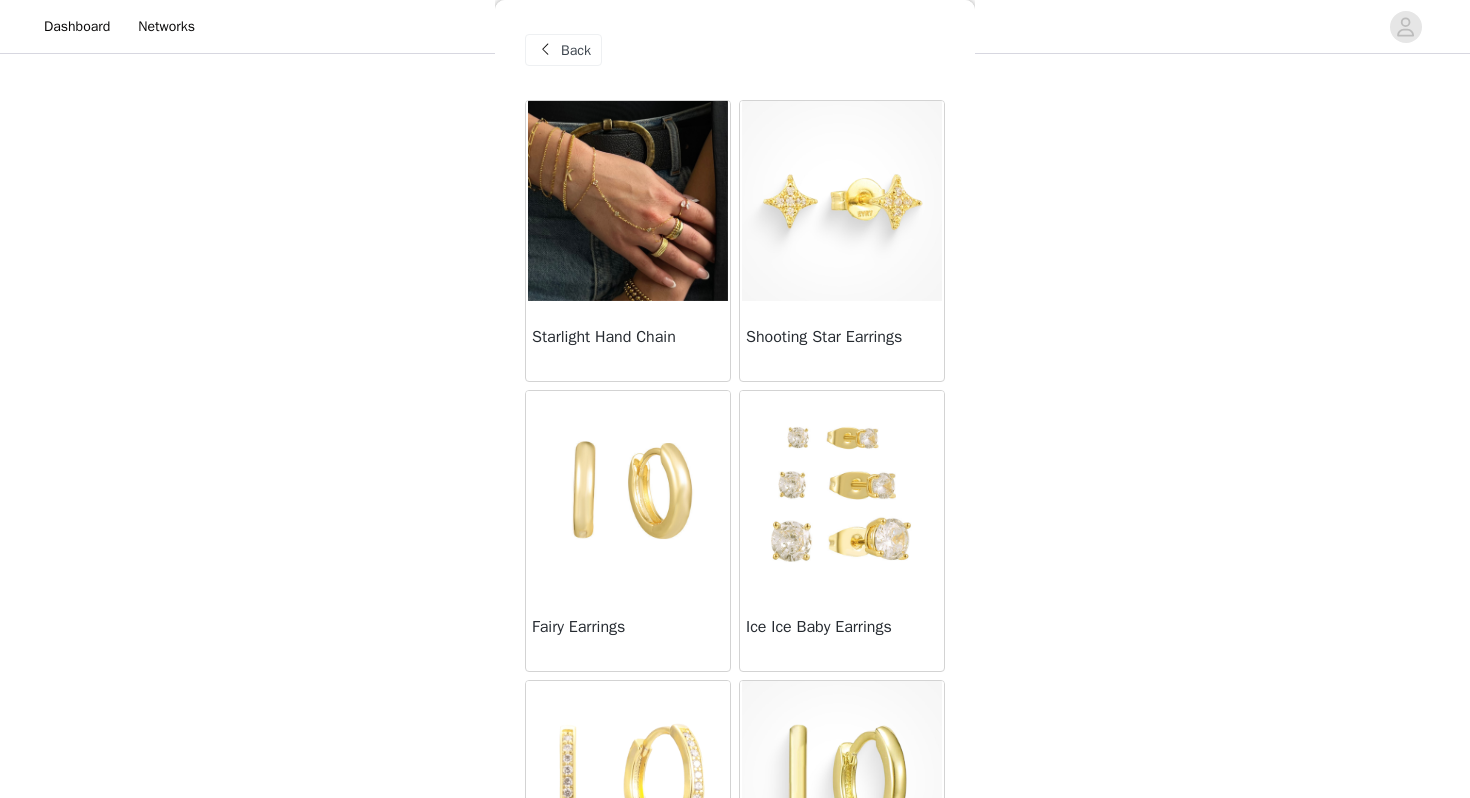 click at bounding box center [628, 201] 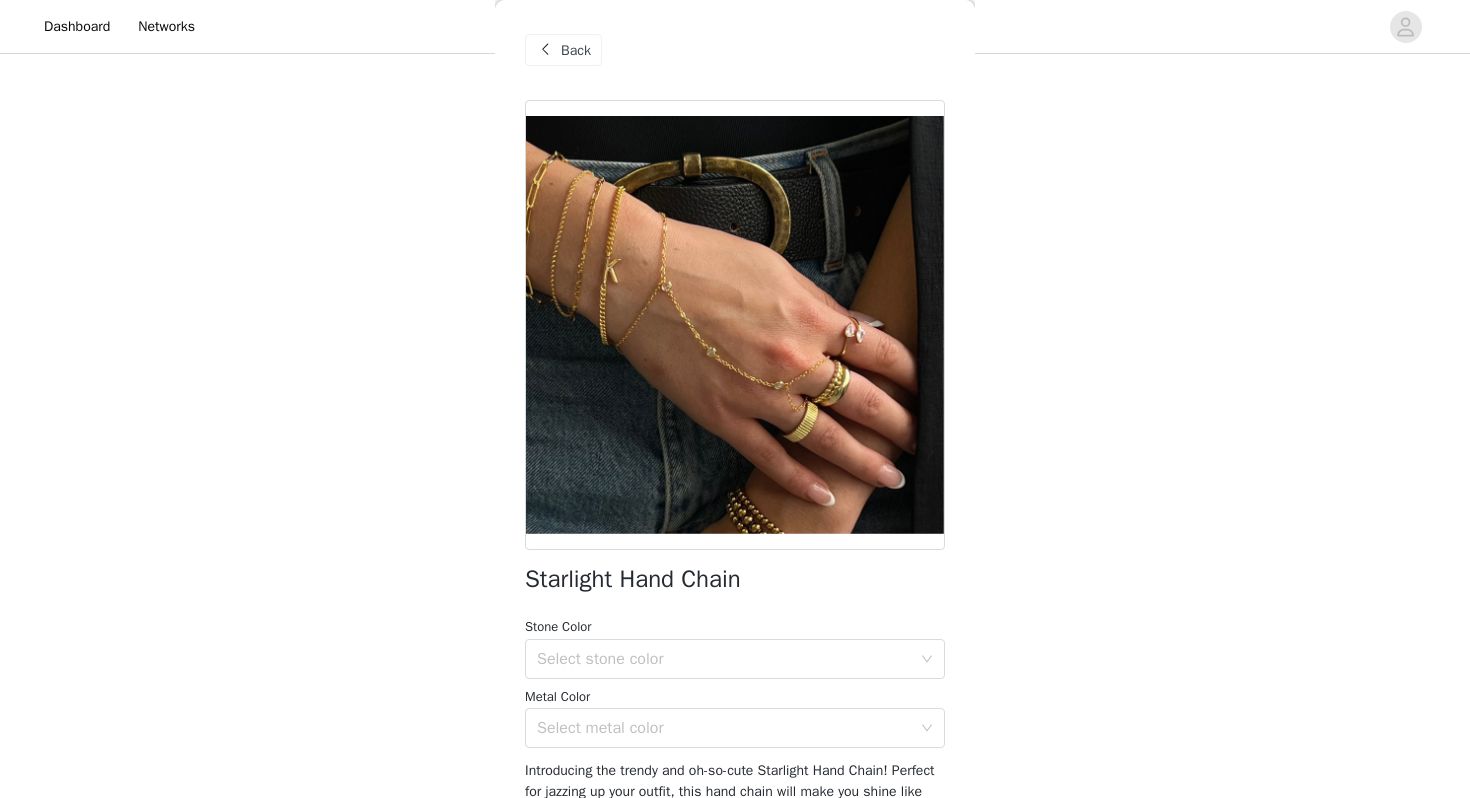 scroll, scrollTop: 130, scrollLeft: 0, axis: vertical 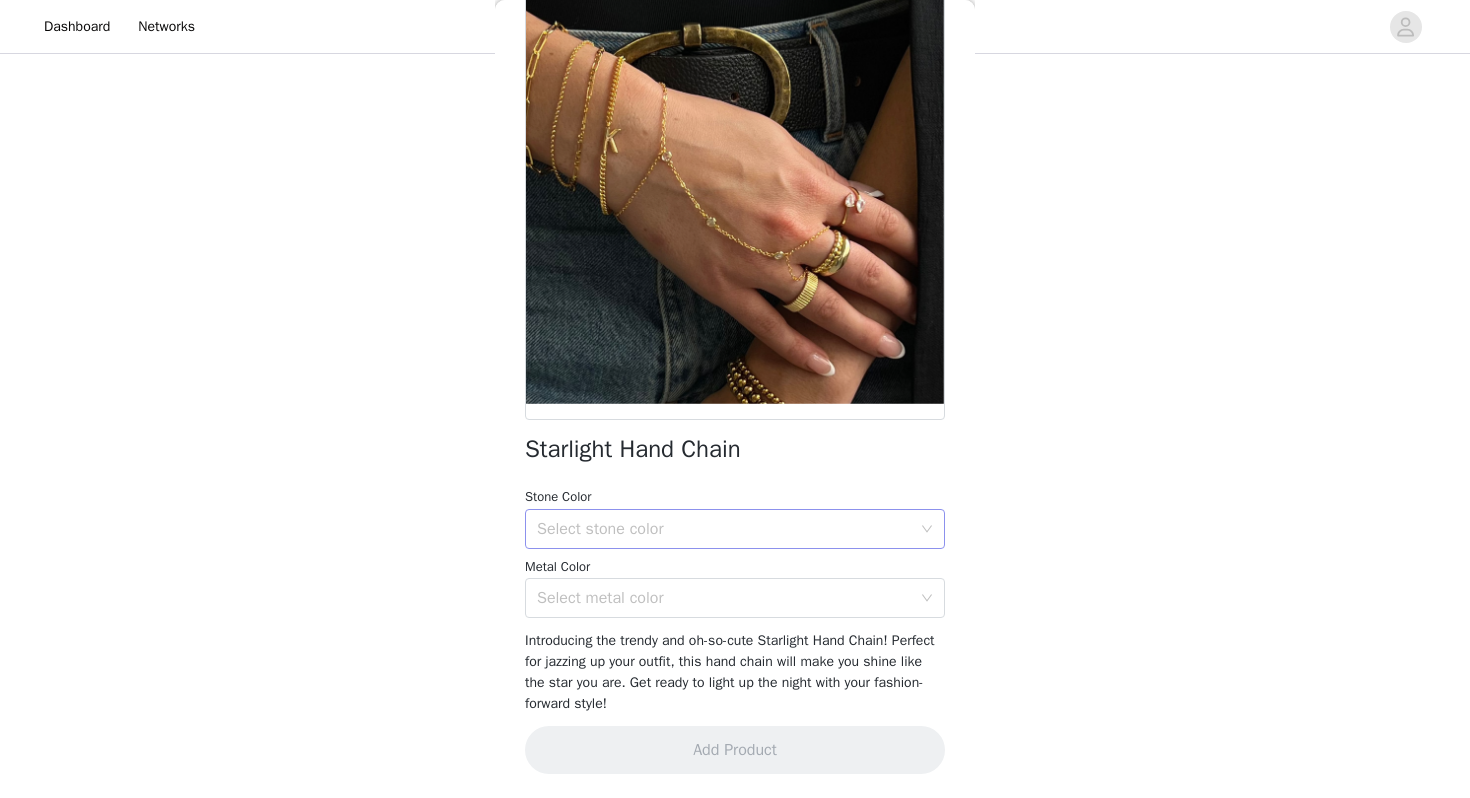 click on "Select stone color" at bounding box center (724, 529) 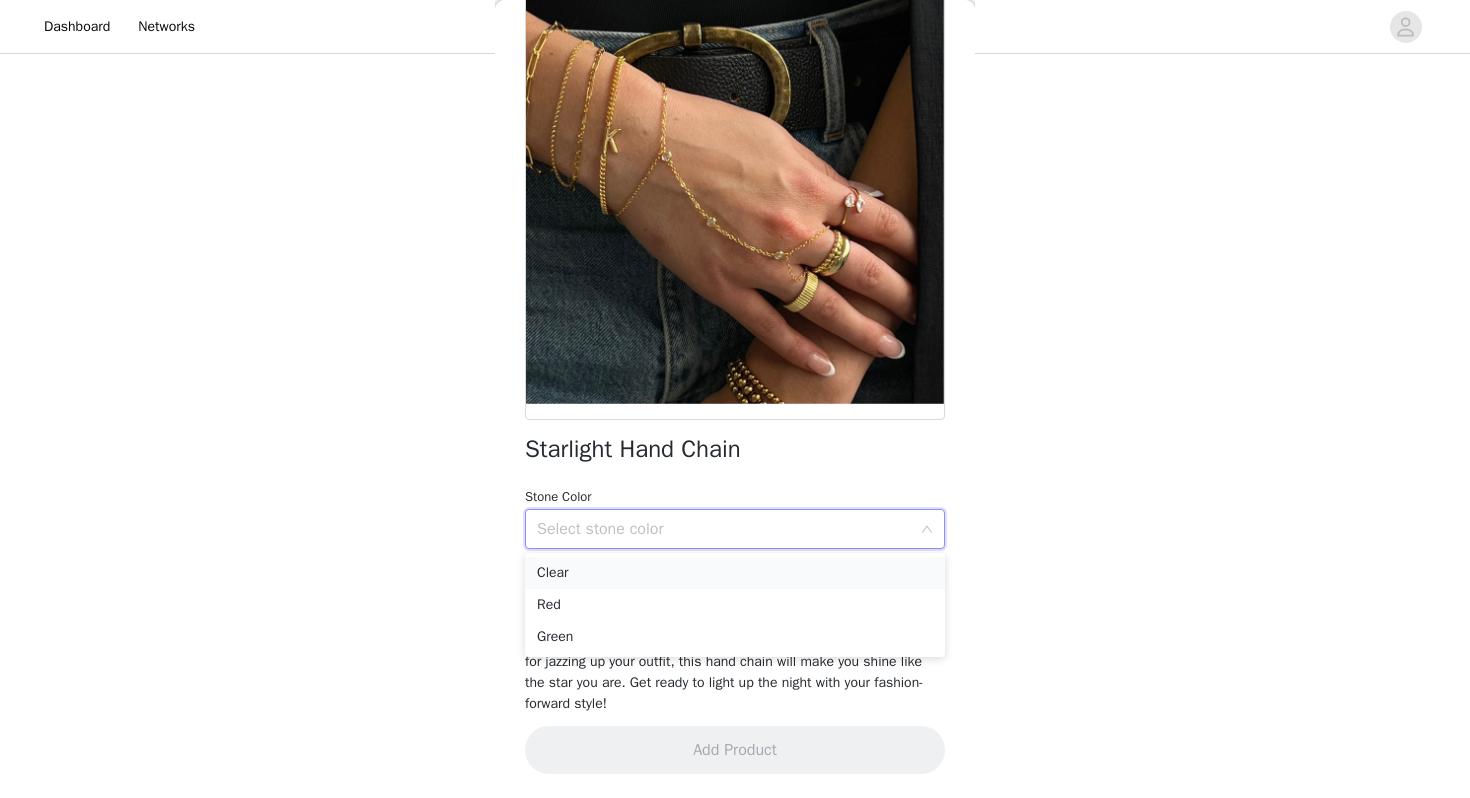 click on "Clear" at bounding box center [735, 573] 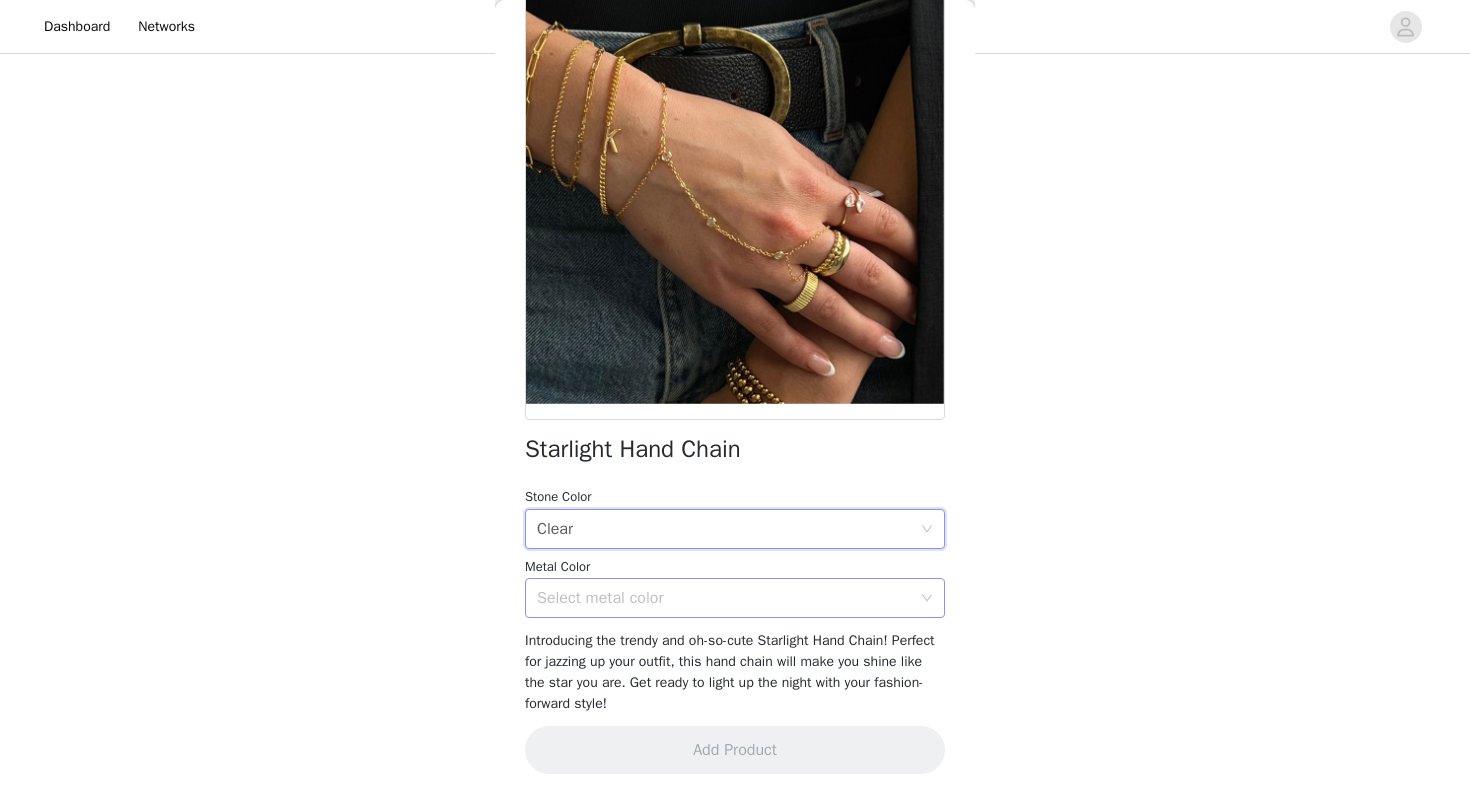click on "Select metal color" at bounding box center [724, 598] 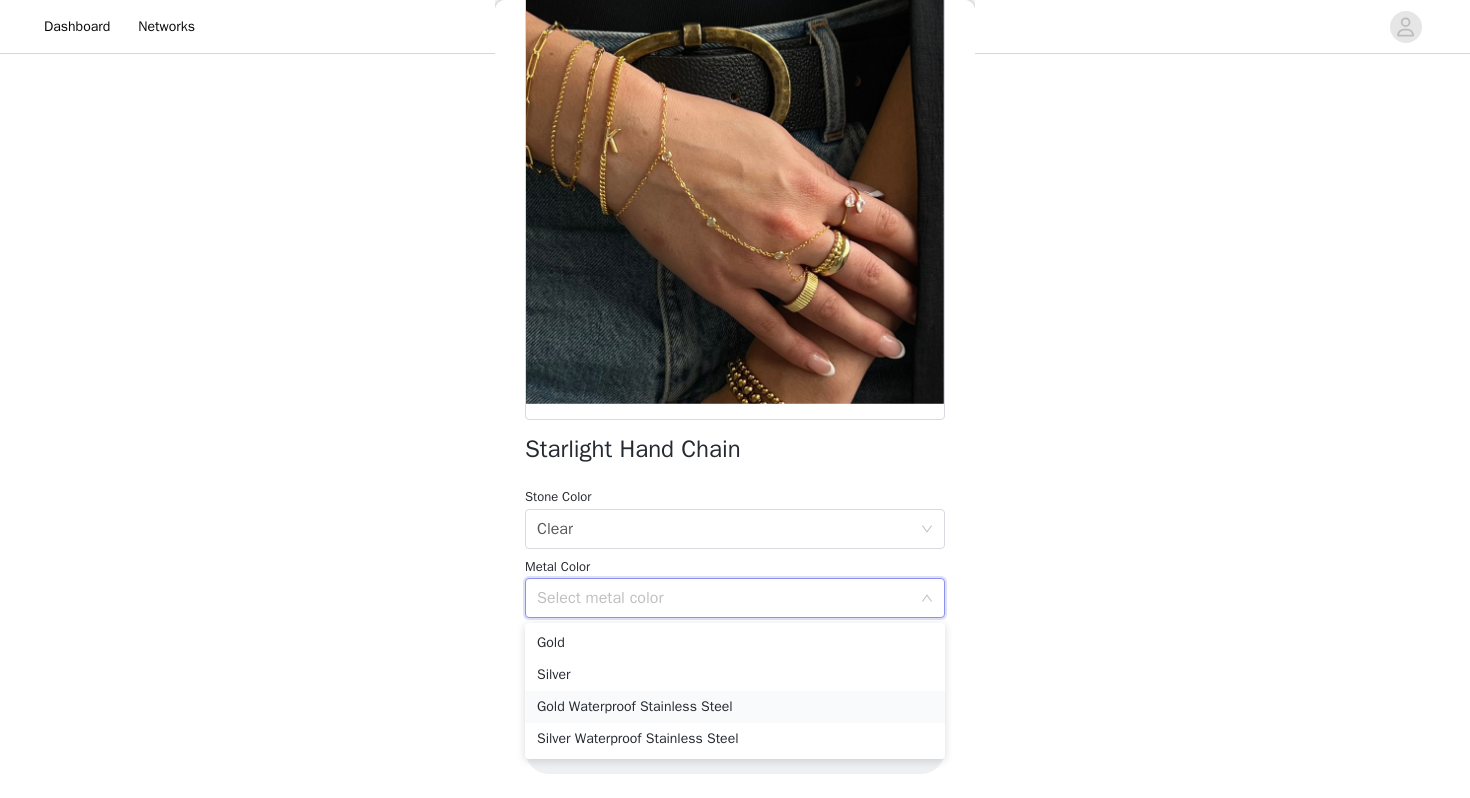 click on "Gold Waterproof Stainless Steel" at bounding box center (735, 707) 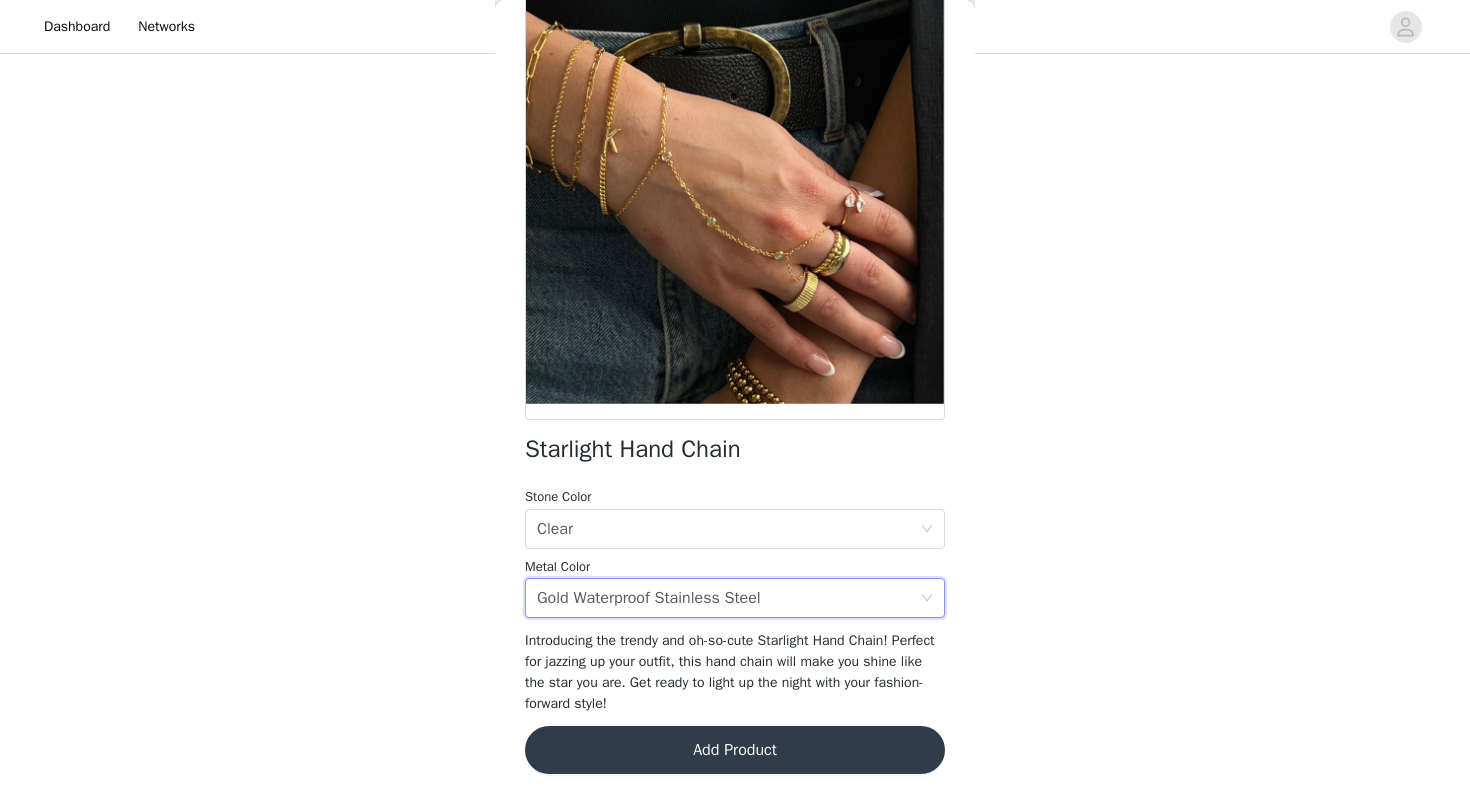 click on "Add Product" at bounding box center [735, 750] 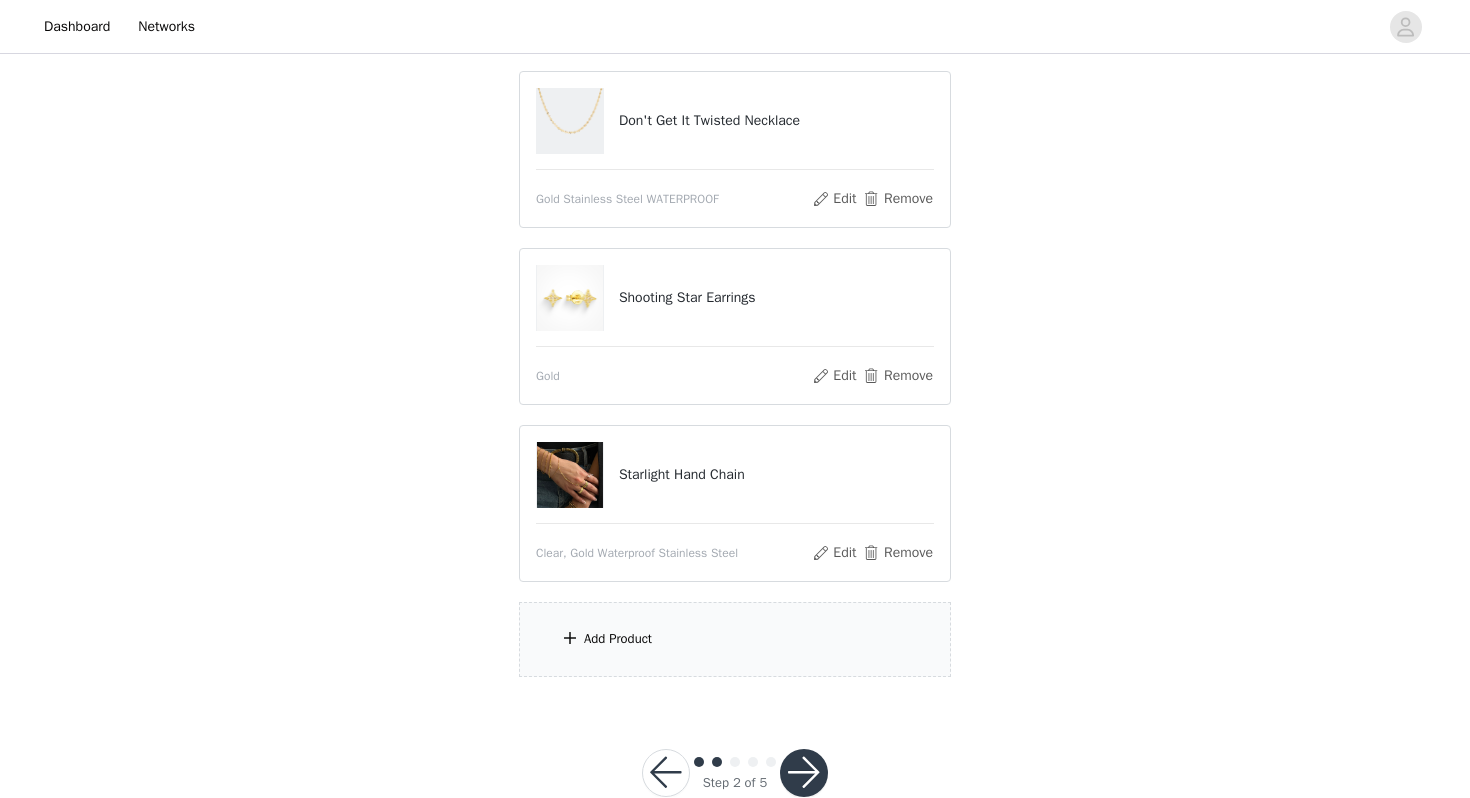 scroll, scrollTop: 227, scrollLeft: 0, axis: vertical 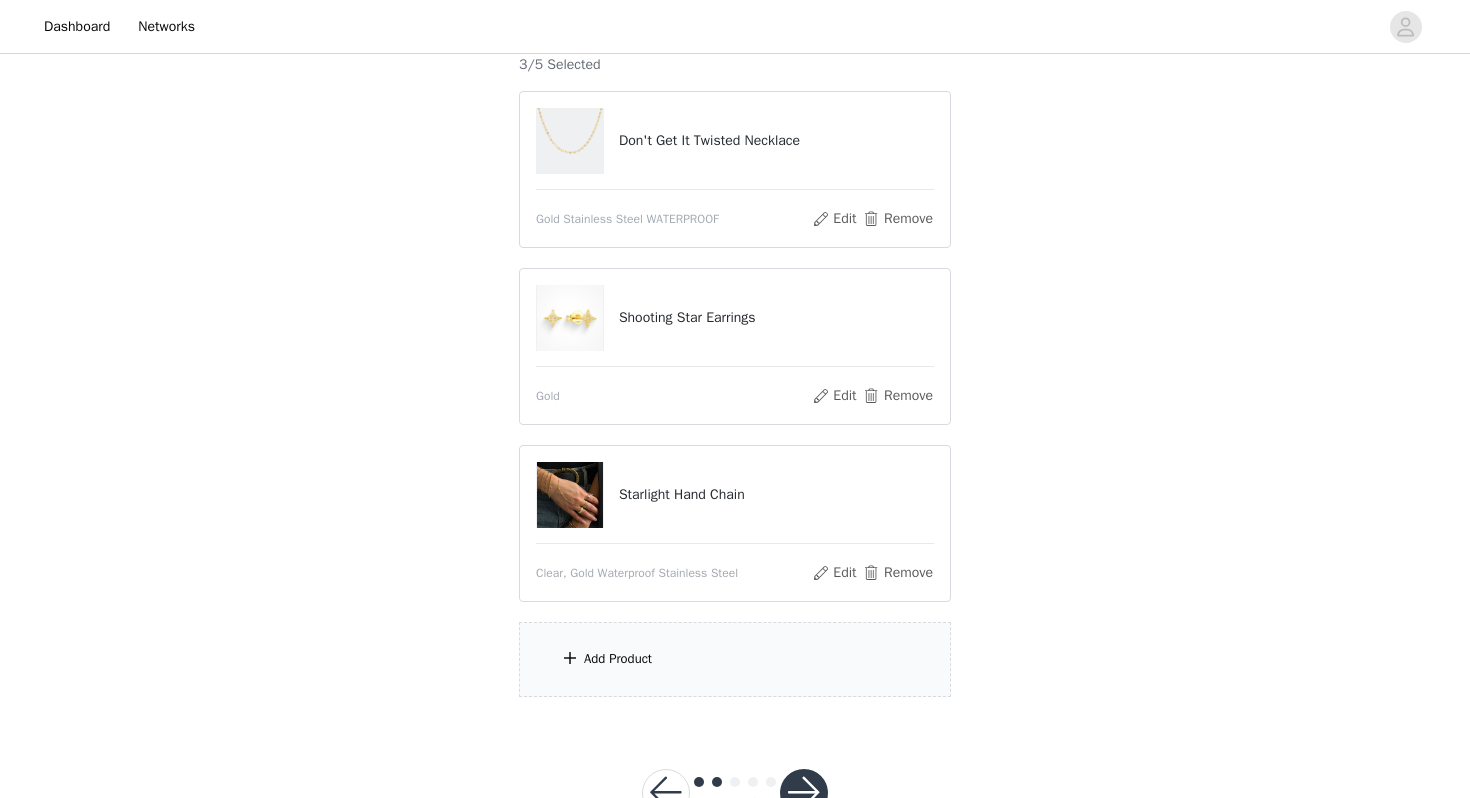 click on "Add Product" at bounding box center [618, 659] 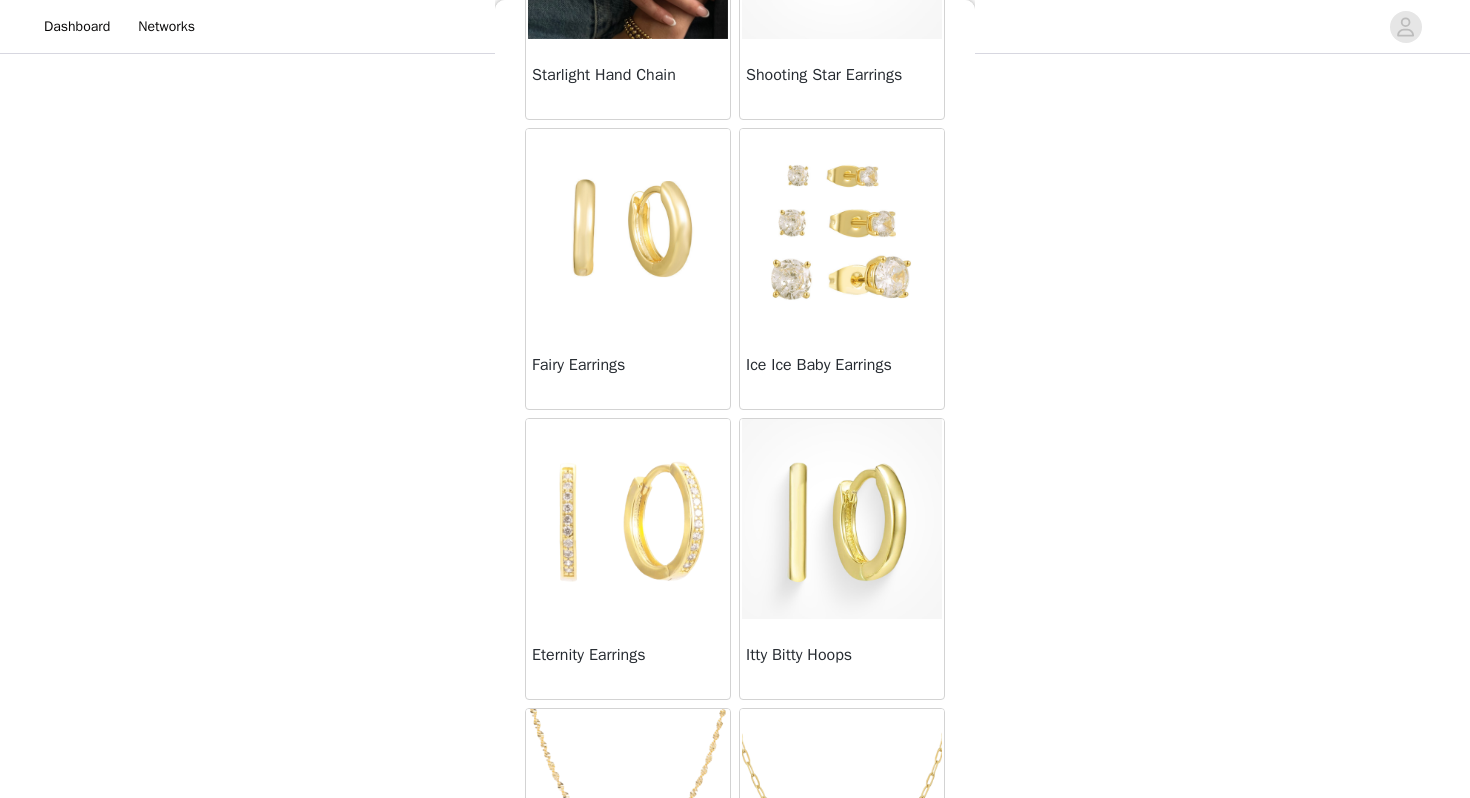 scroll, scrollTop: 458, scrollLeft: 0, axis: vertical 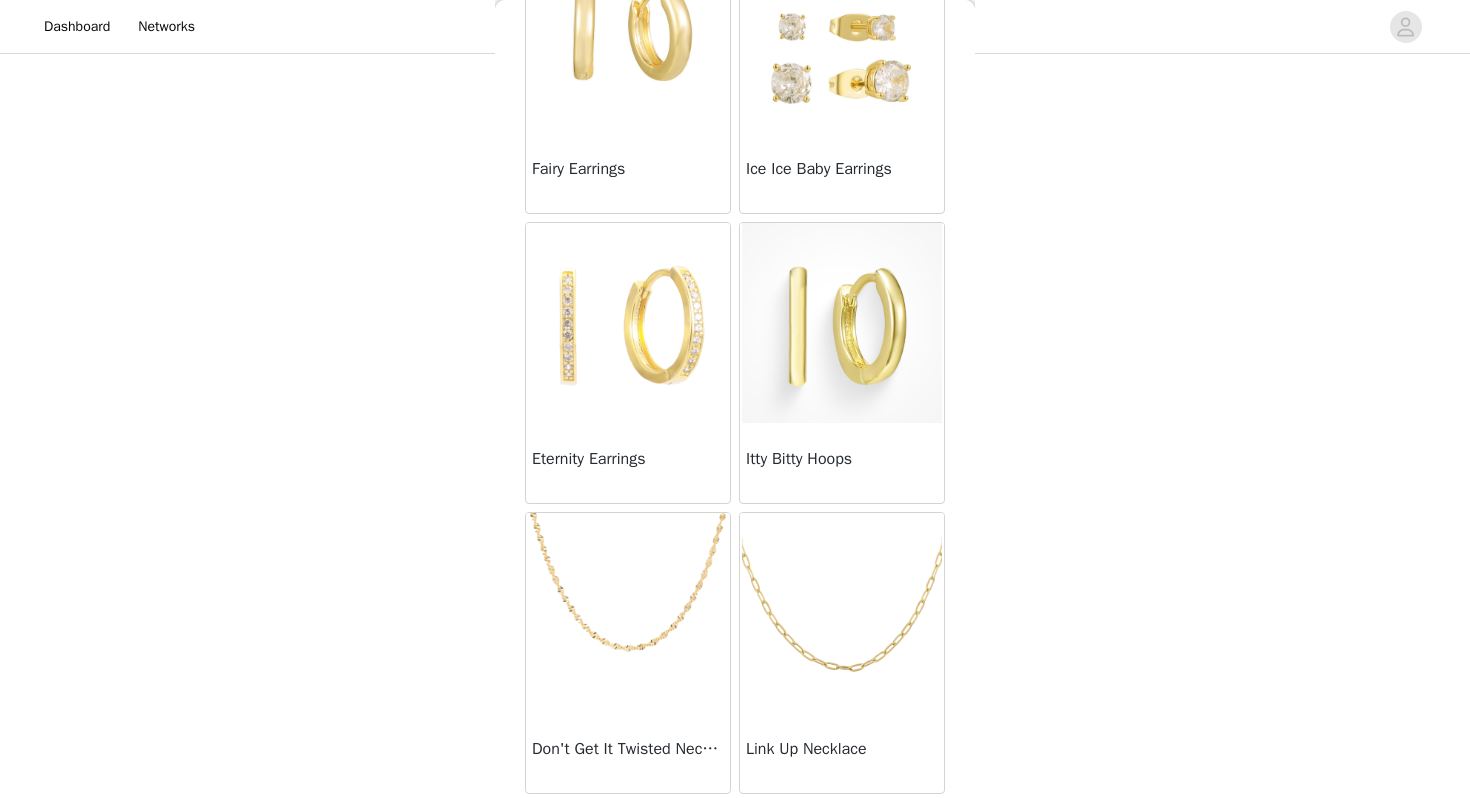 click at bounding box center [628, 323] 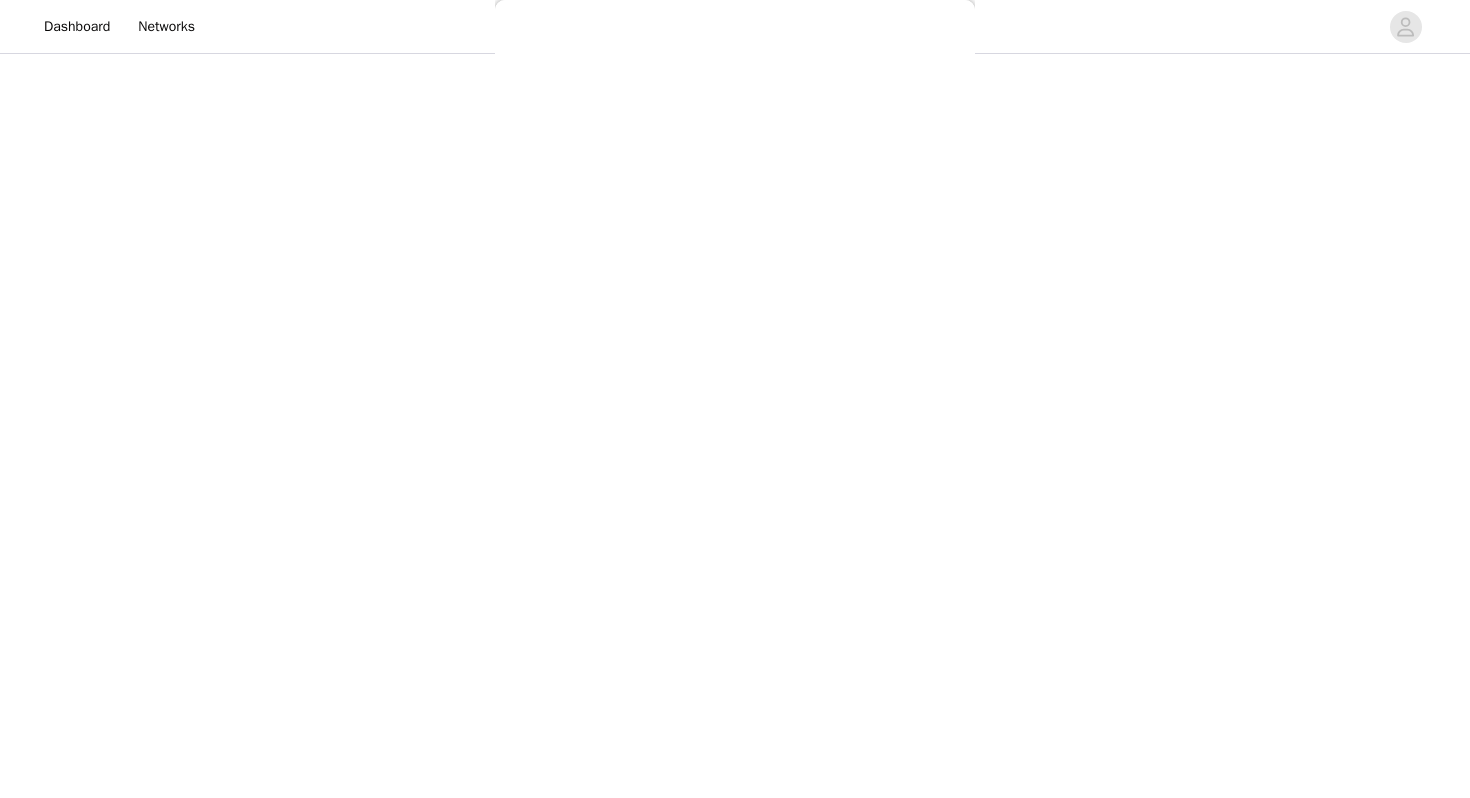 scroll, scrollTop: 199, scrollLeft: 0, axis: vertical 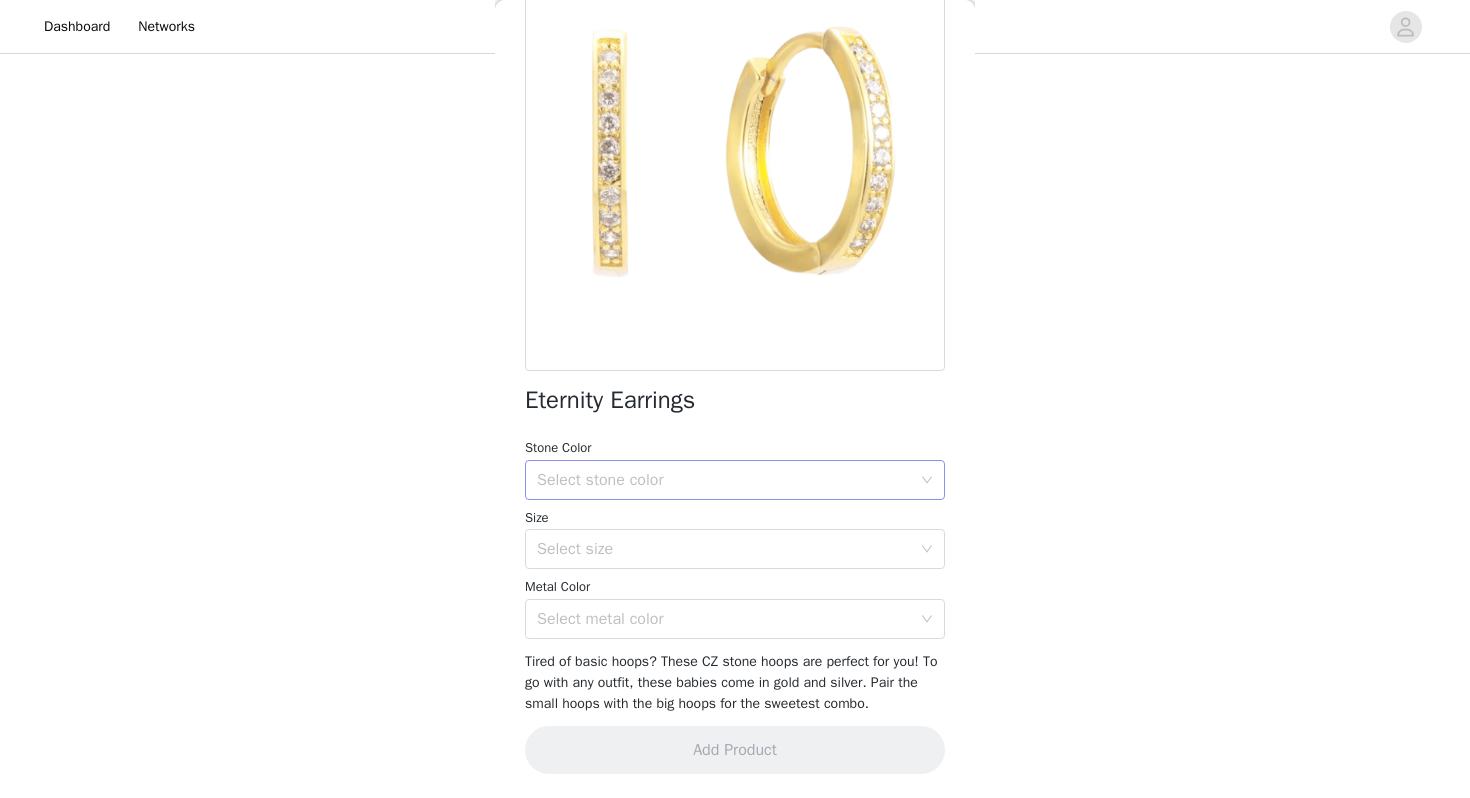 click on "Select stone color" at bounding box center (724, 480) 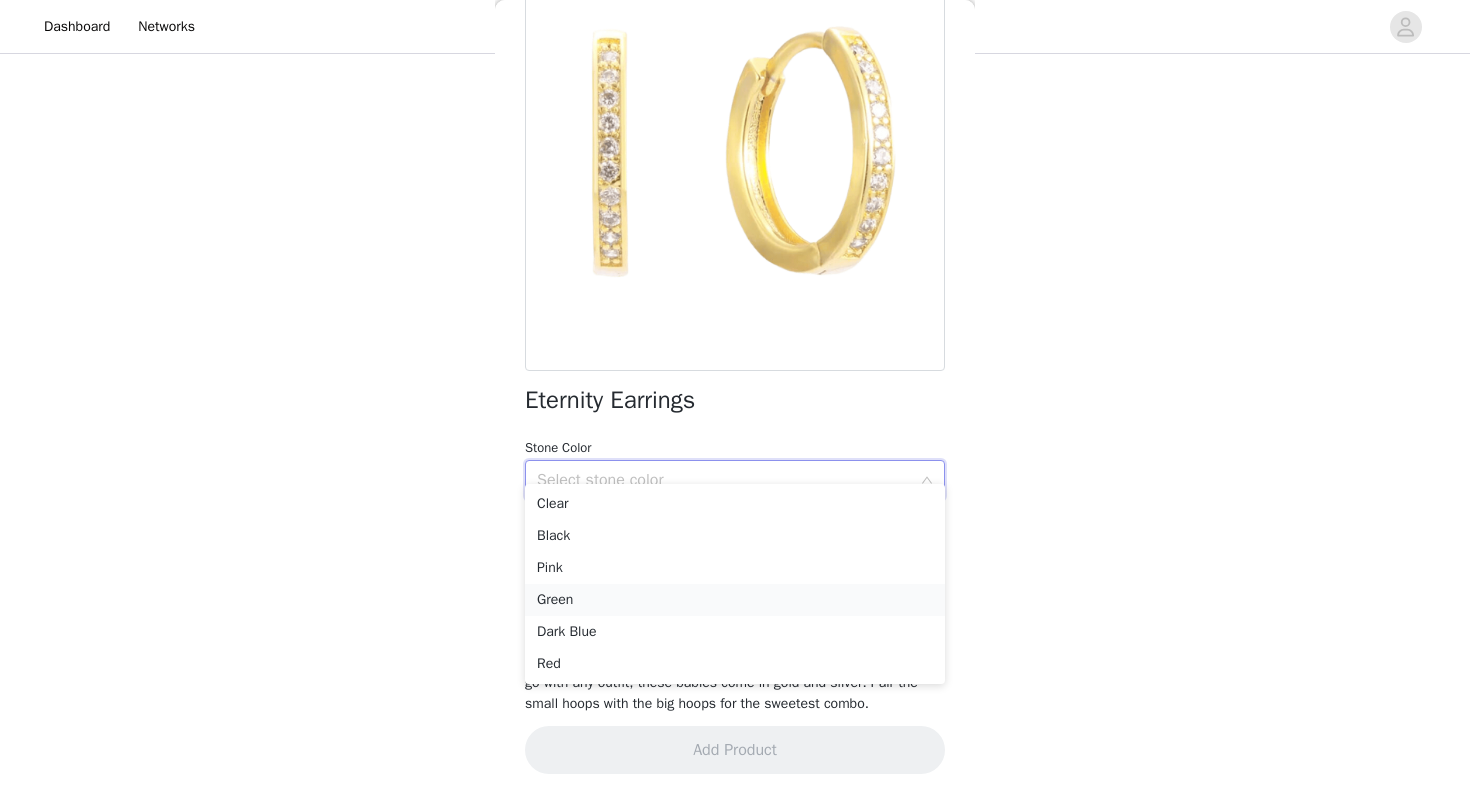 click on "Green" at bounding box center [735, 600] 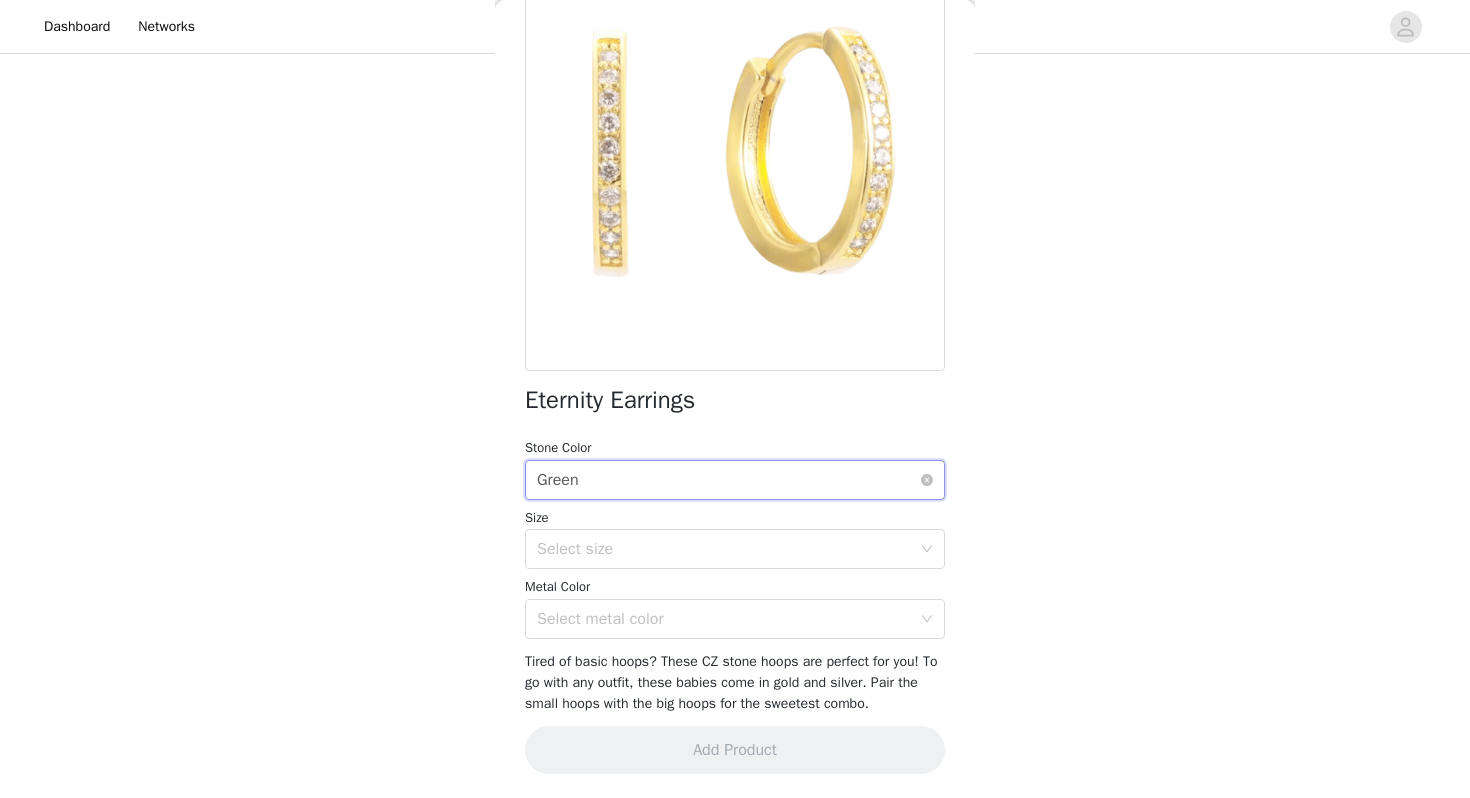 click on "Select stone color Green" at bounding box center [728, 480] 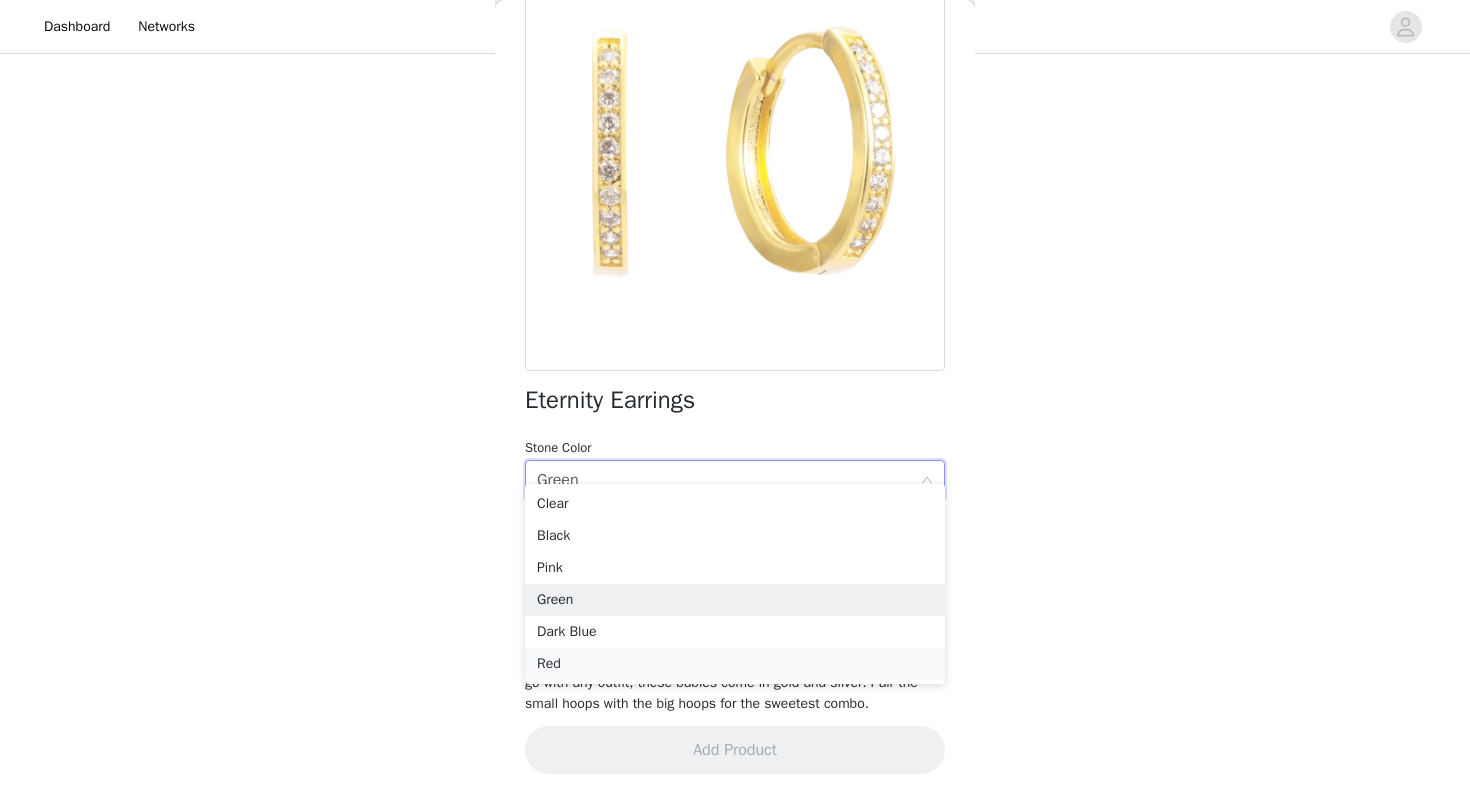click on "Red" at bounding box center (735, 664) 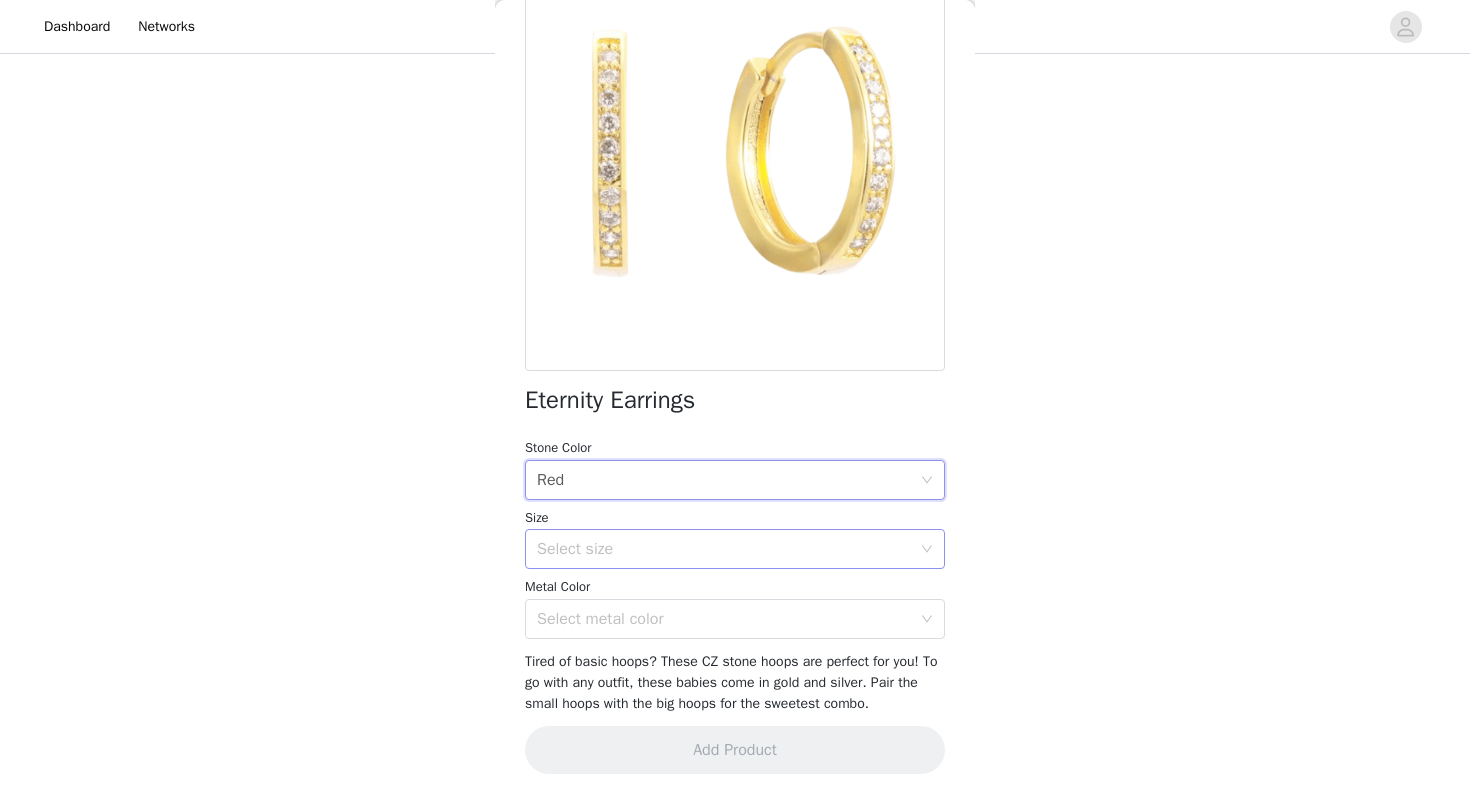 click on "Select size" at bounding box center (724, 549) 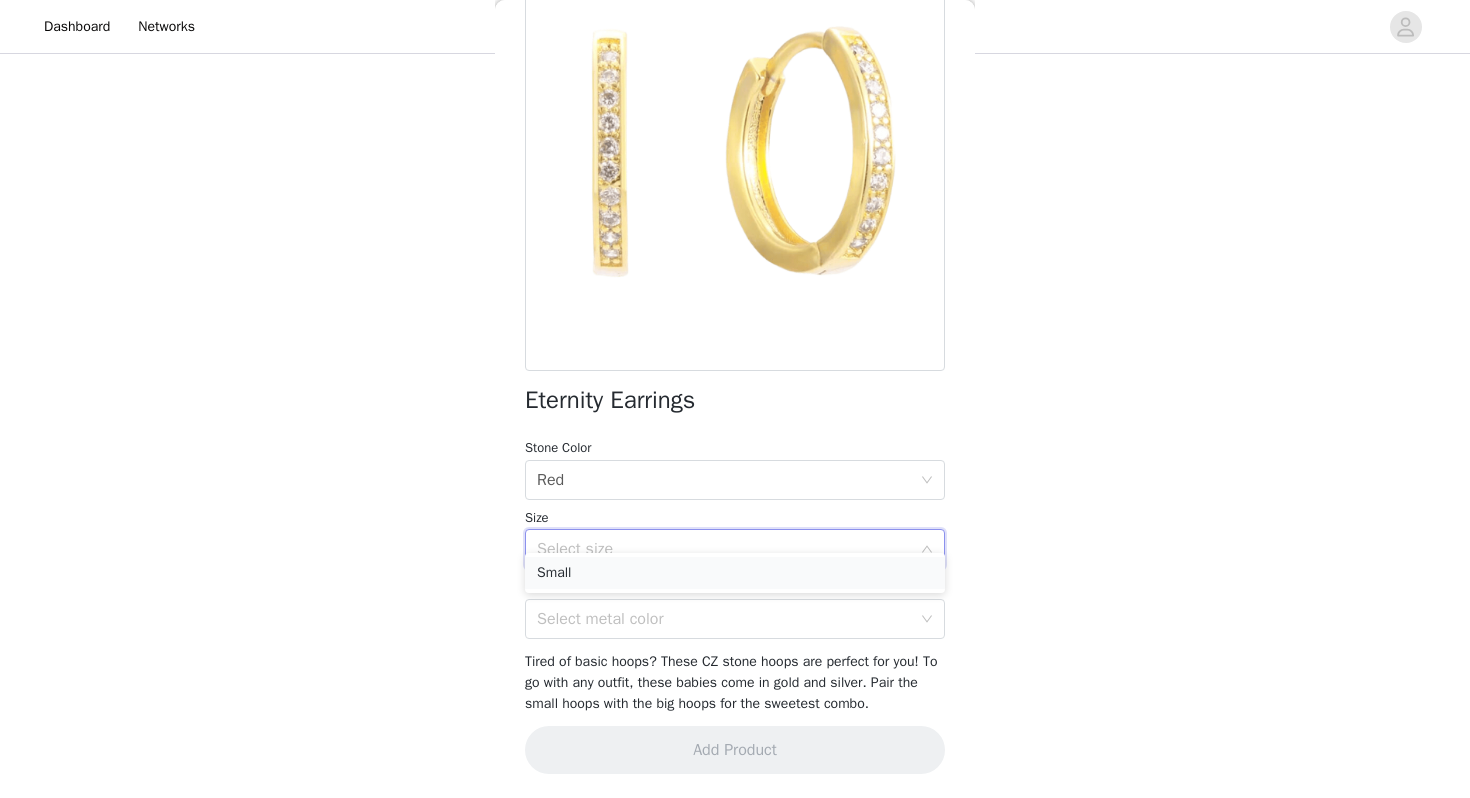 click on "Small" at bounding box center [735, 573] 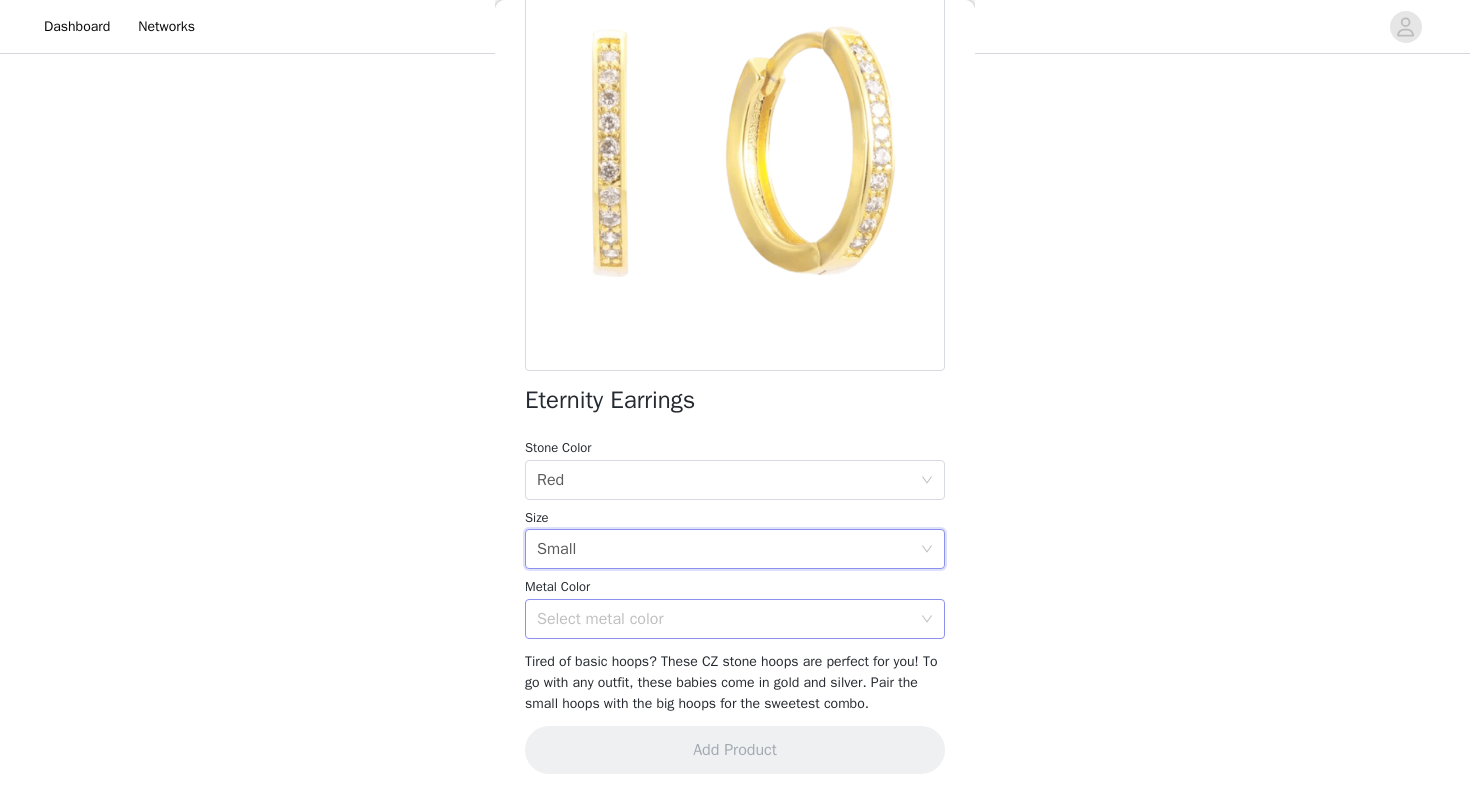 click on "Select metal color" at bounding box center (724, 619) 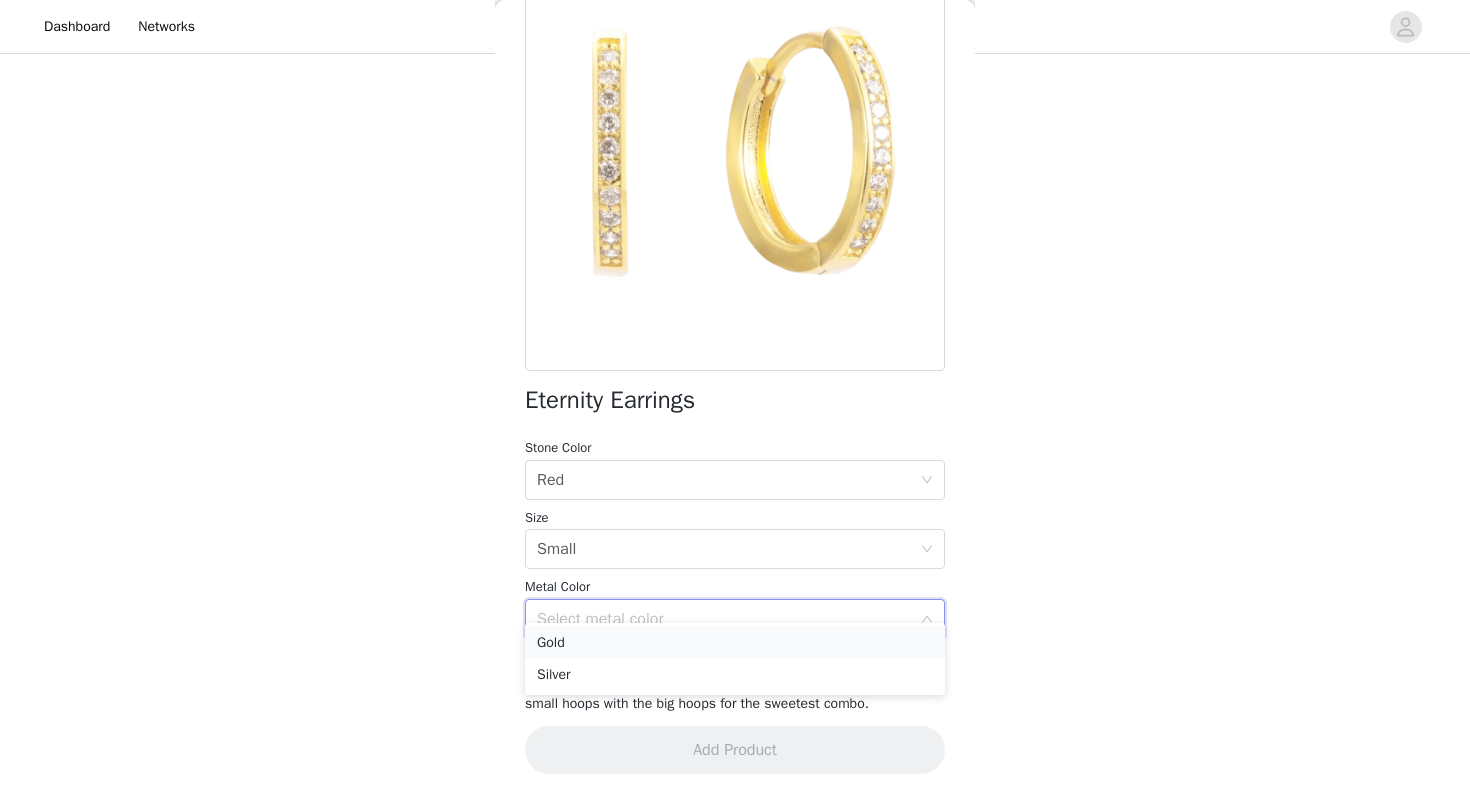 click on "Gold" at bounding box center [735, 643] 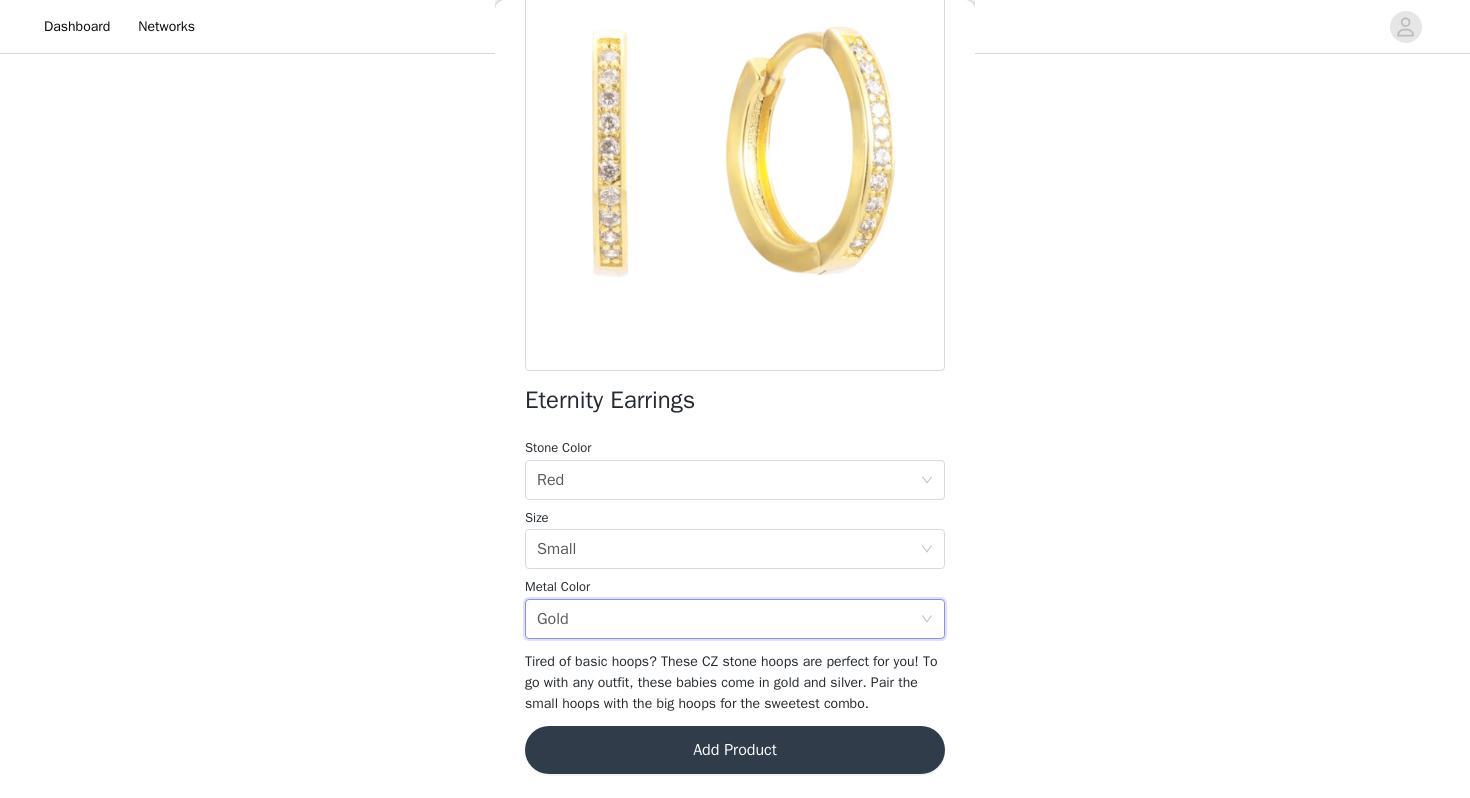 click on "Add Product" at bounding box center (735, 750) 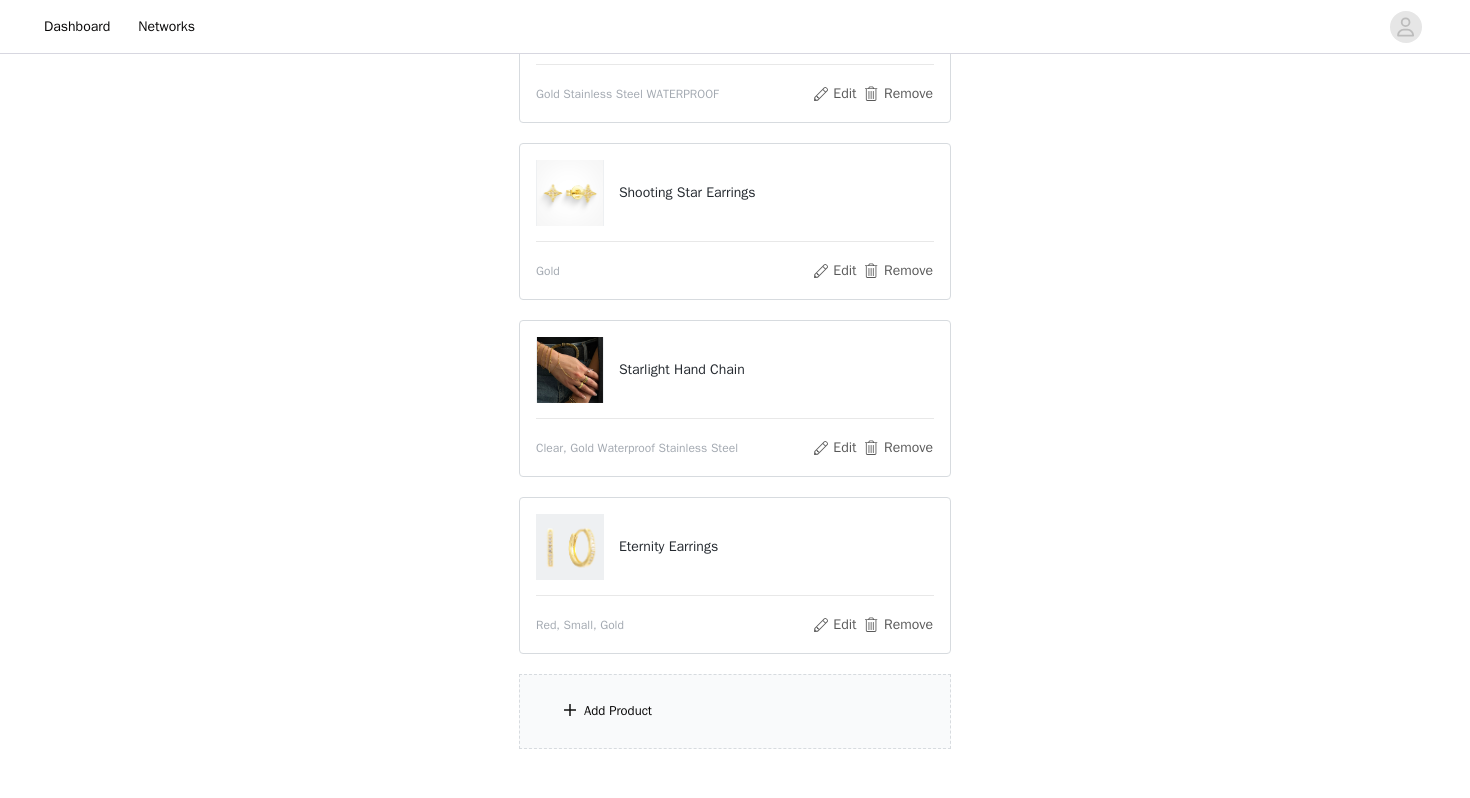 scroll, scrollTop: 398, scrollLeft: 0, axis: vertical 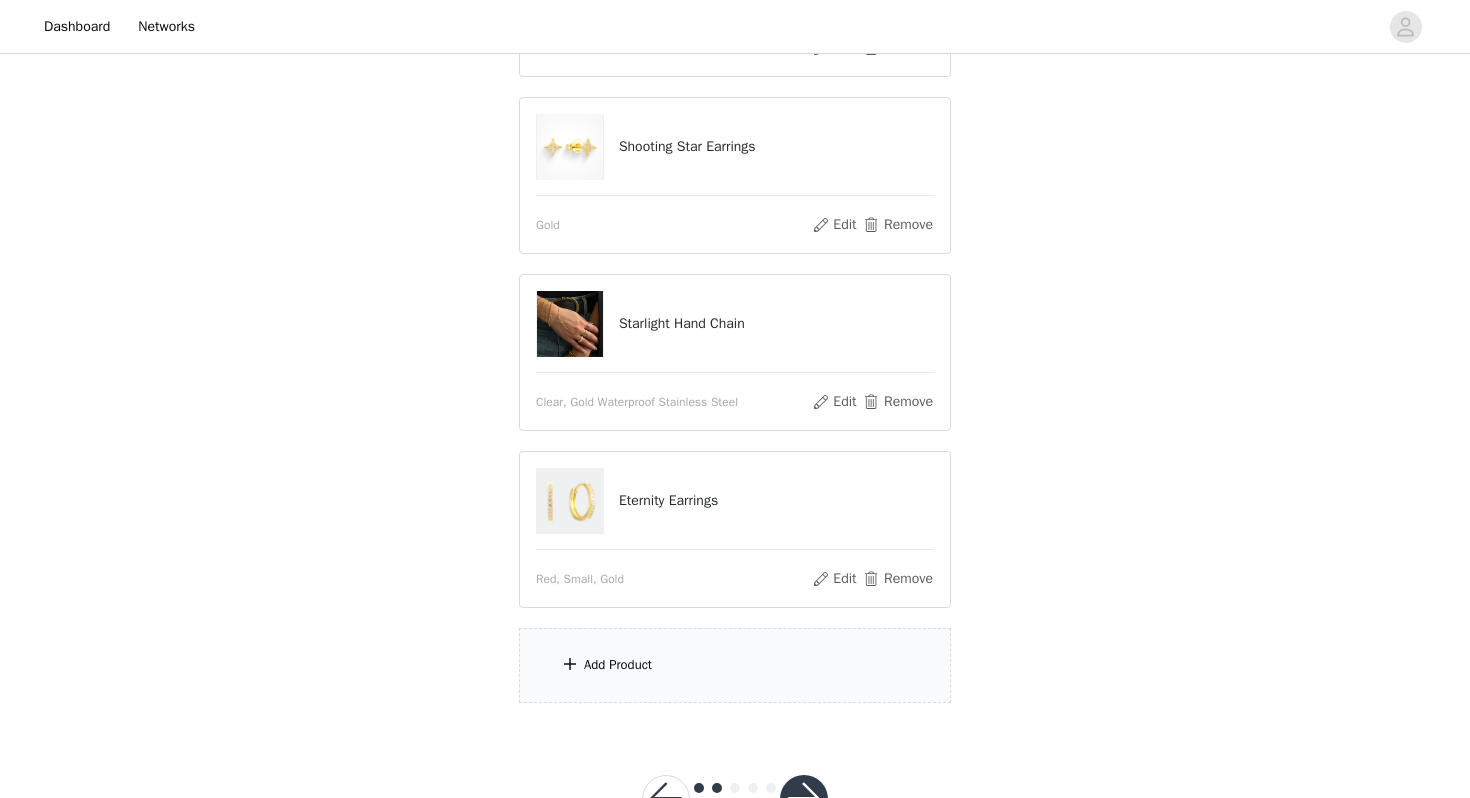 click on "Add Product" at bounding box center (618, 665) 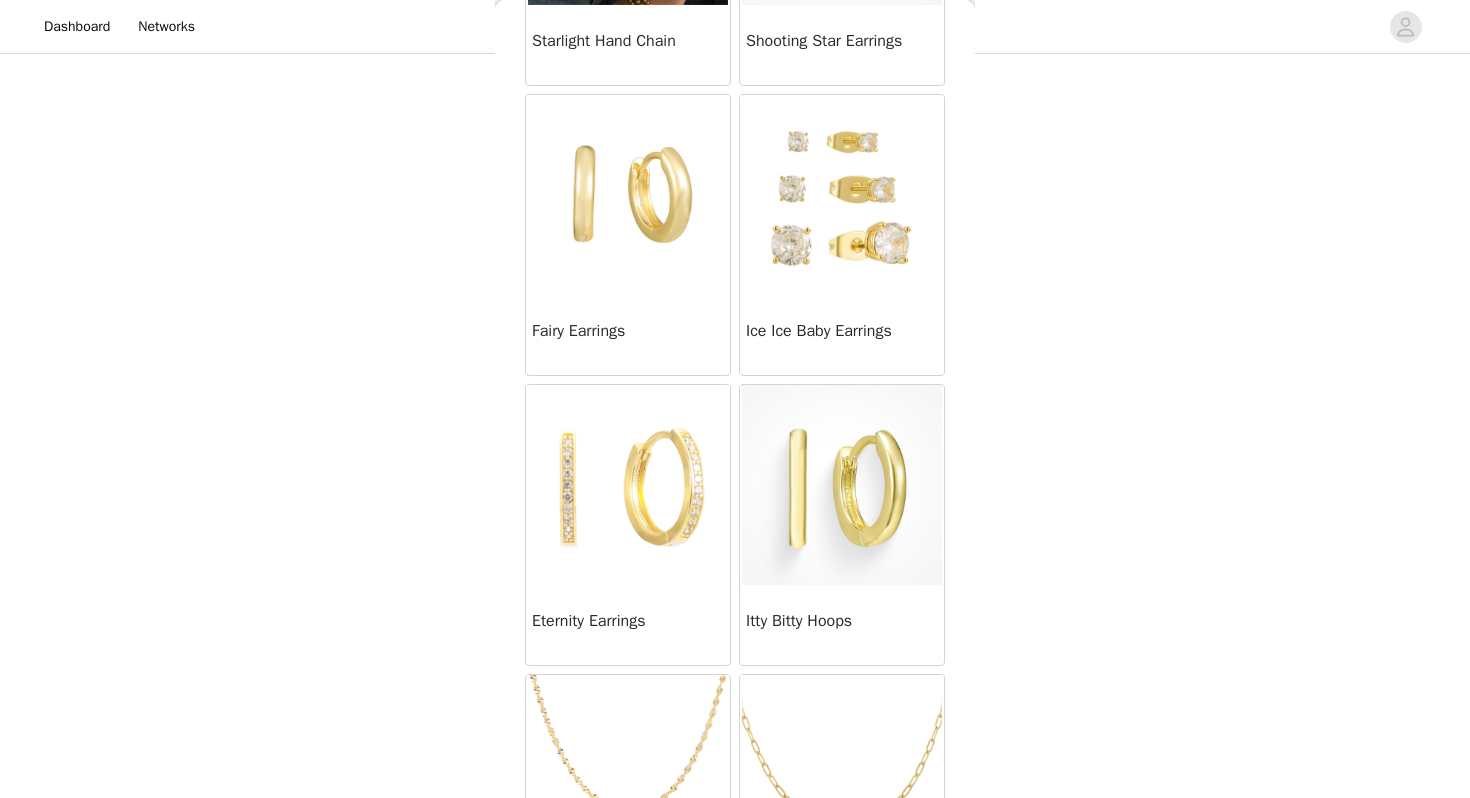 scroll, scrollTop: 458, scrollLeft: 0, axis: vertical 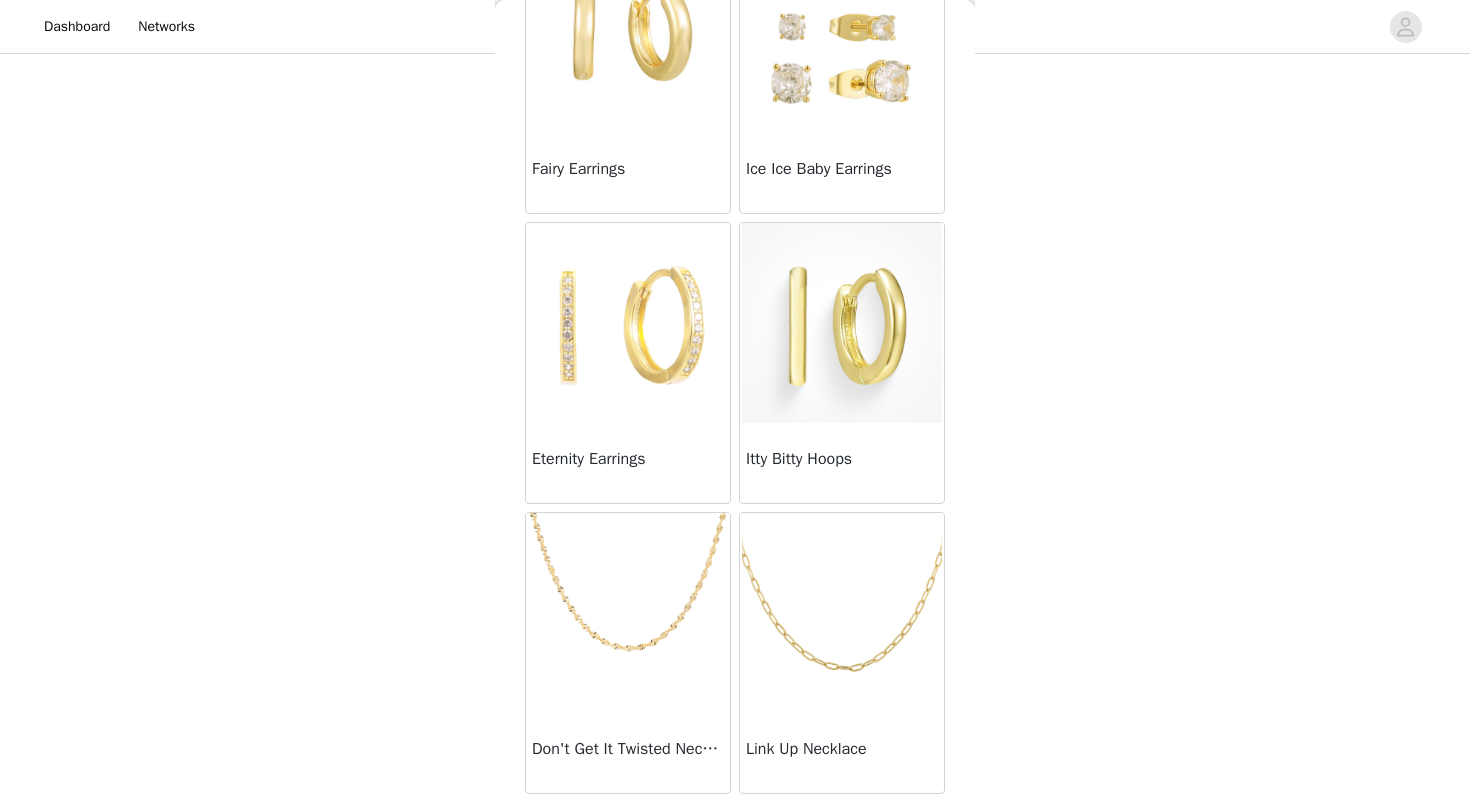 click at bounding box center (842, 613) 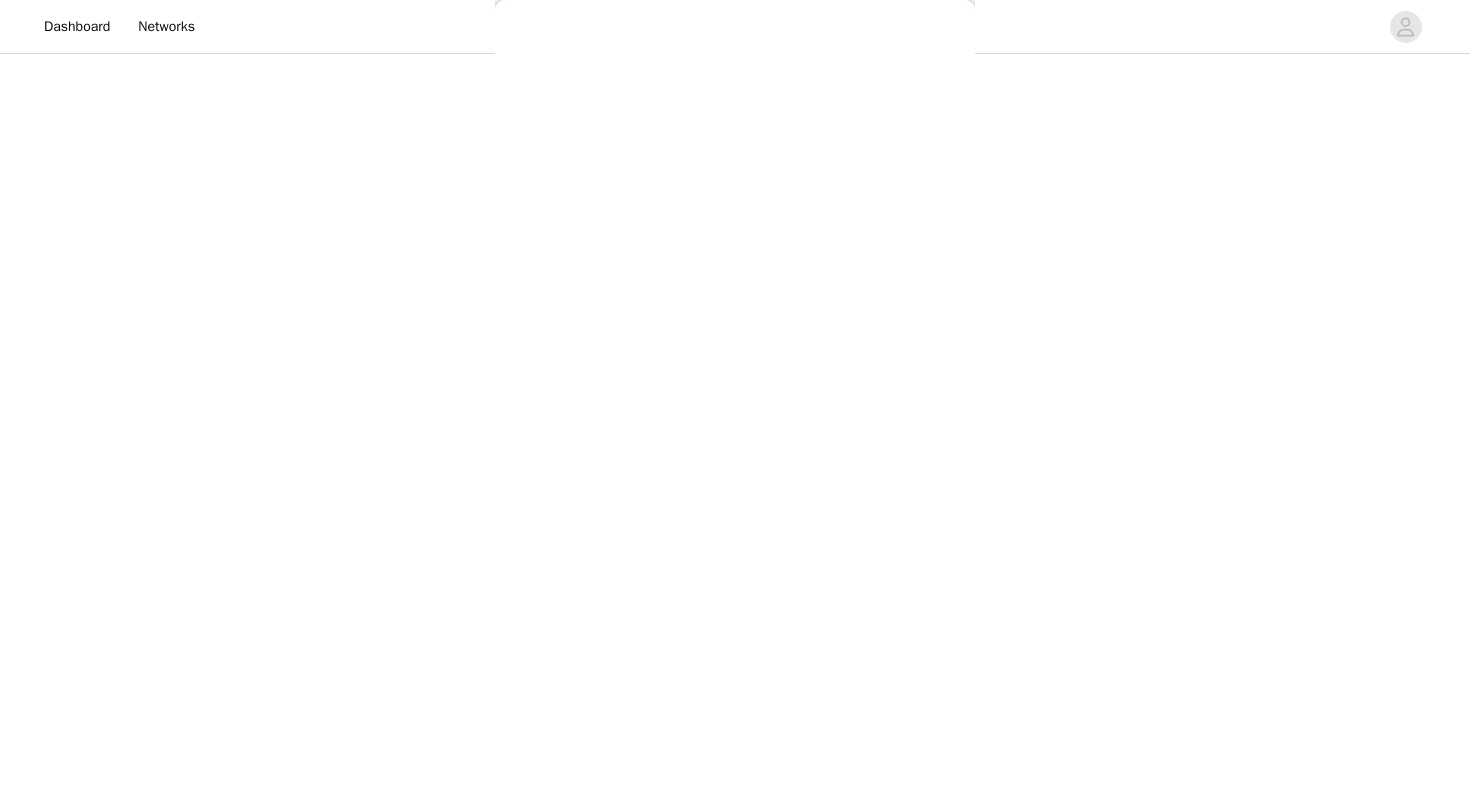 scroll, scrollTop: 81, scrollLeft: 0, axis: vertical 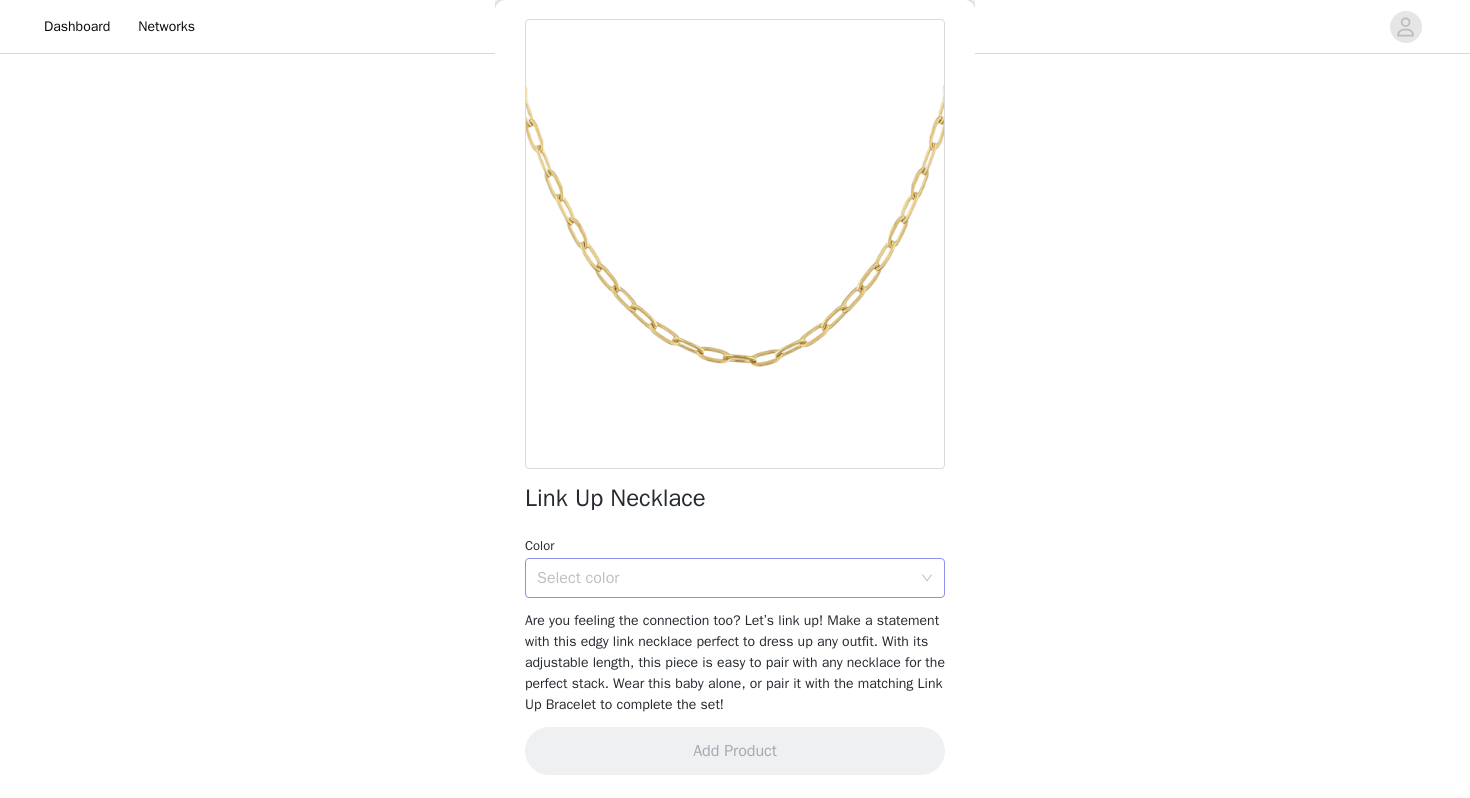 click on "Select color" at bounding box center (724, 578) 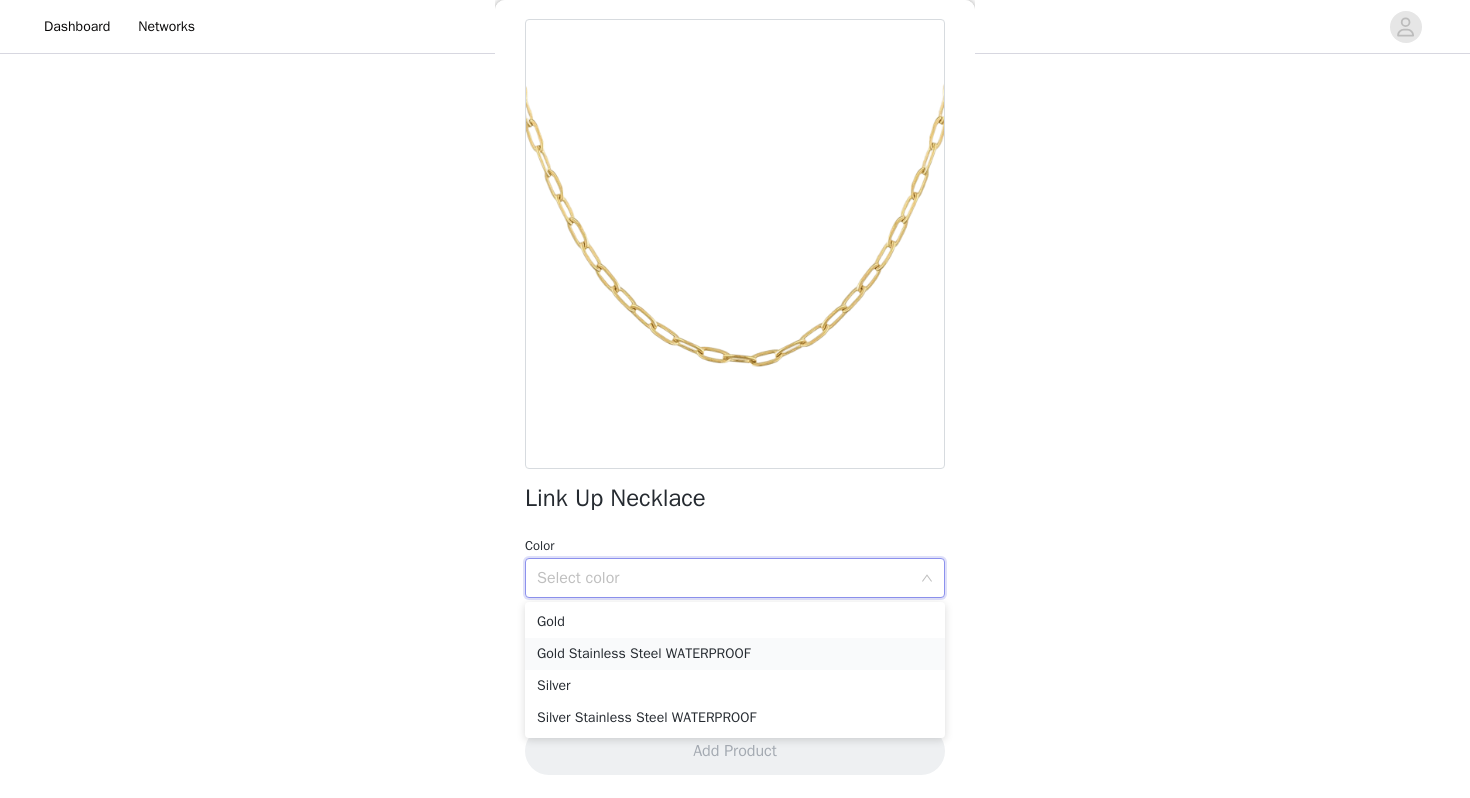 click on "Gold Stainless Steel WATERPROOF" at bounding box center [735, 654] 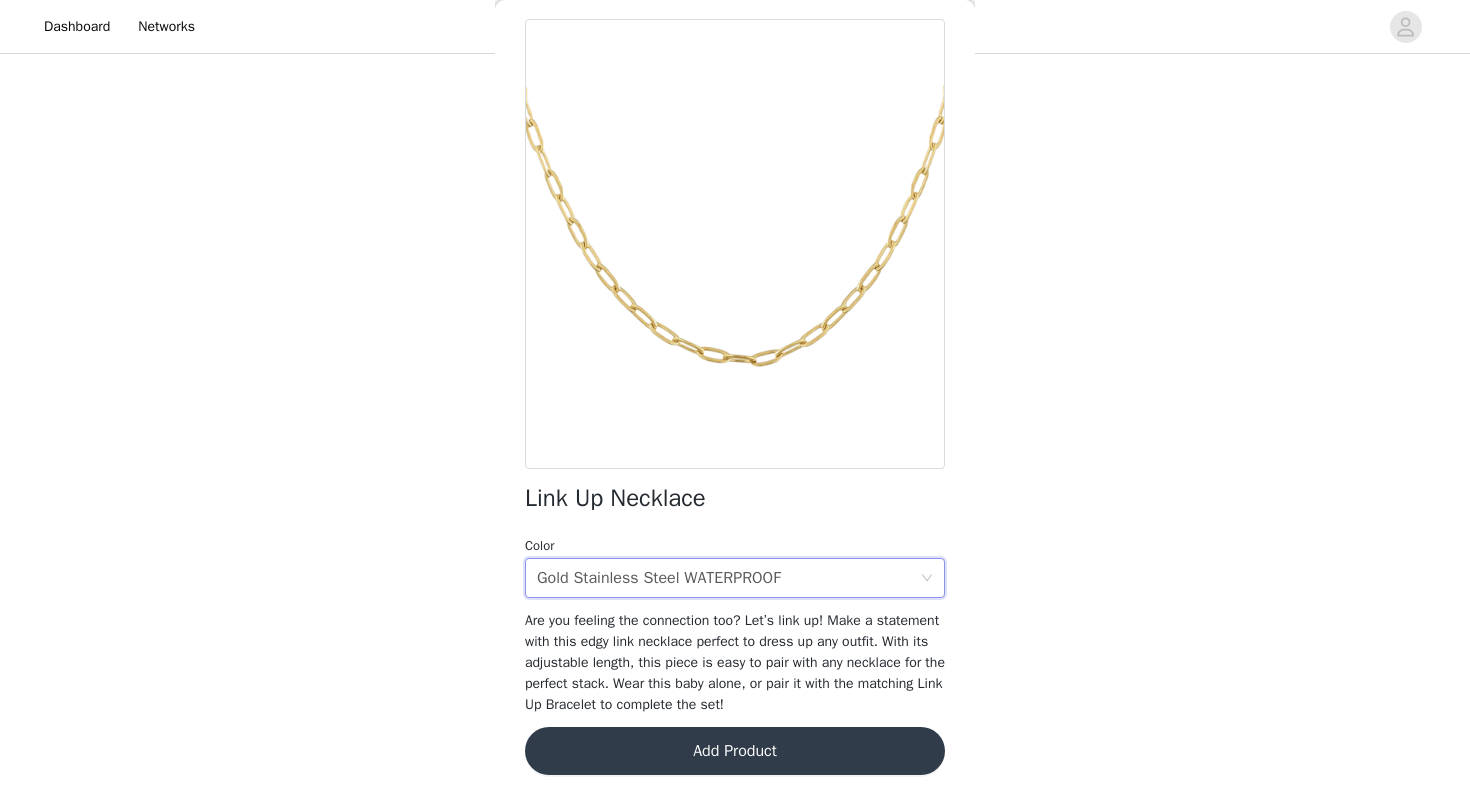 click on "Add Product" at bounding box center (735, 751) 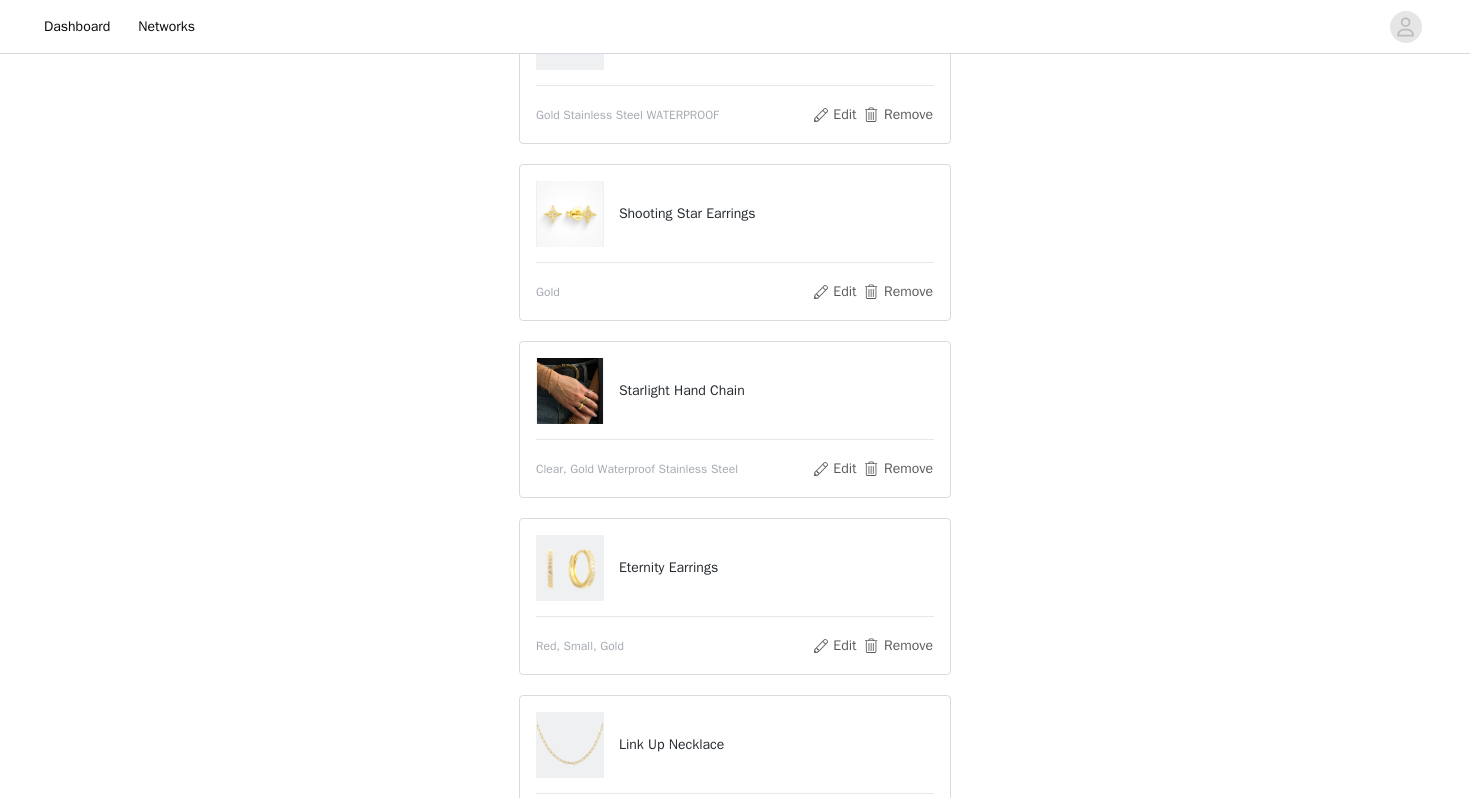 scroll, scrollTop: 273, scrollLeft: 0, axis: vertical 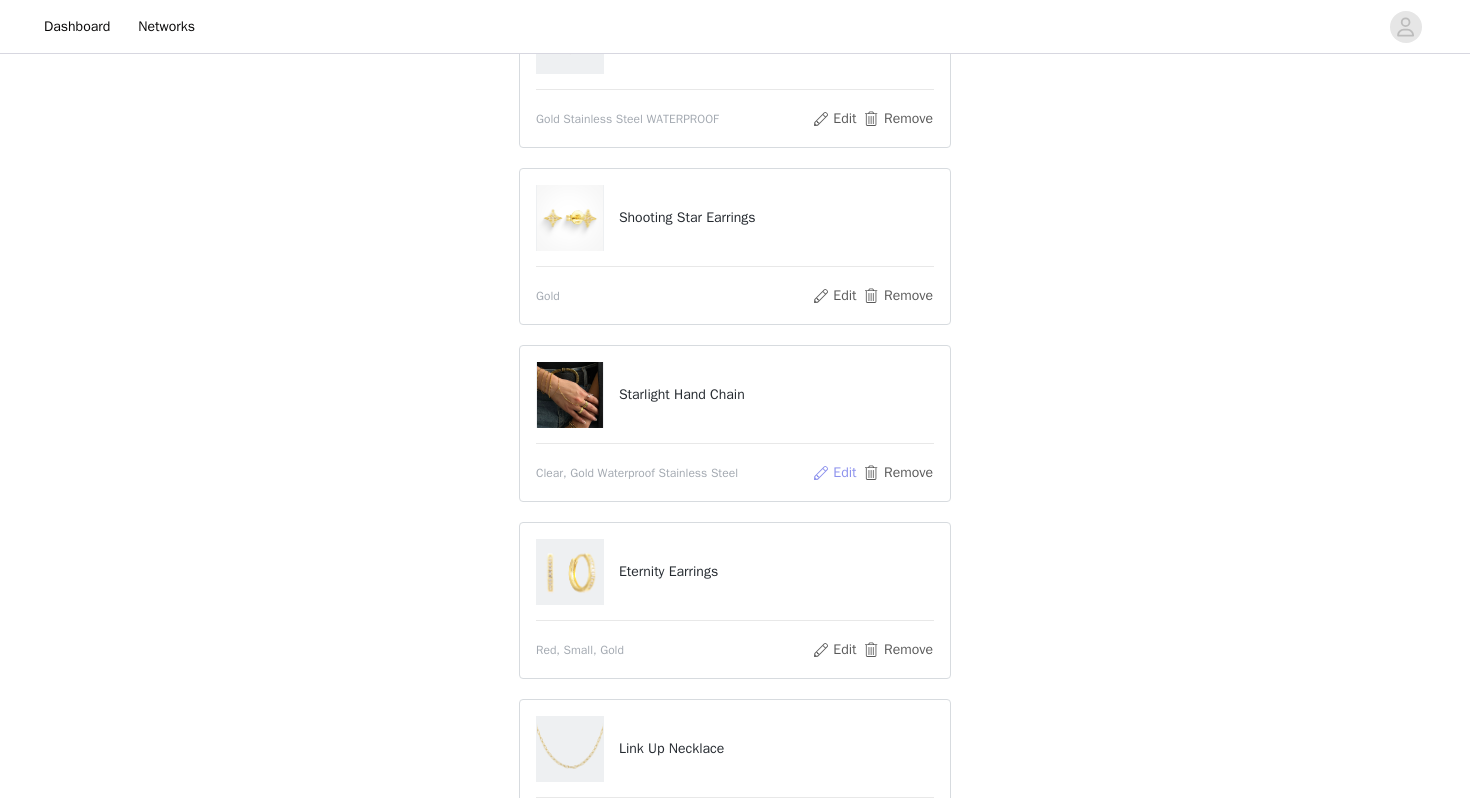 click on "Edit" at bounding box center (834, 473) 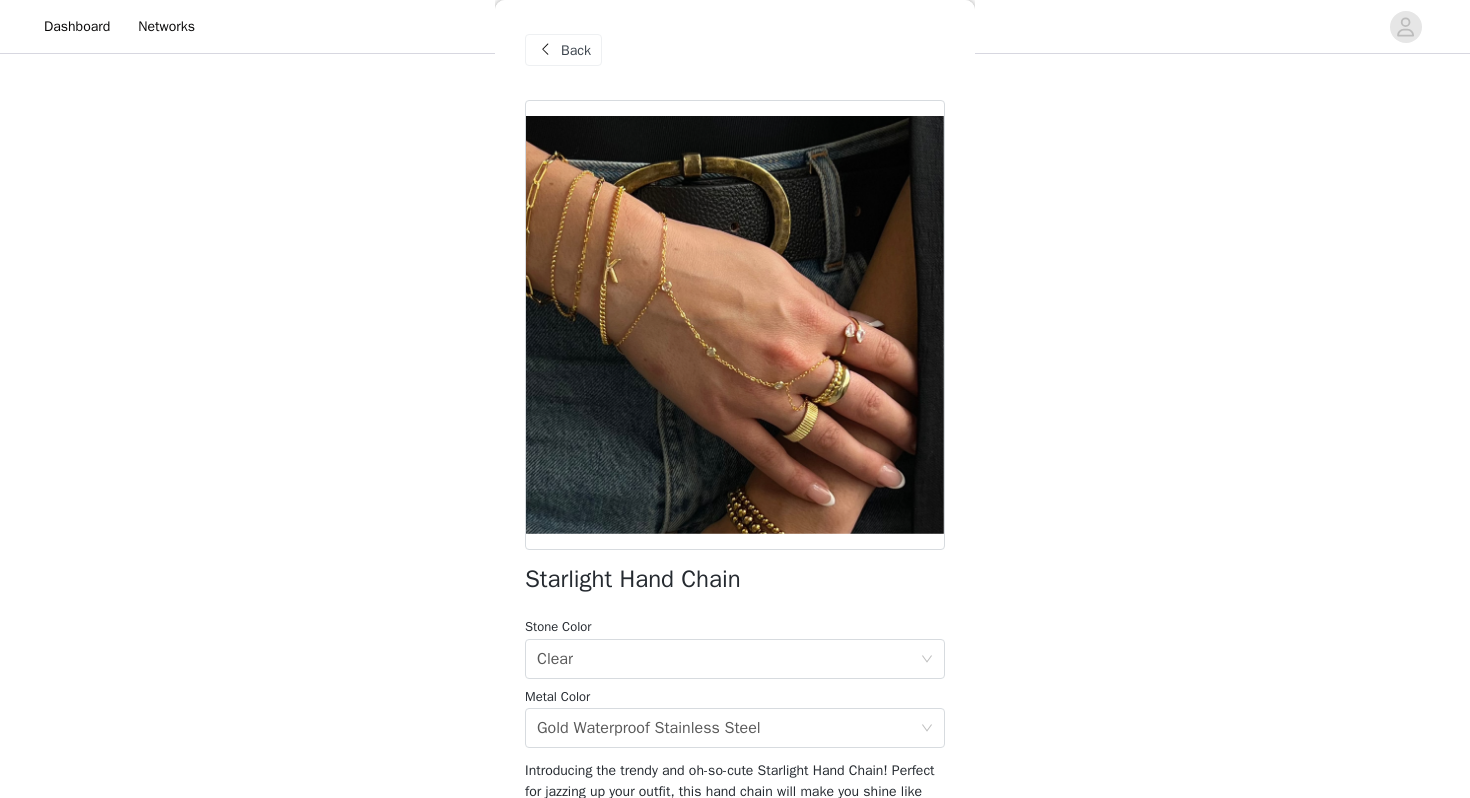 click at bounding box center [545, 50] 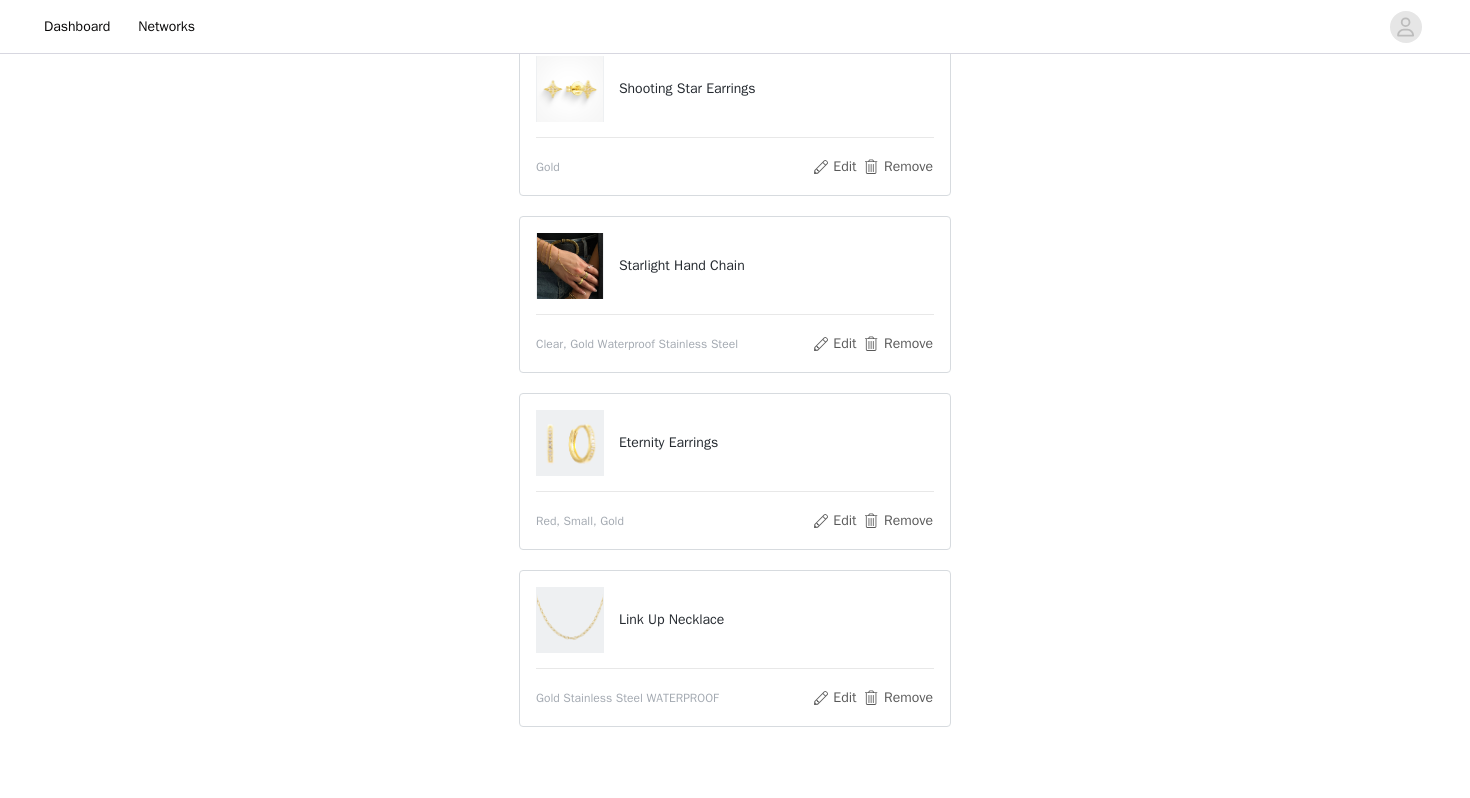scroll, scrollTop: 518, scrollLeft: 0, axis: vertical 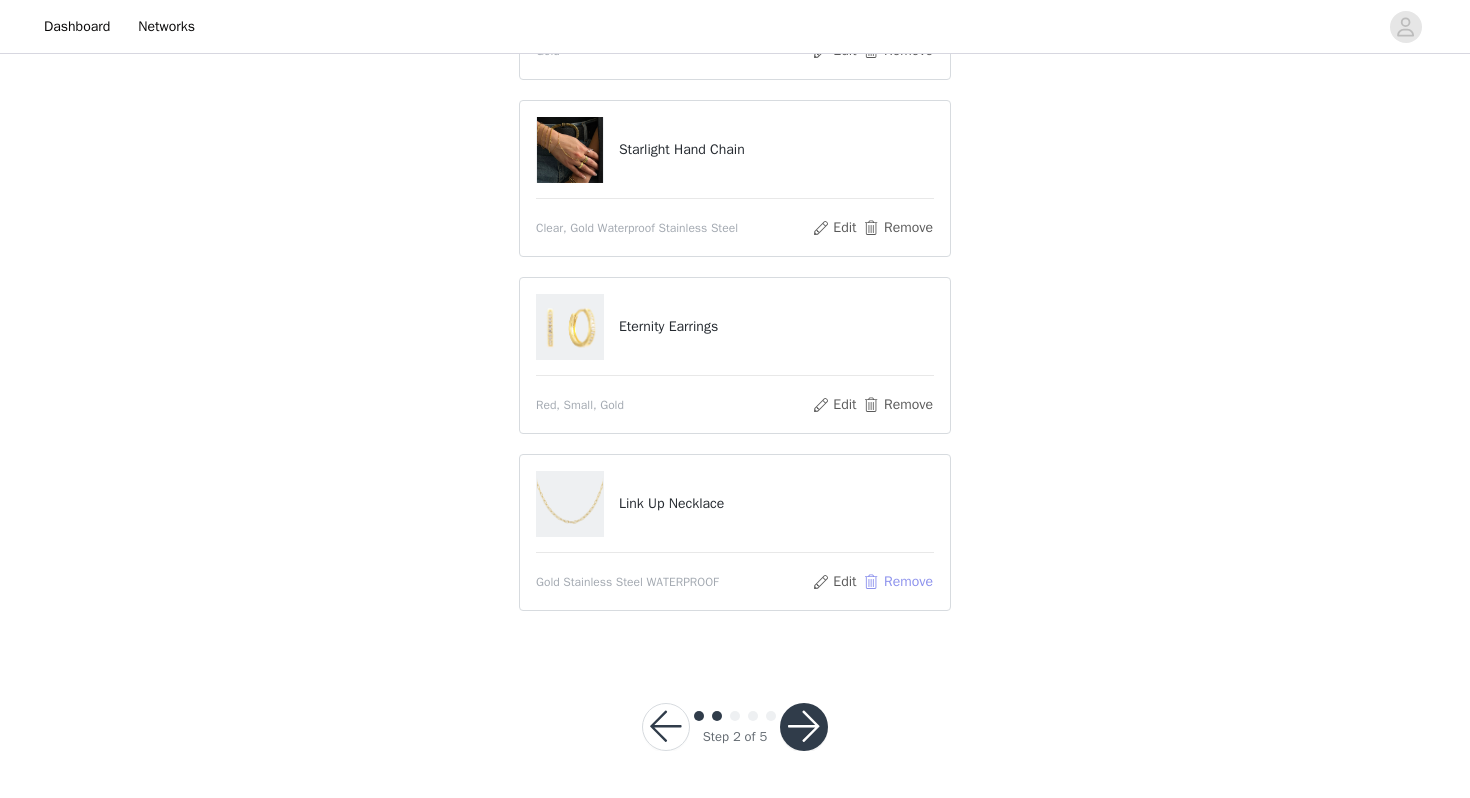 click on "Remove" at bounding box center [898, 582] 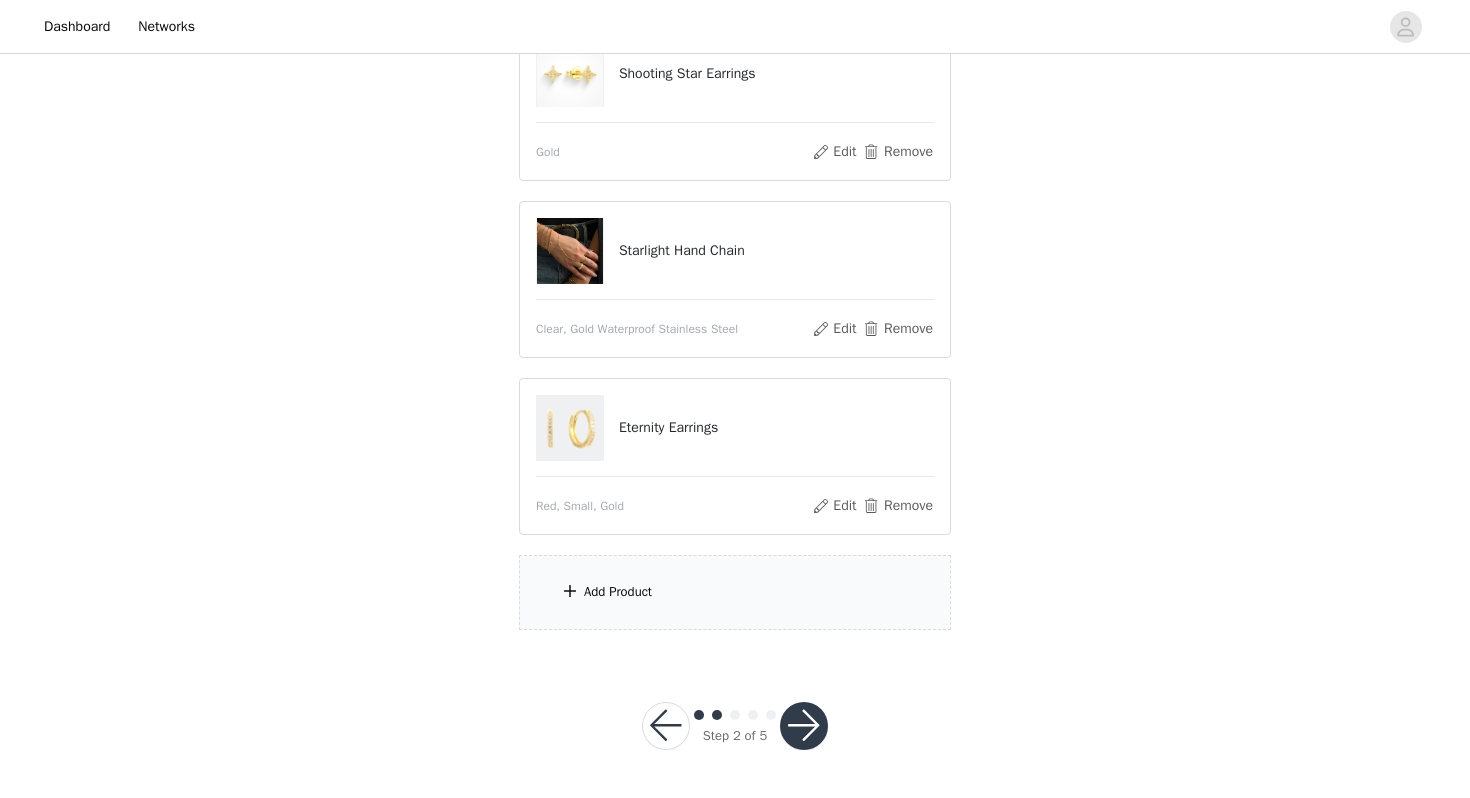 scroll, scrollTop: 470, scrollLeft: 0, axis: vertical 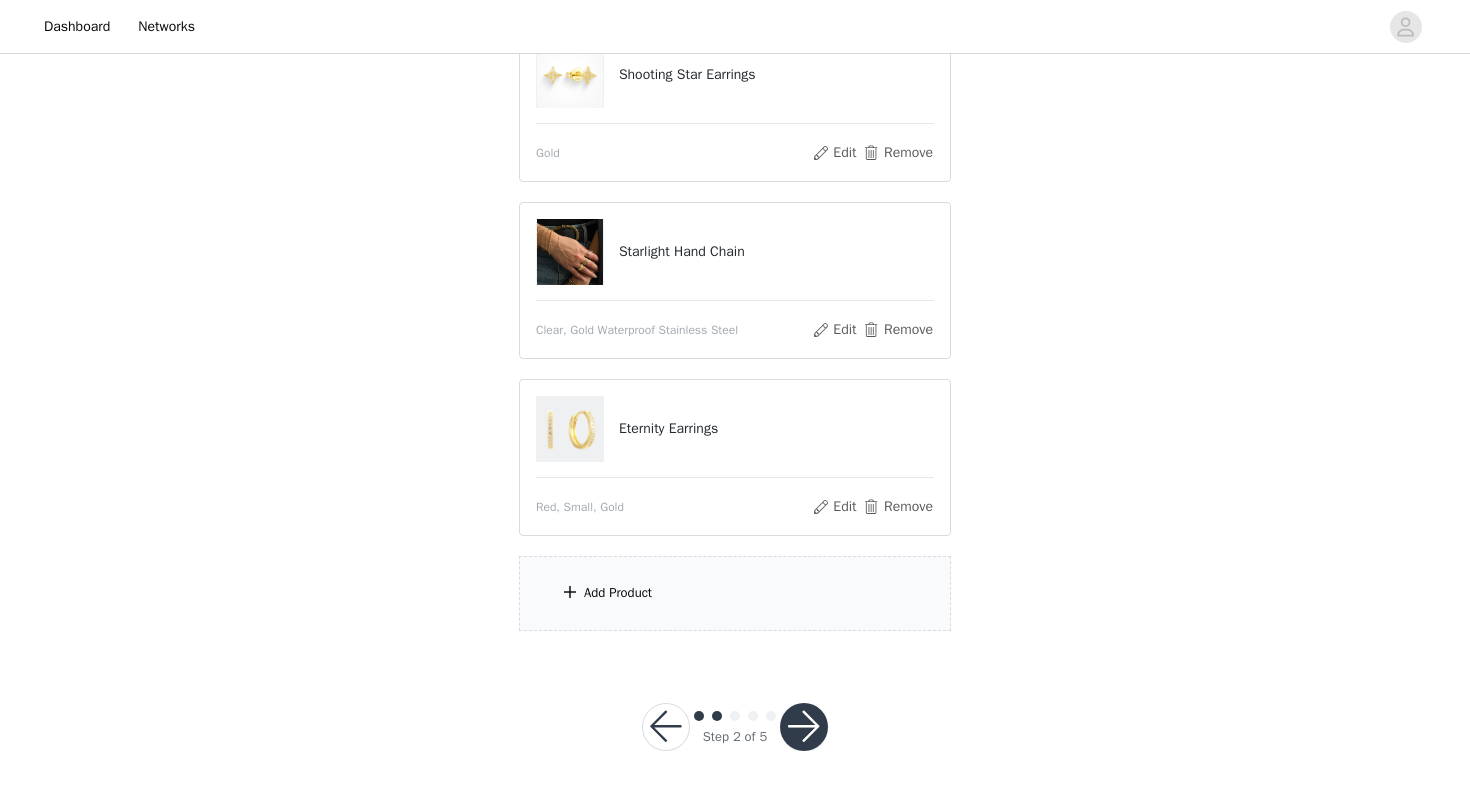 click on "Add Product" at bounding box center [735, 593] 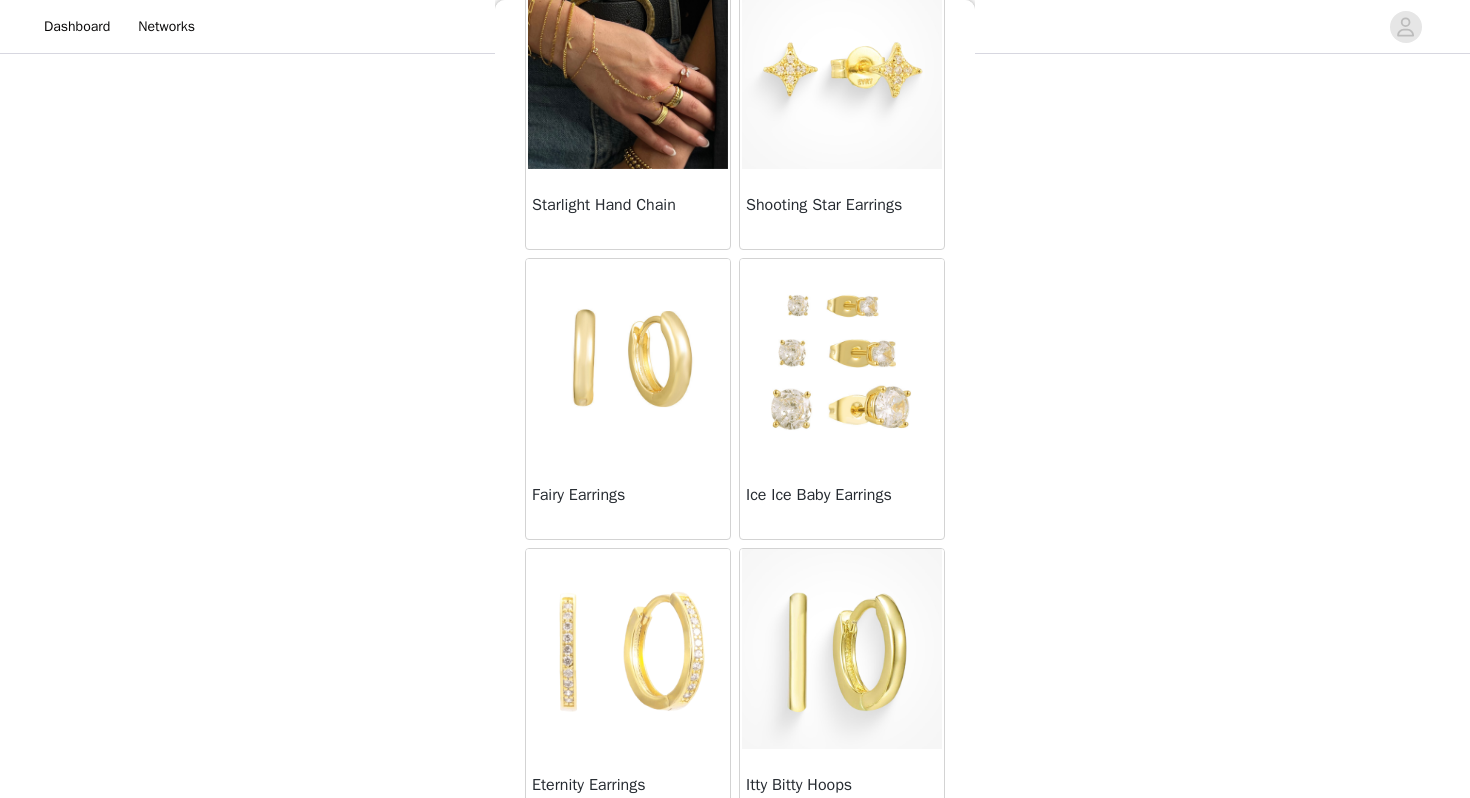 scroll, scrollTop: 162, scrollLeft: 0, axis: vertical 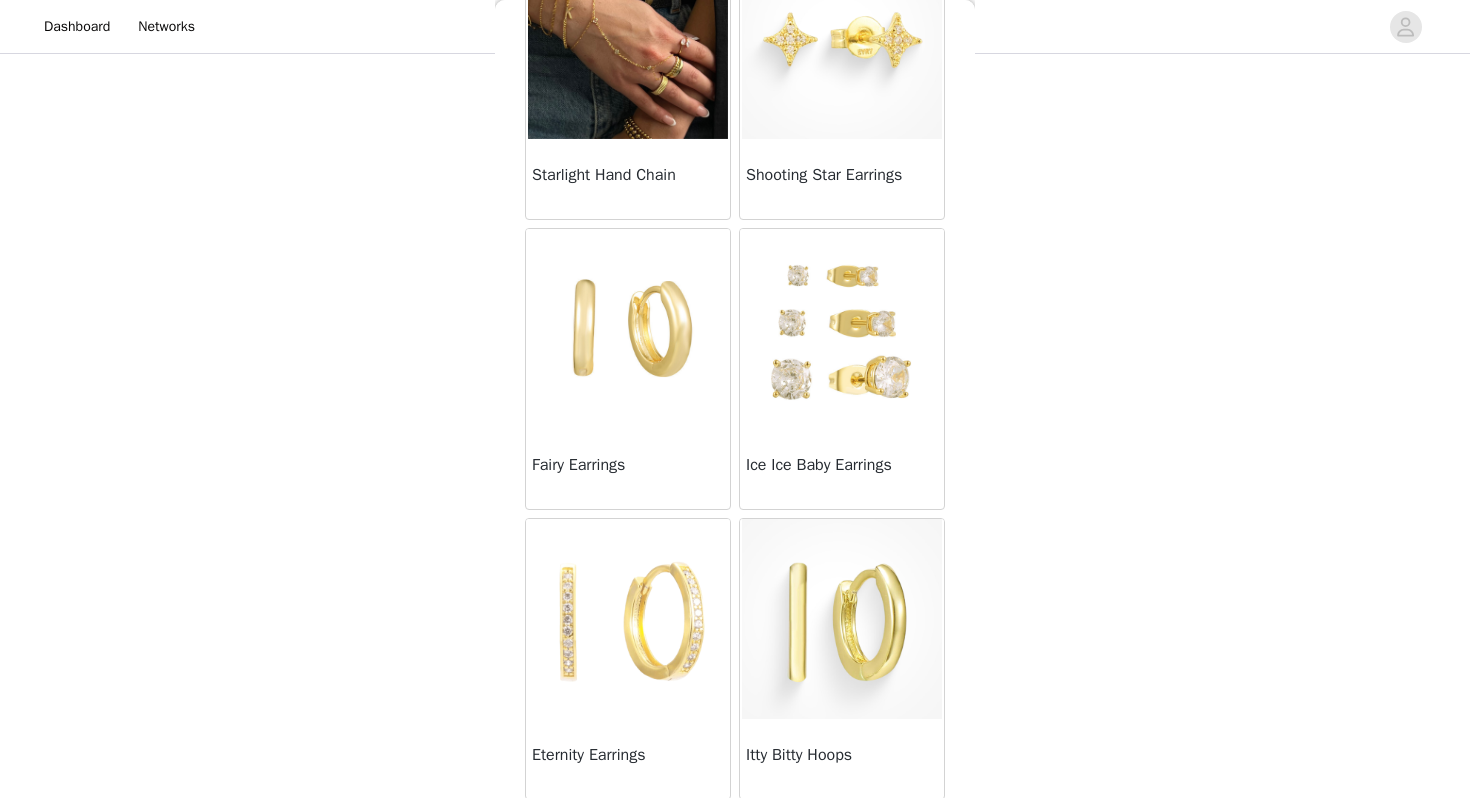 click on "Ice Ice Baby Earrings" at bounding box center (842, 469) 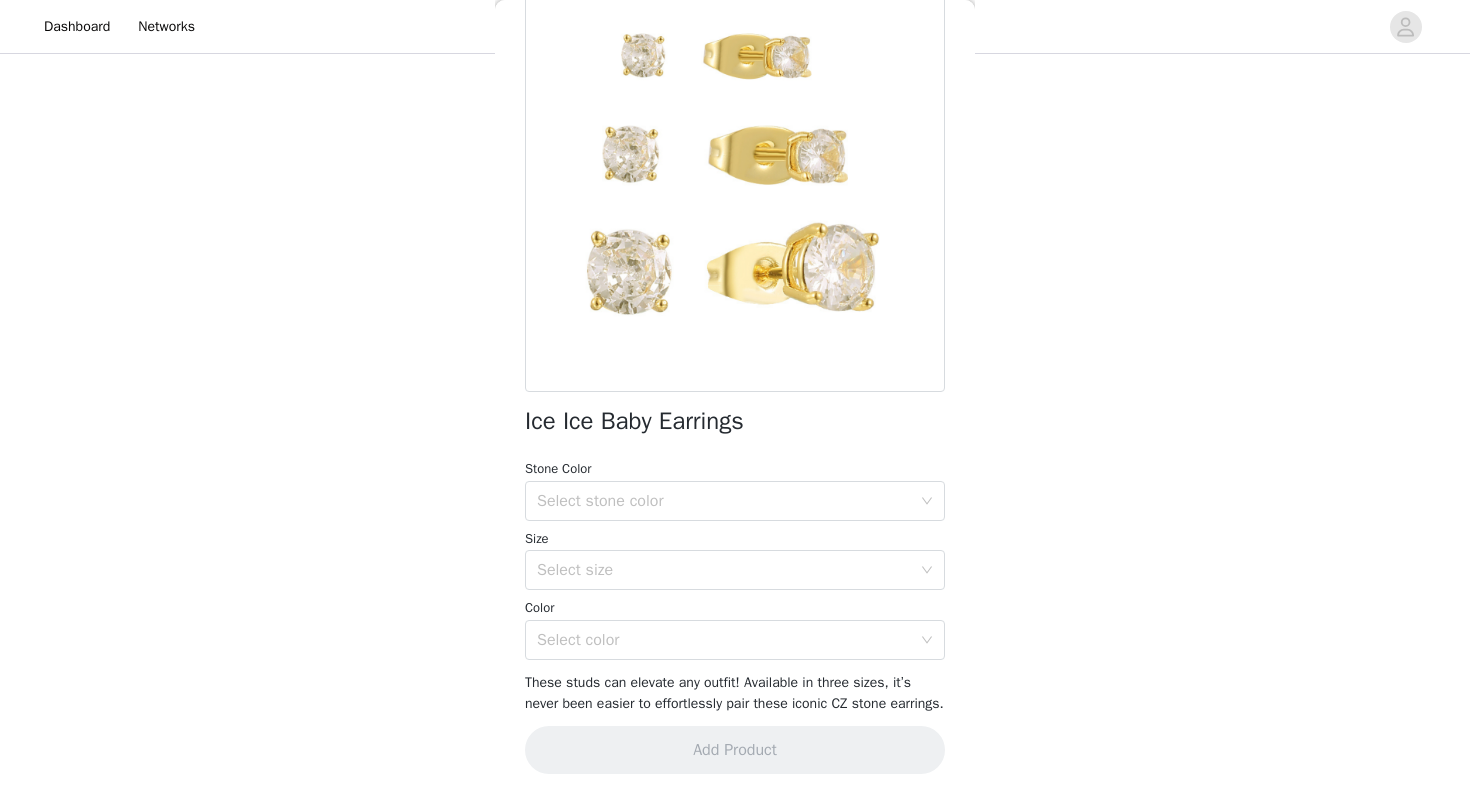 scroll, scrollTop: 0, scrollLeft: 0, axis: both 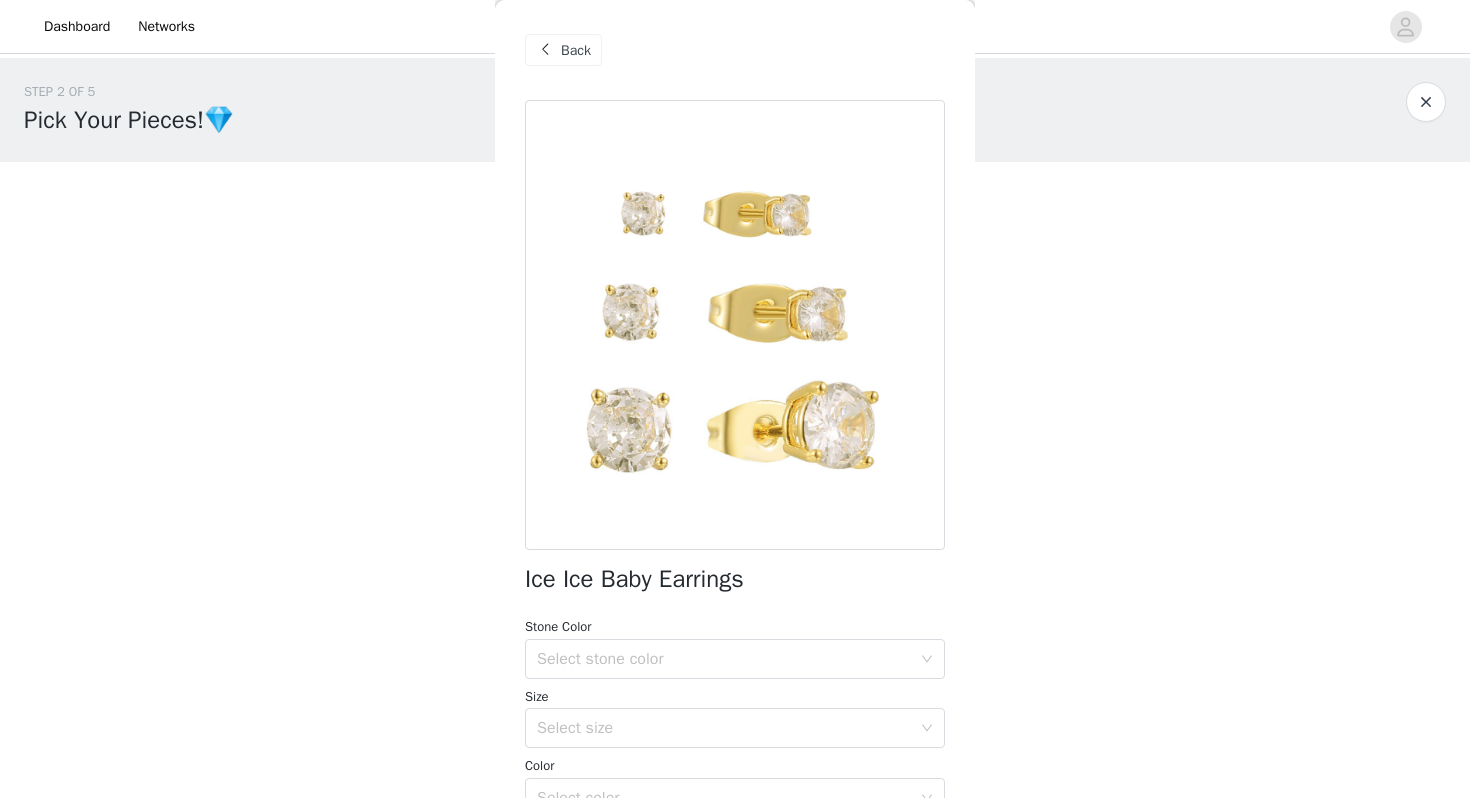 click on "Back" at bounding box center (563, 50) 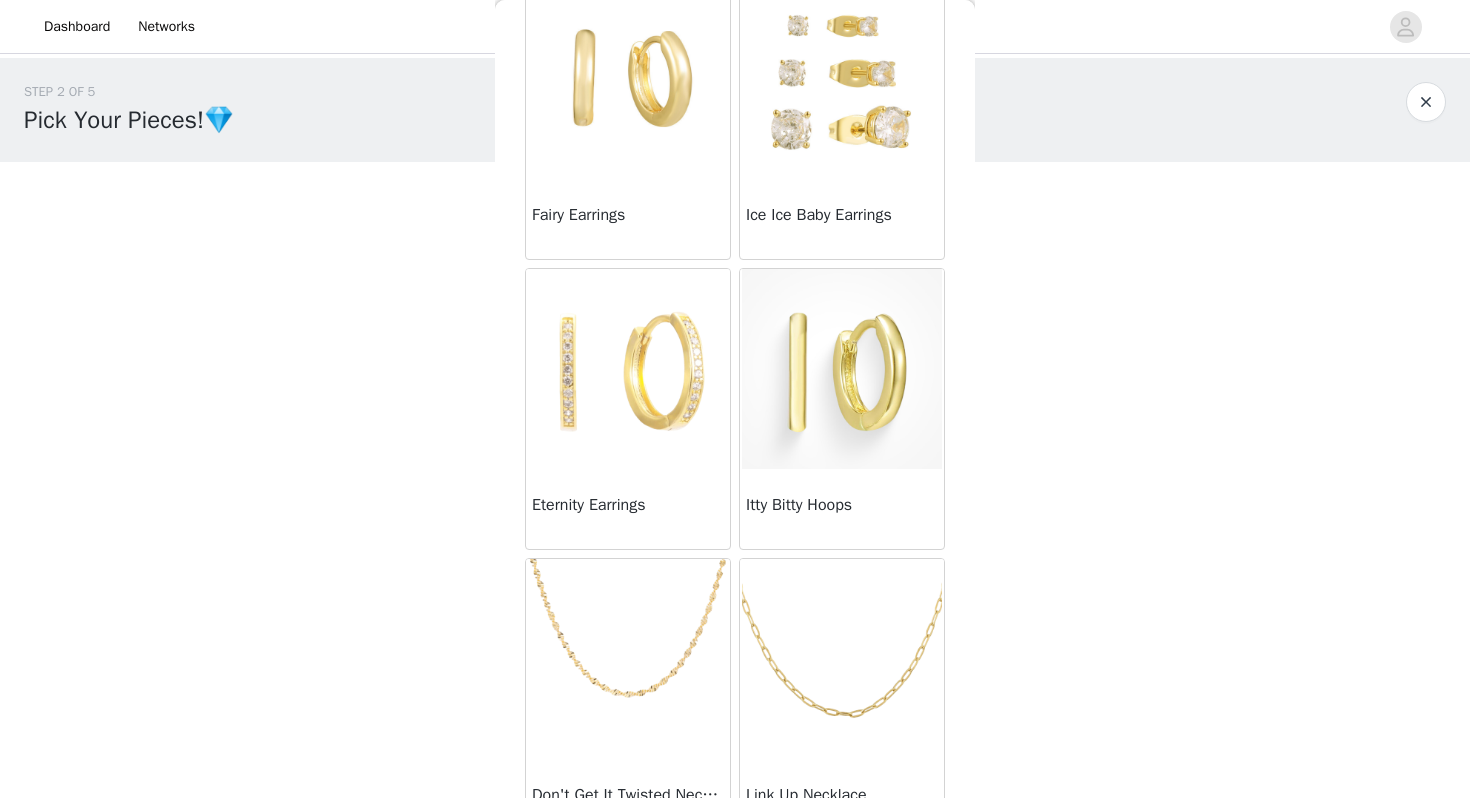 scroll, scrollTop: 458, scrollLeft: 0, axis: vertical 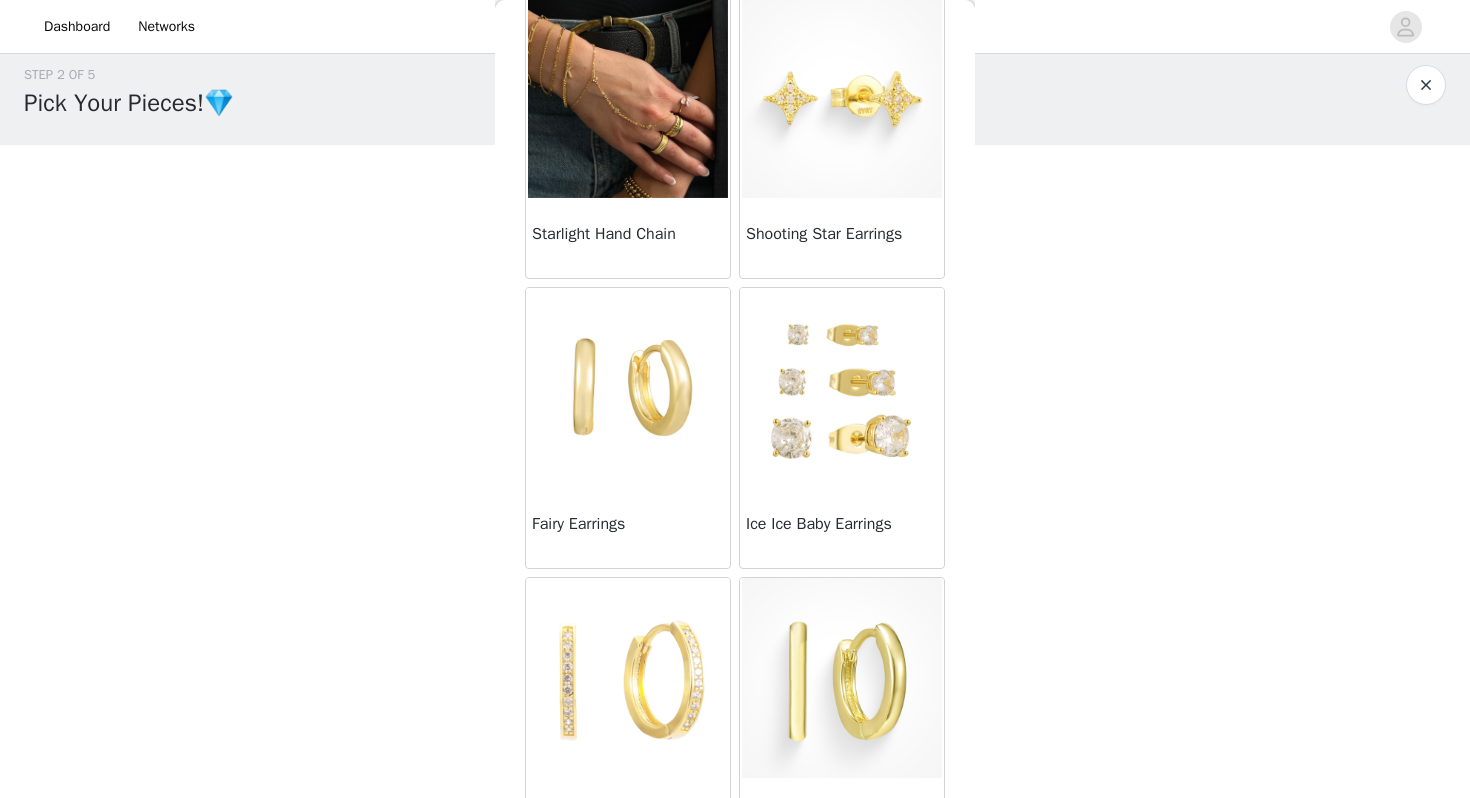 click at bounding box center (628, 388) 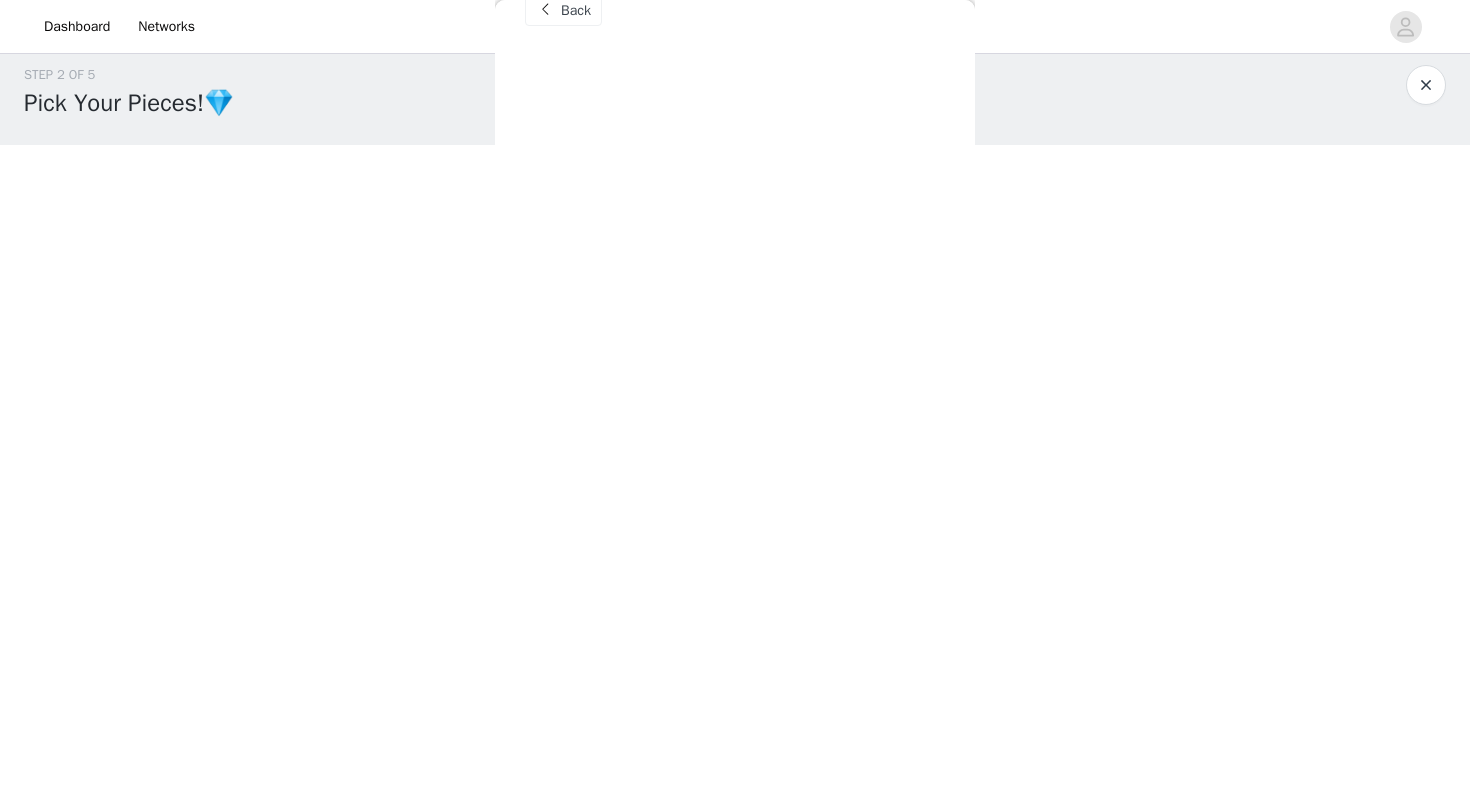 scroll, scrollTop: 39, scrollLeft: 0, axis: vertical 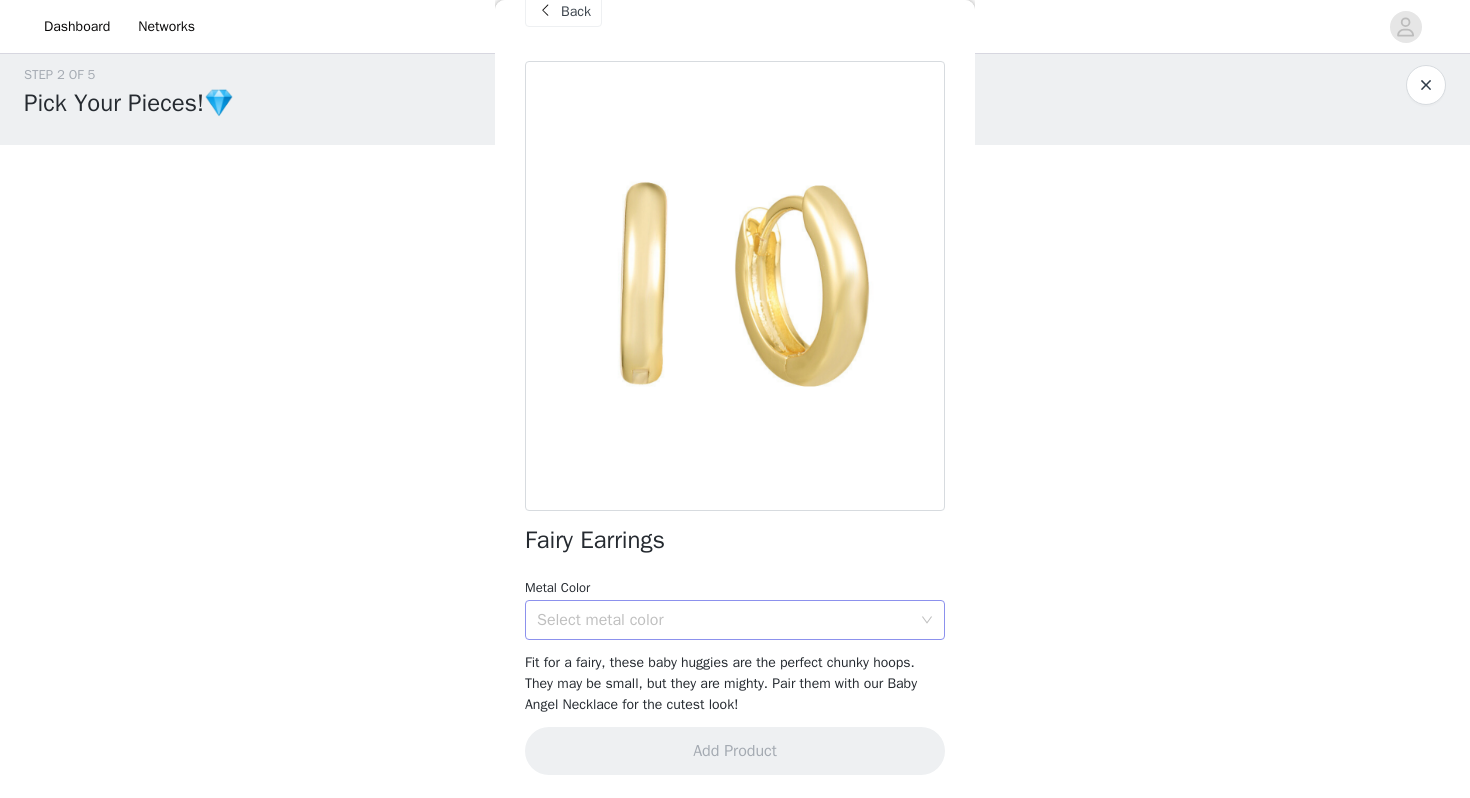 click on "Select metal color" at bounding box center (724, 620) 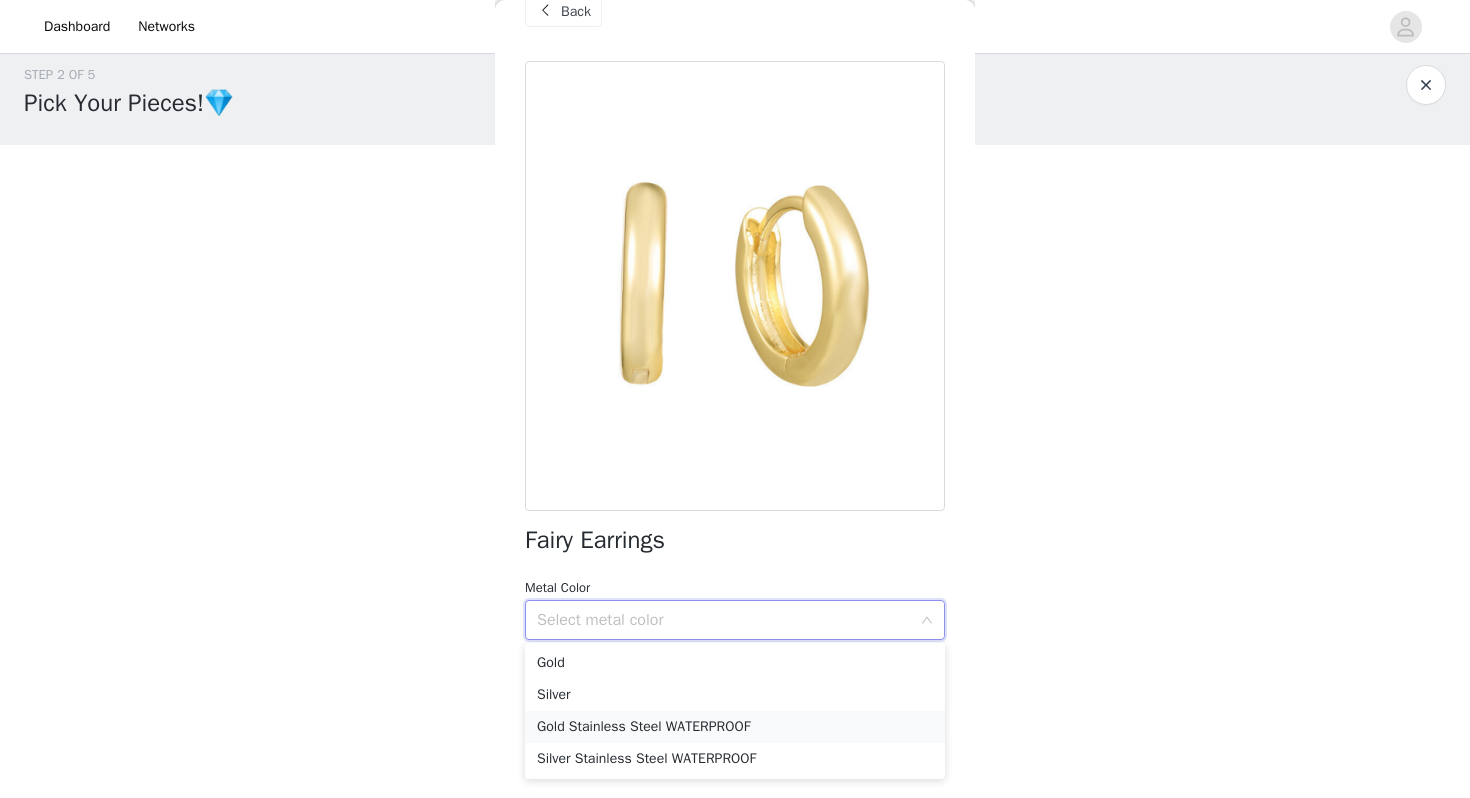 click on "Gold Stainless Steel WATERPROOF" at bounding box center (735, 727) 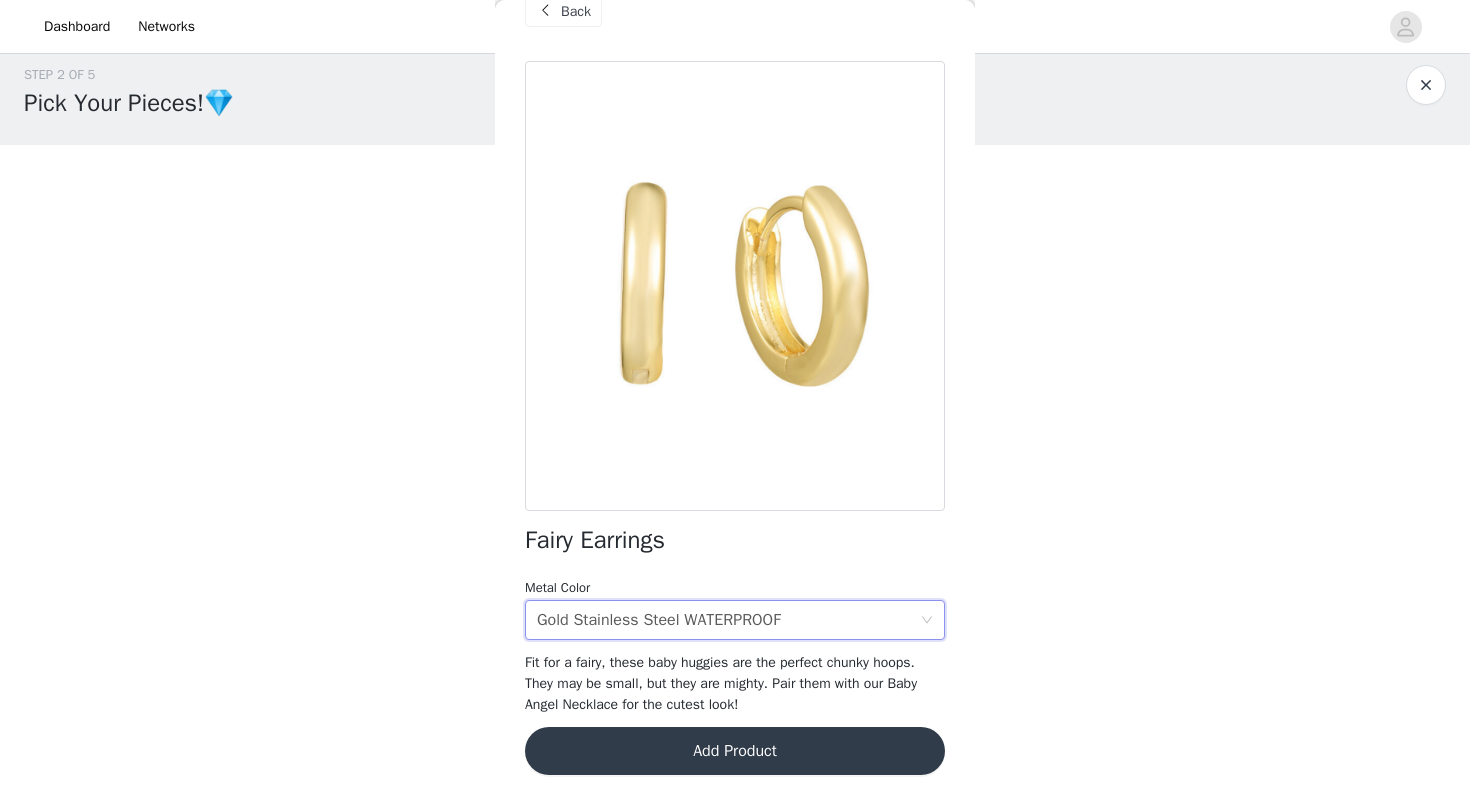 click on "Add Product" at bounding box center (735, 751) 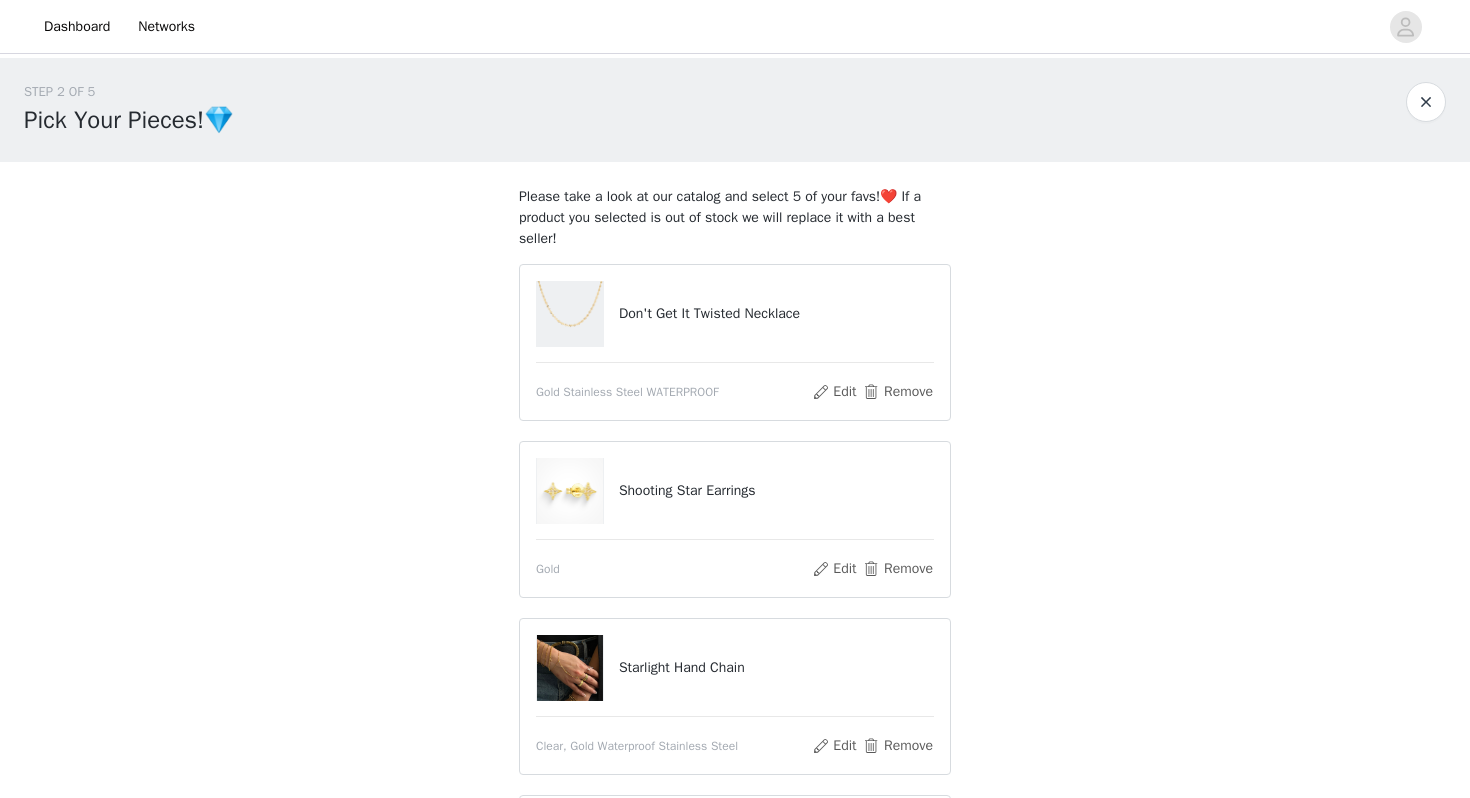 scroll, scrollTop: 518, scrollLeft: 0, axis: vertical 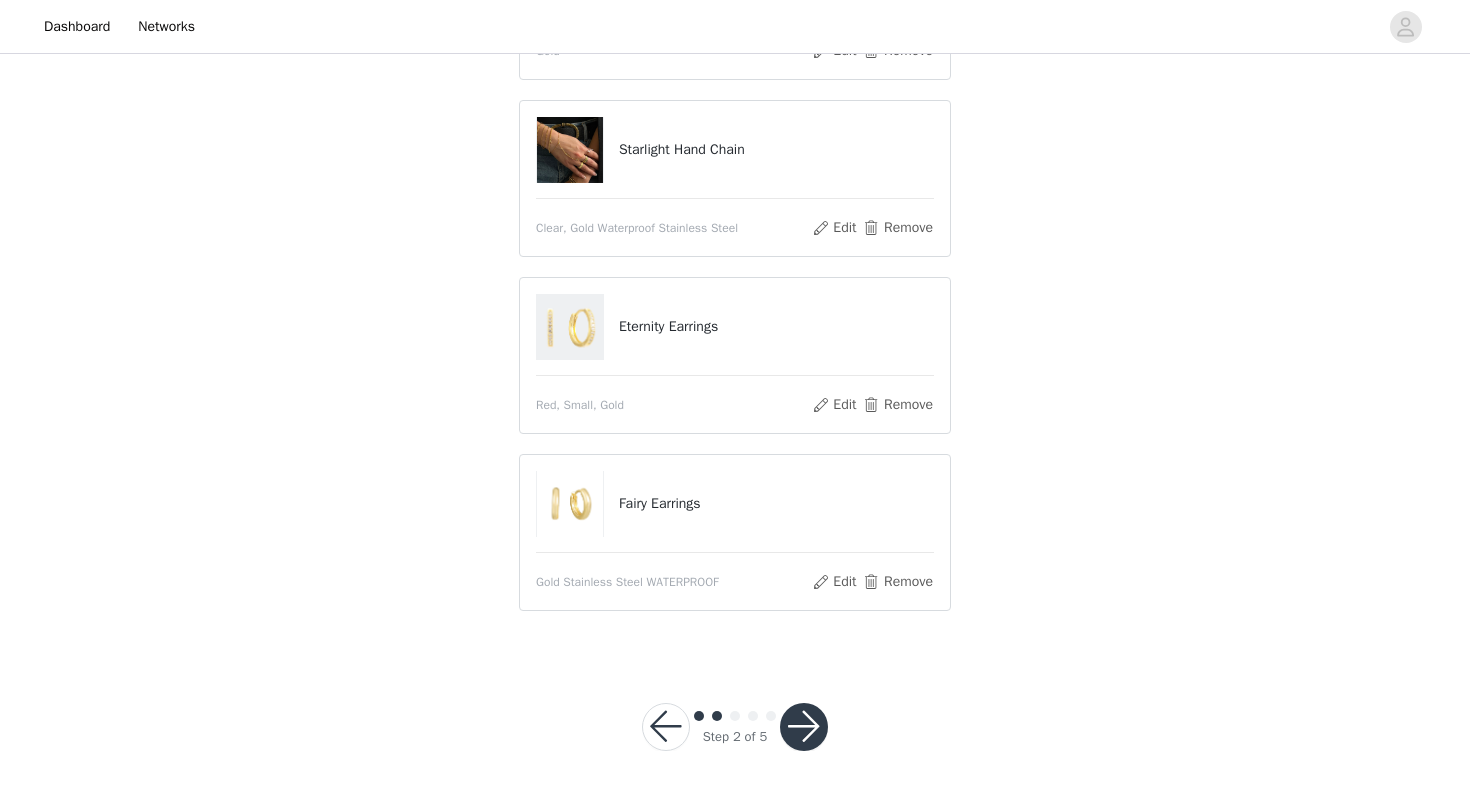 click at bounding box center [804, 727] 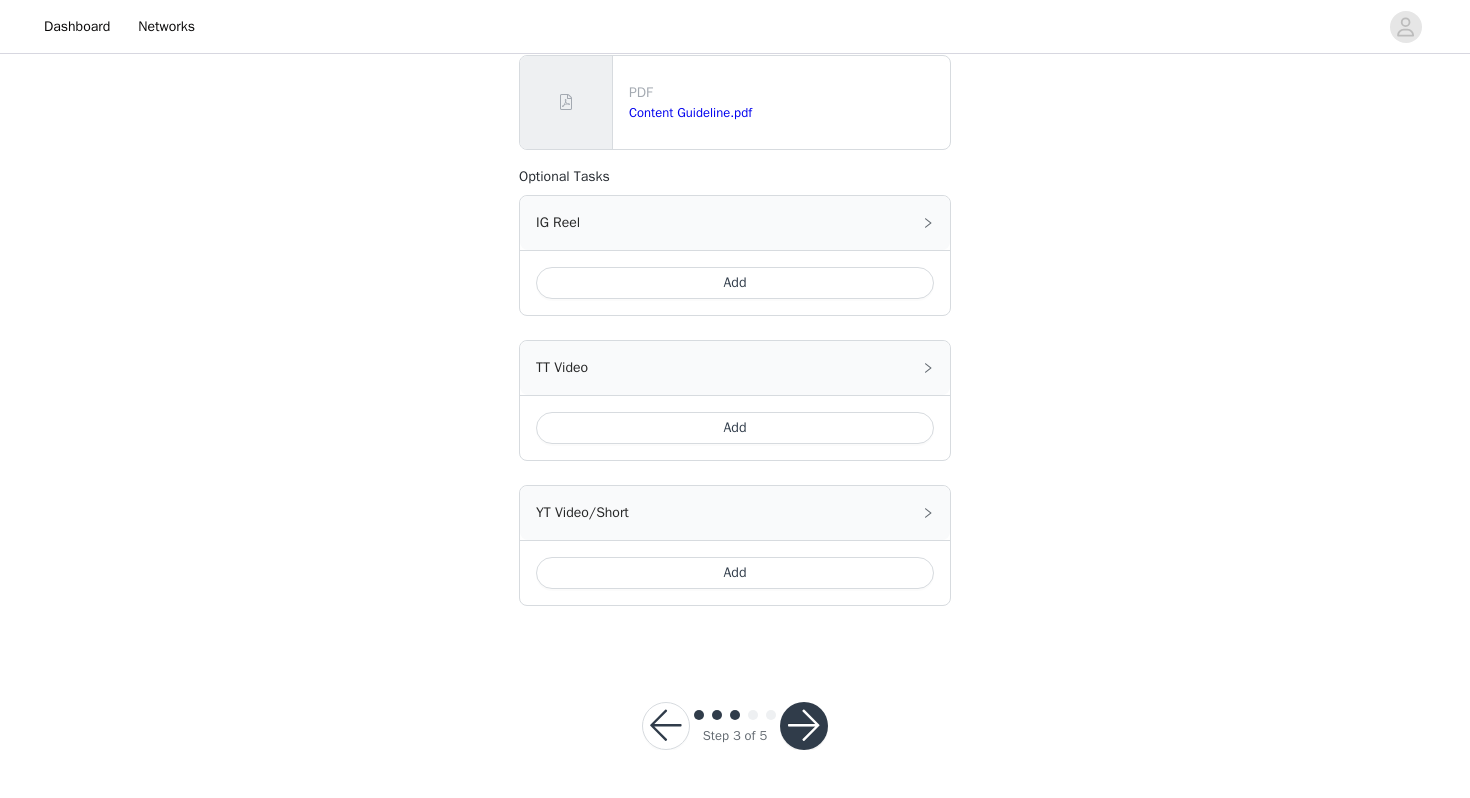 scroll, scrollTop: 725, scrollLeft: 0, axis: vertical 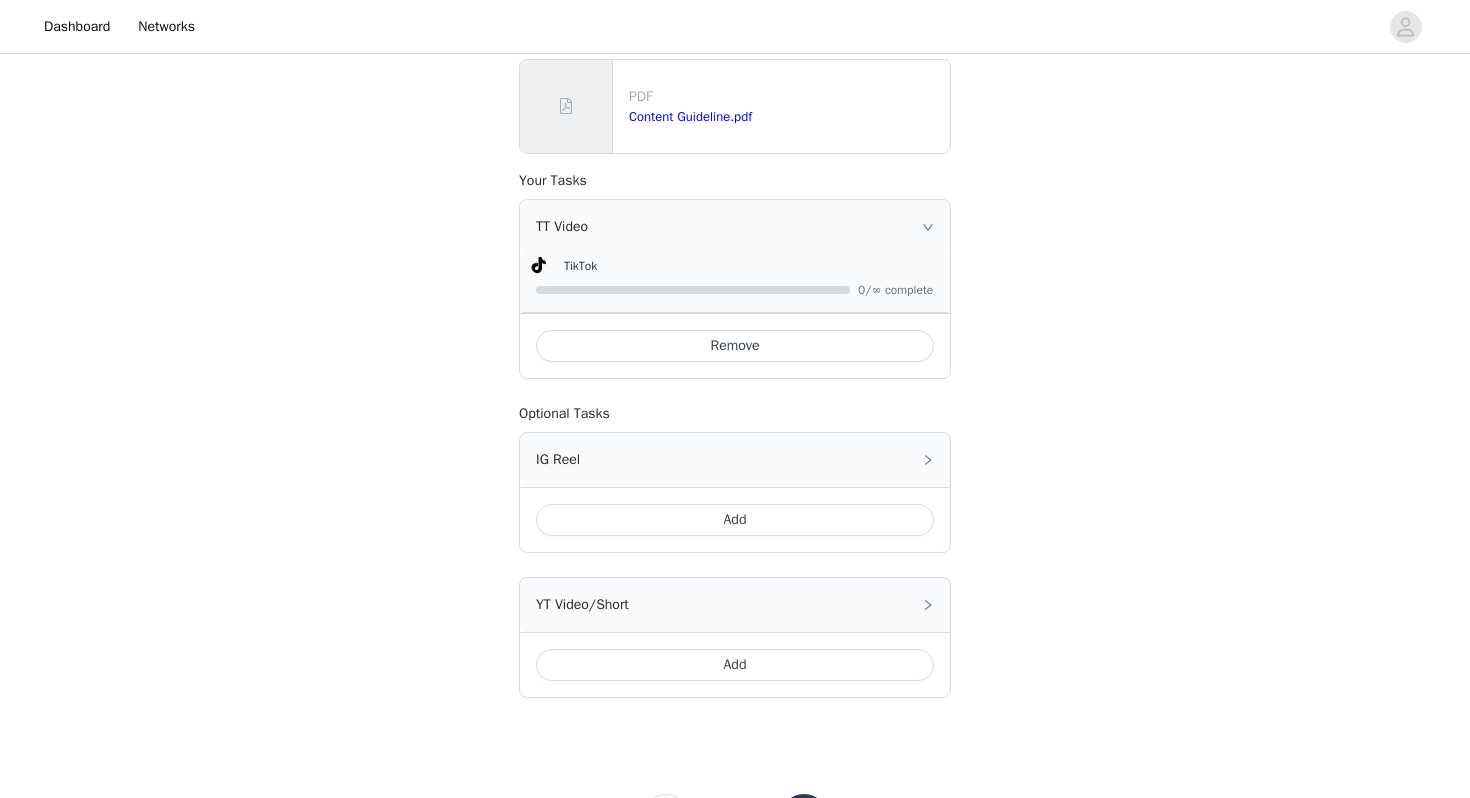 click on "Add" at bounding box center [735, 520] 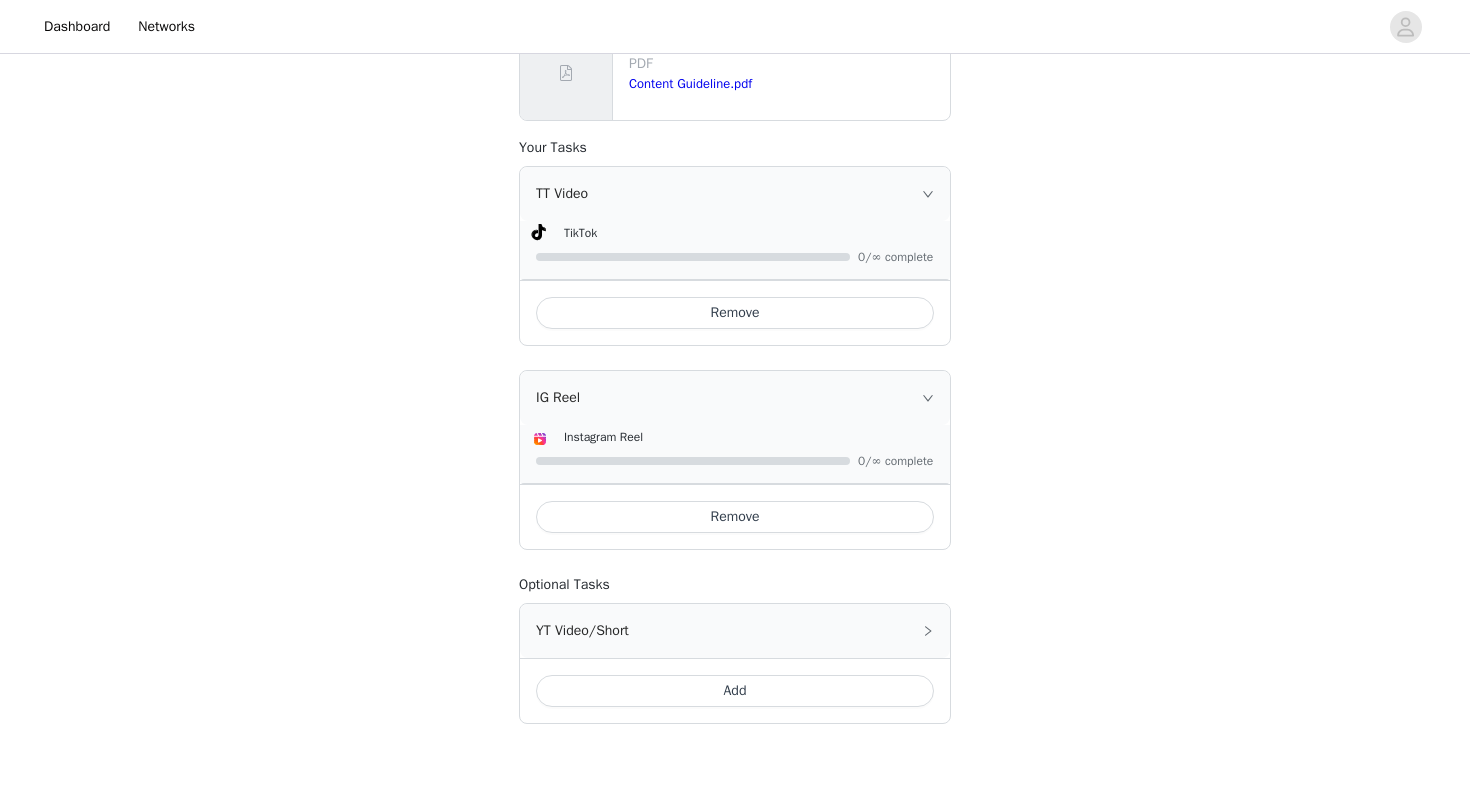 scroll, scrollTop: 872, scrollLeft: 0, axis: vertical 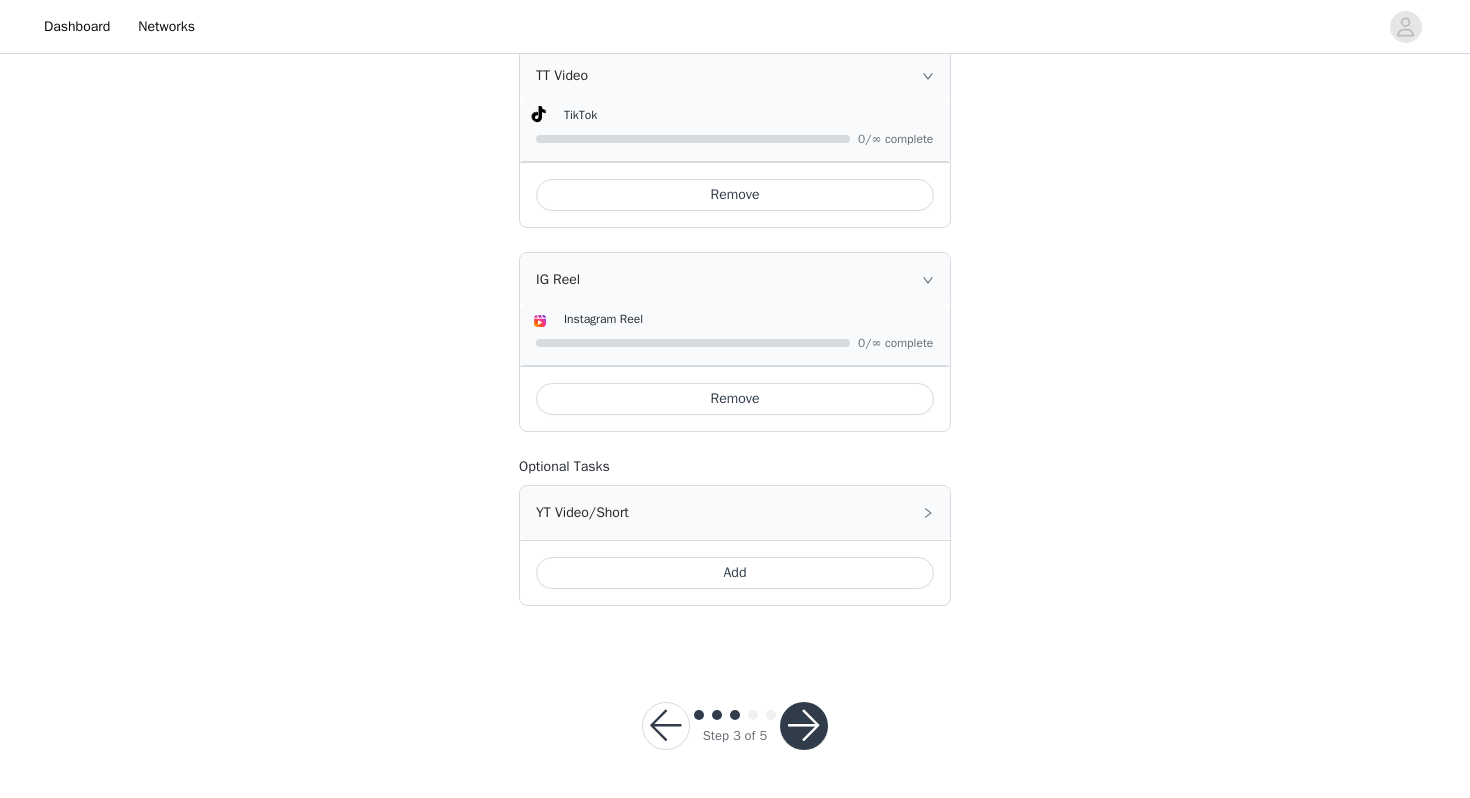 click at bounding box center [804, 726] 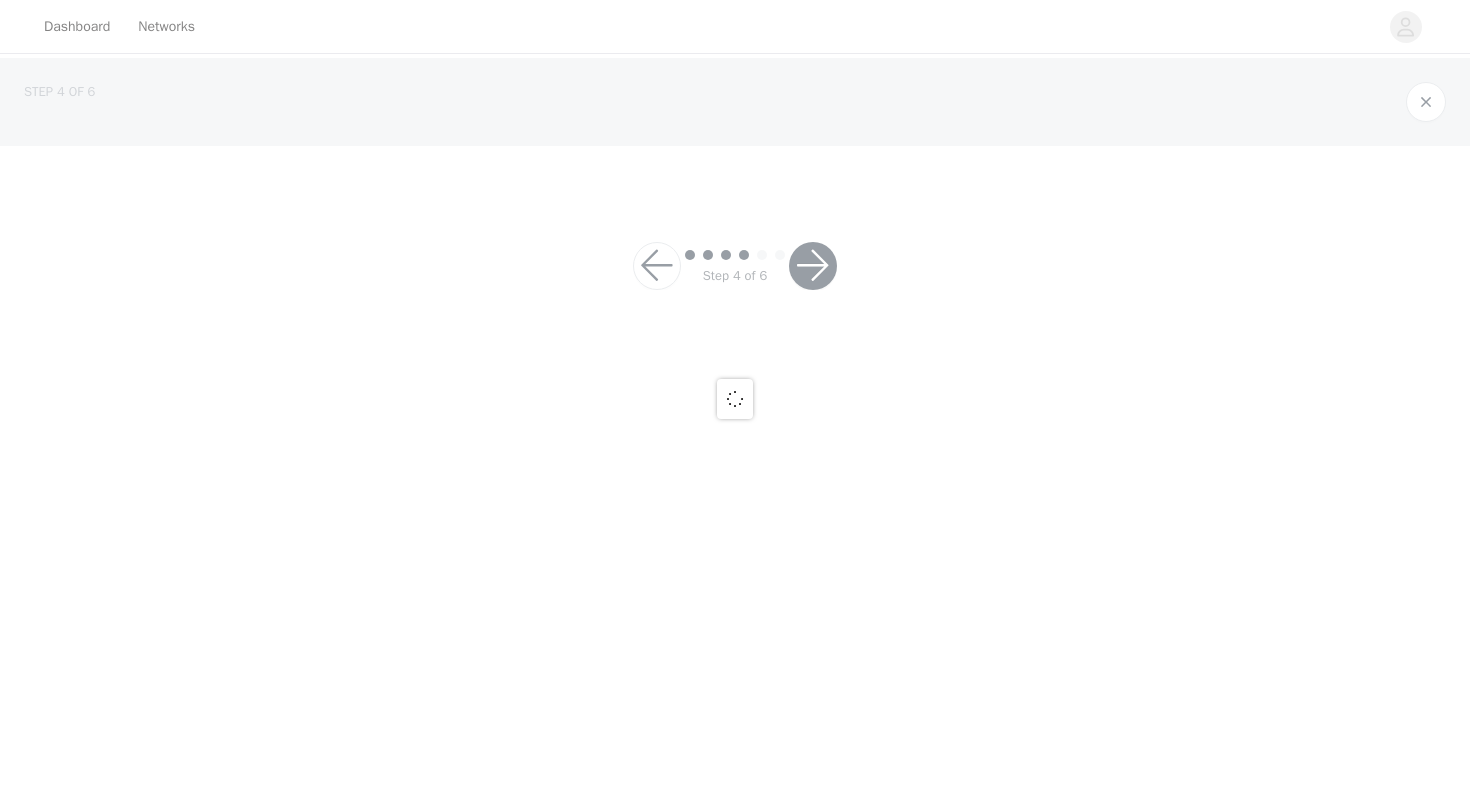 scroll, scrollTop: 0, scrollLeft: 0, axis: both 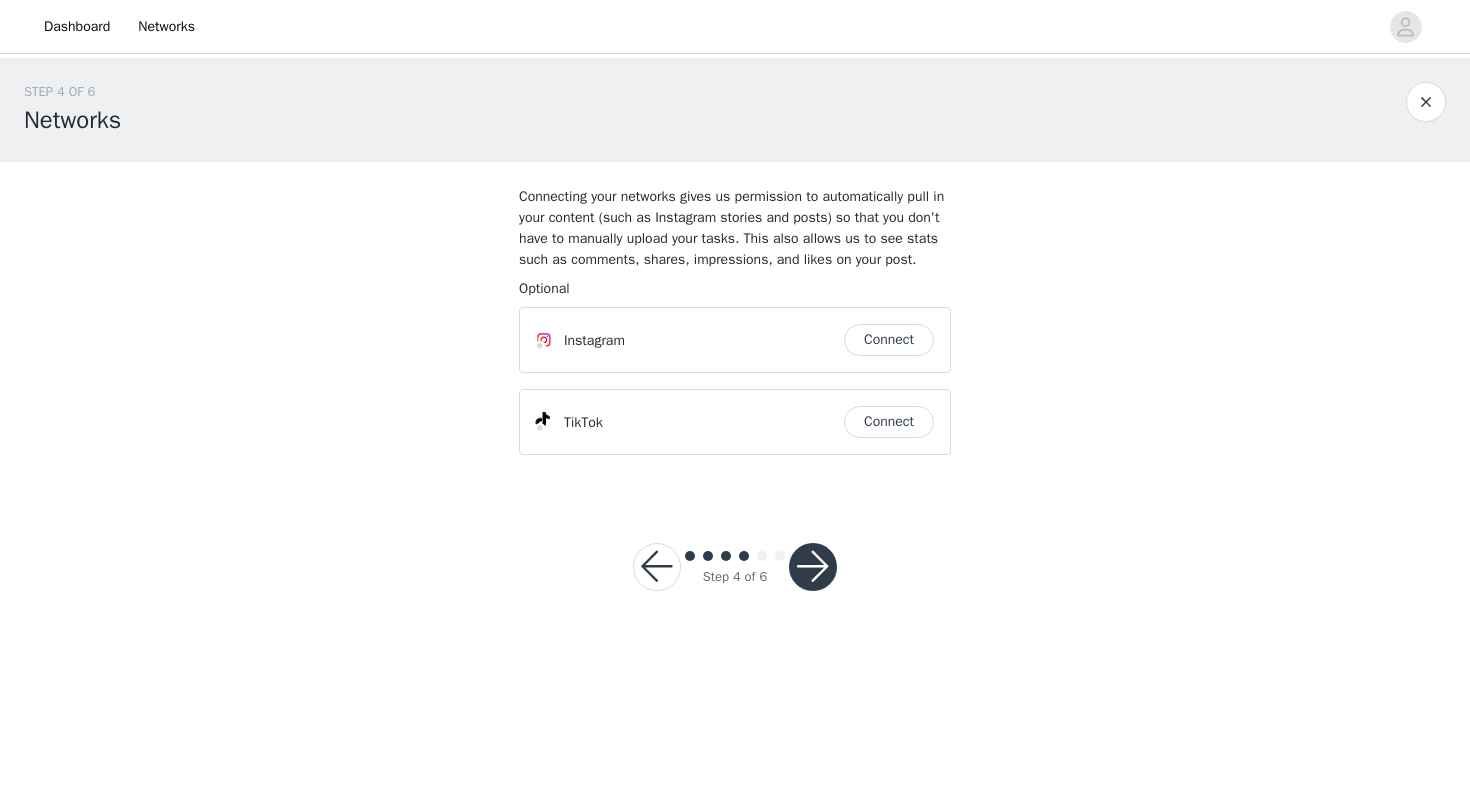 click on "Connect" at bounding box center (889, 340) 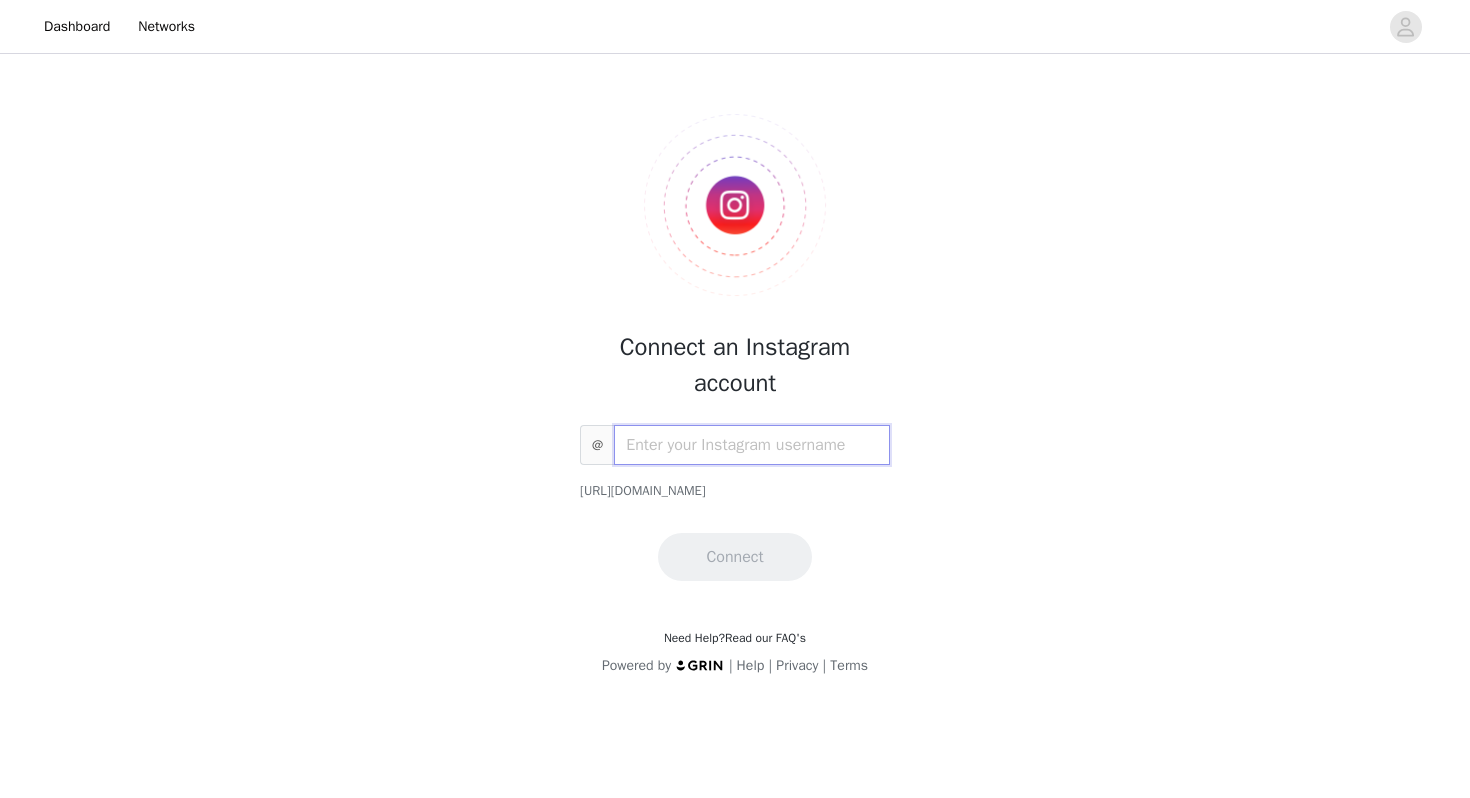 click at bounding box center (752, 445) 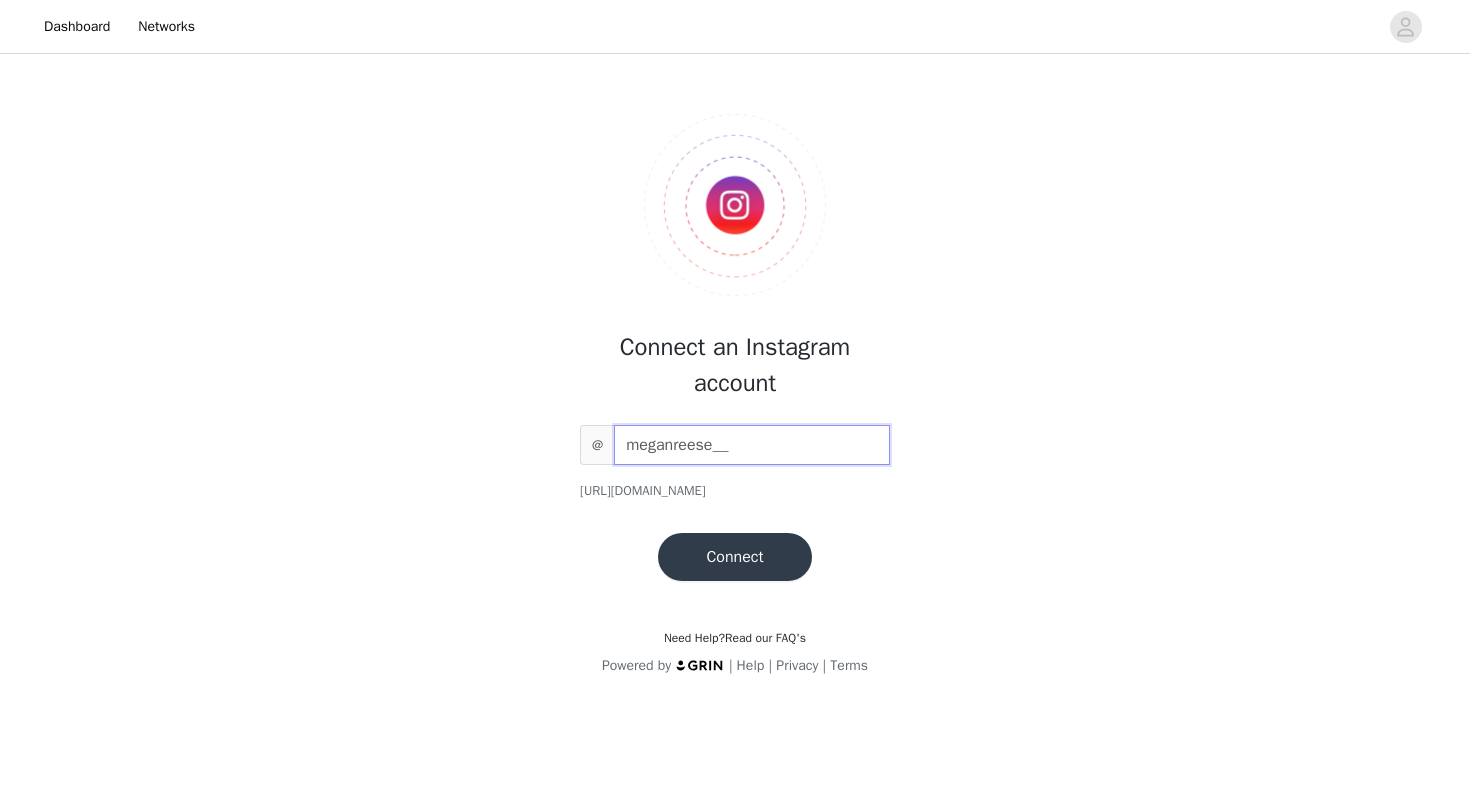 type on "meganreese__" 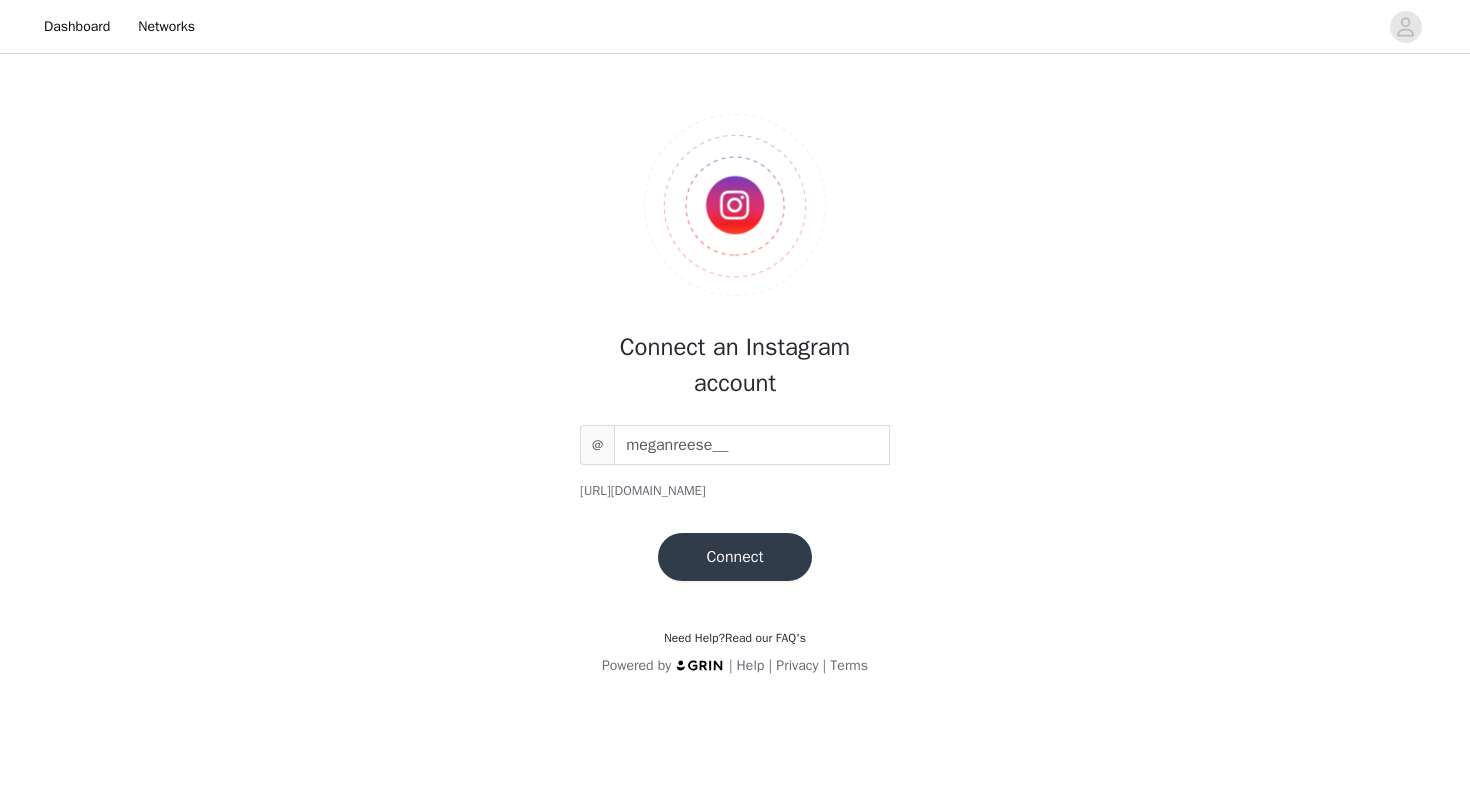 click on "Connect" at bounding box center (734, 557) 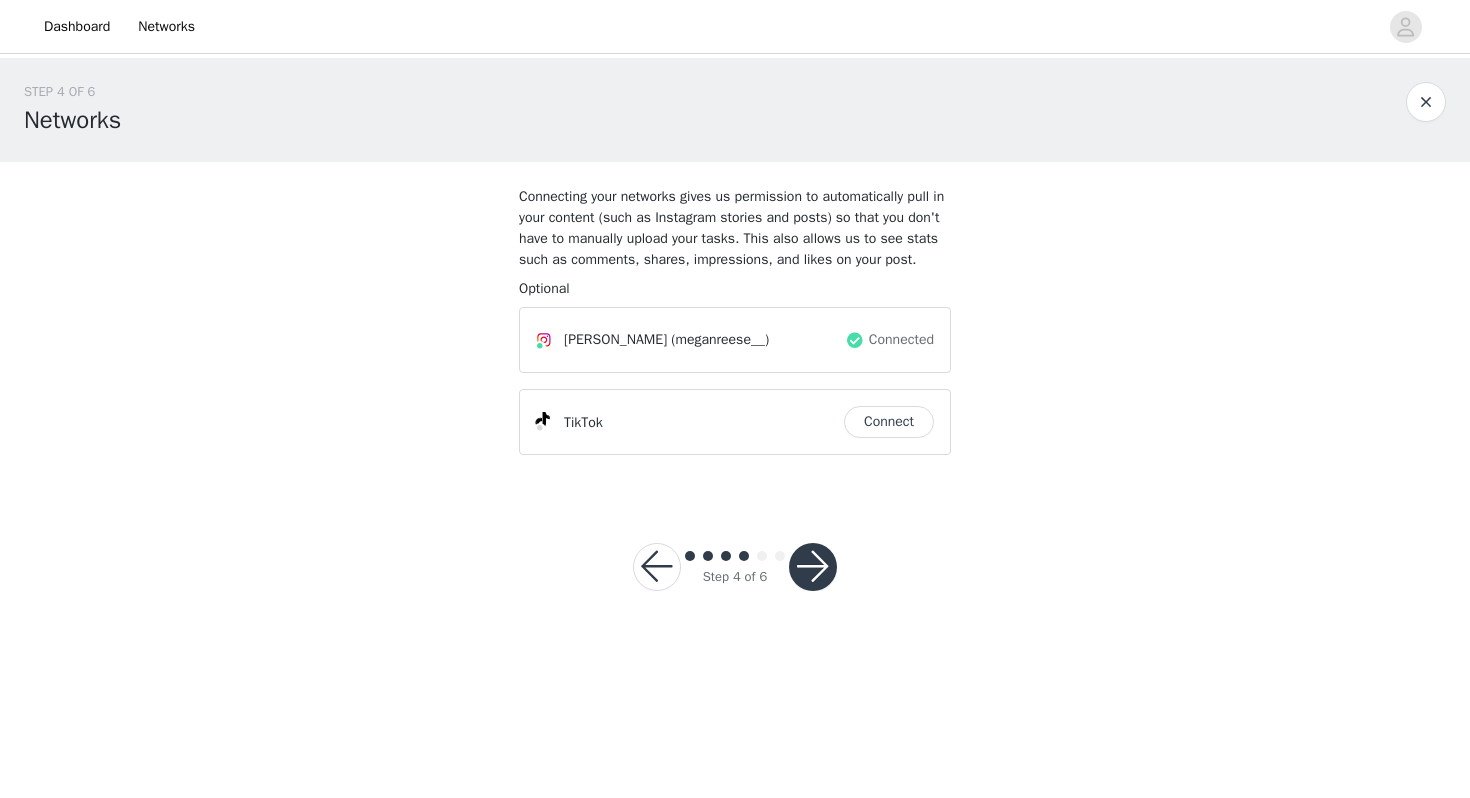 click on "Connect" at bounding box center (889, 422) 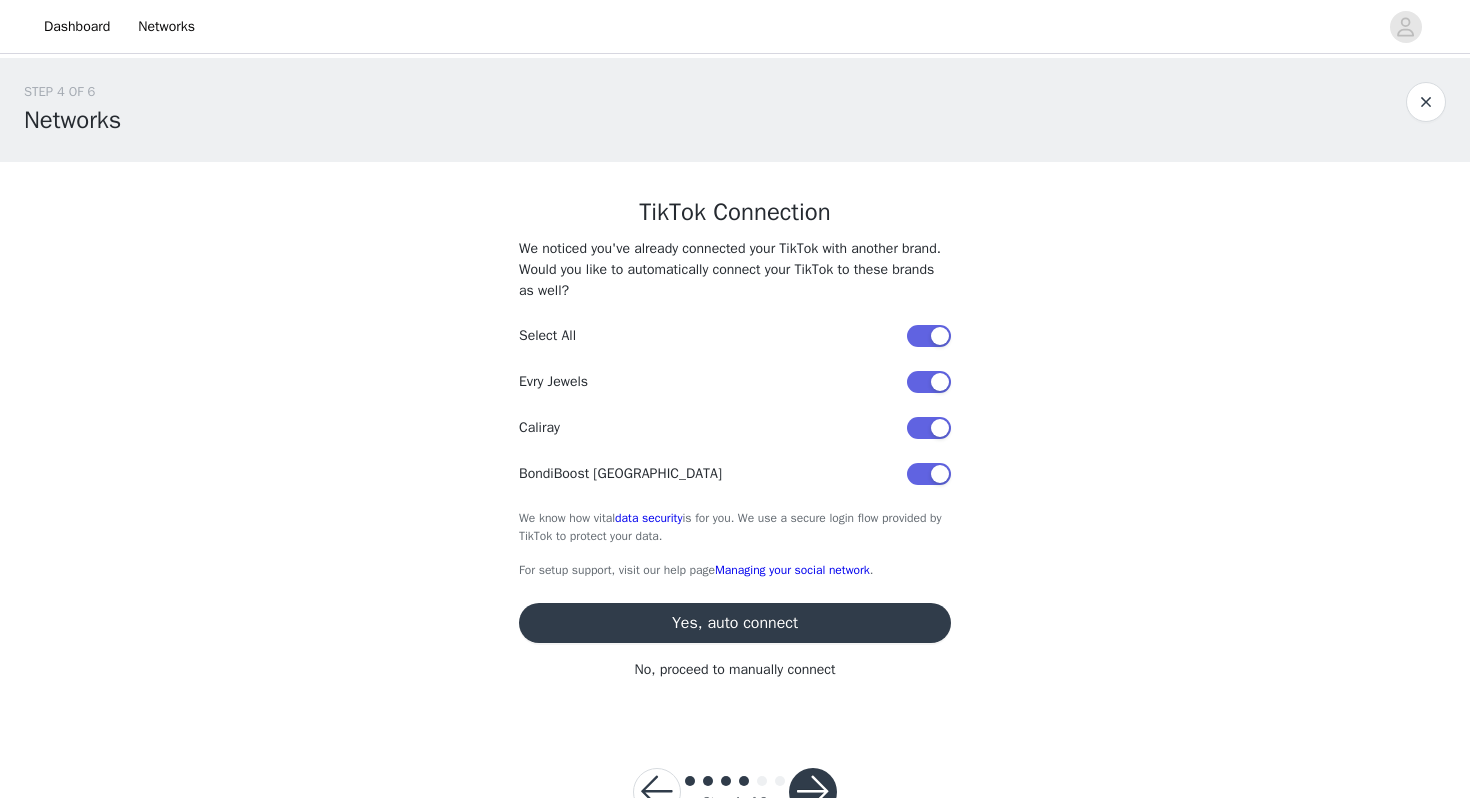 click on "Yes, auto connect" at bounding box center [735, 623] 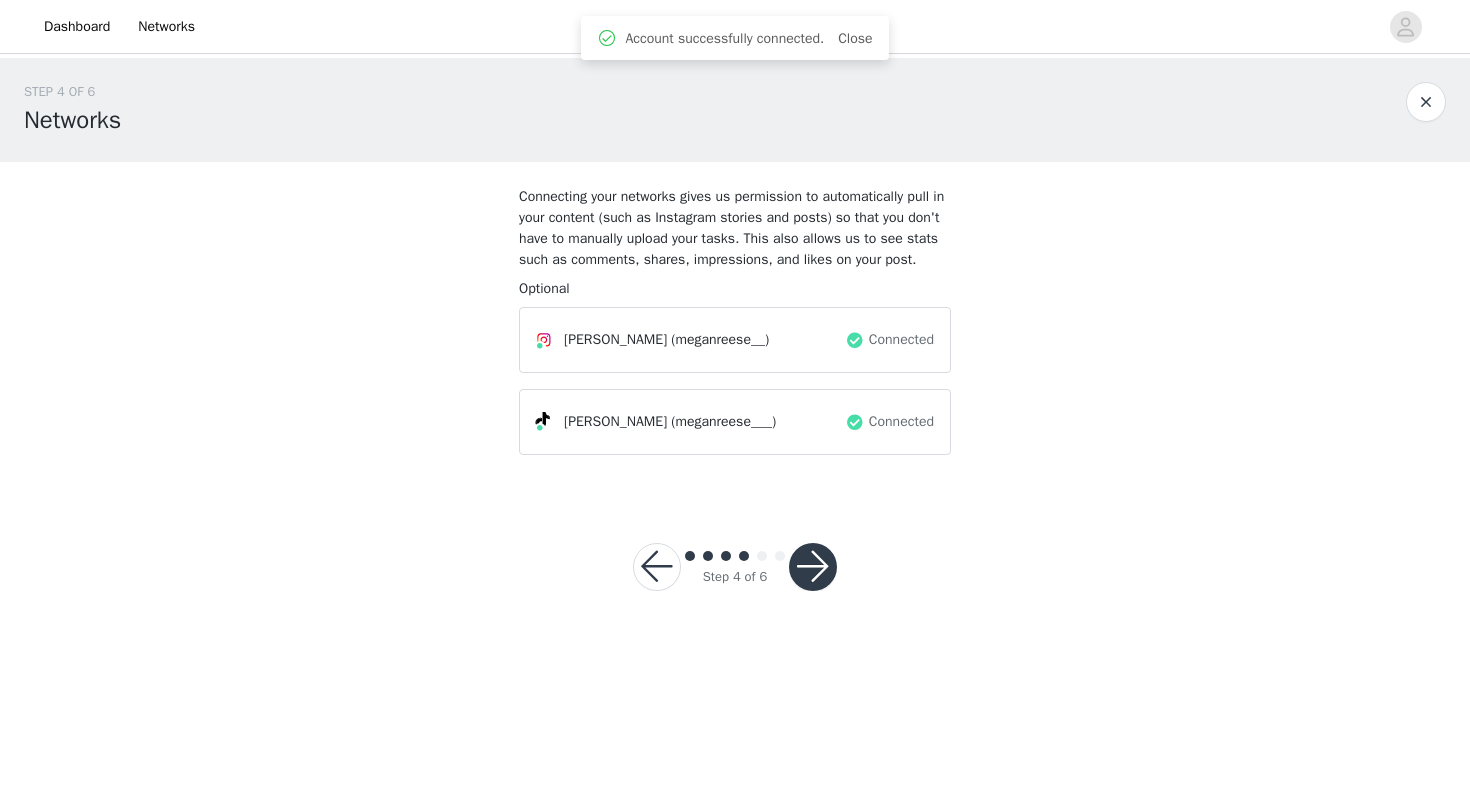 click at bounding box center (813, 567) 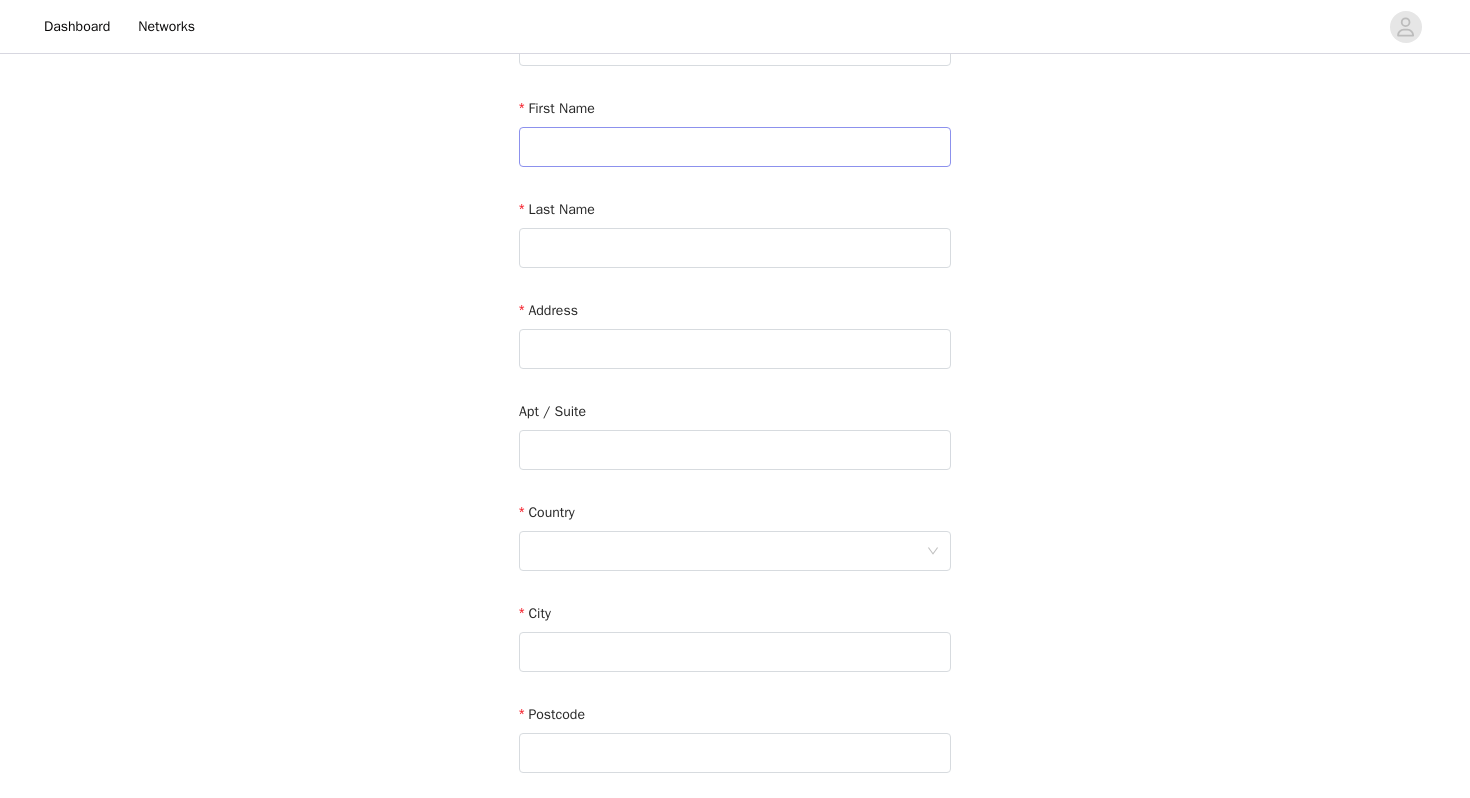 scroll, scrollTop: 117, scrollLeft: 0, axis: vertical 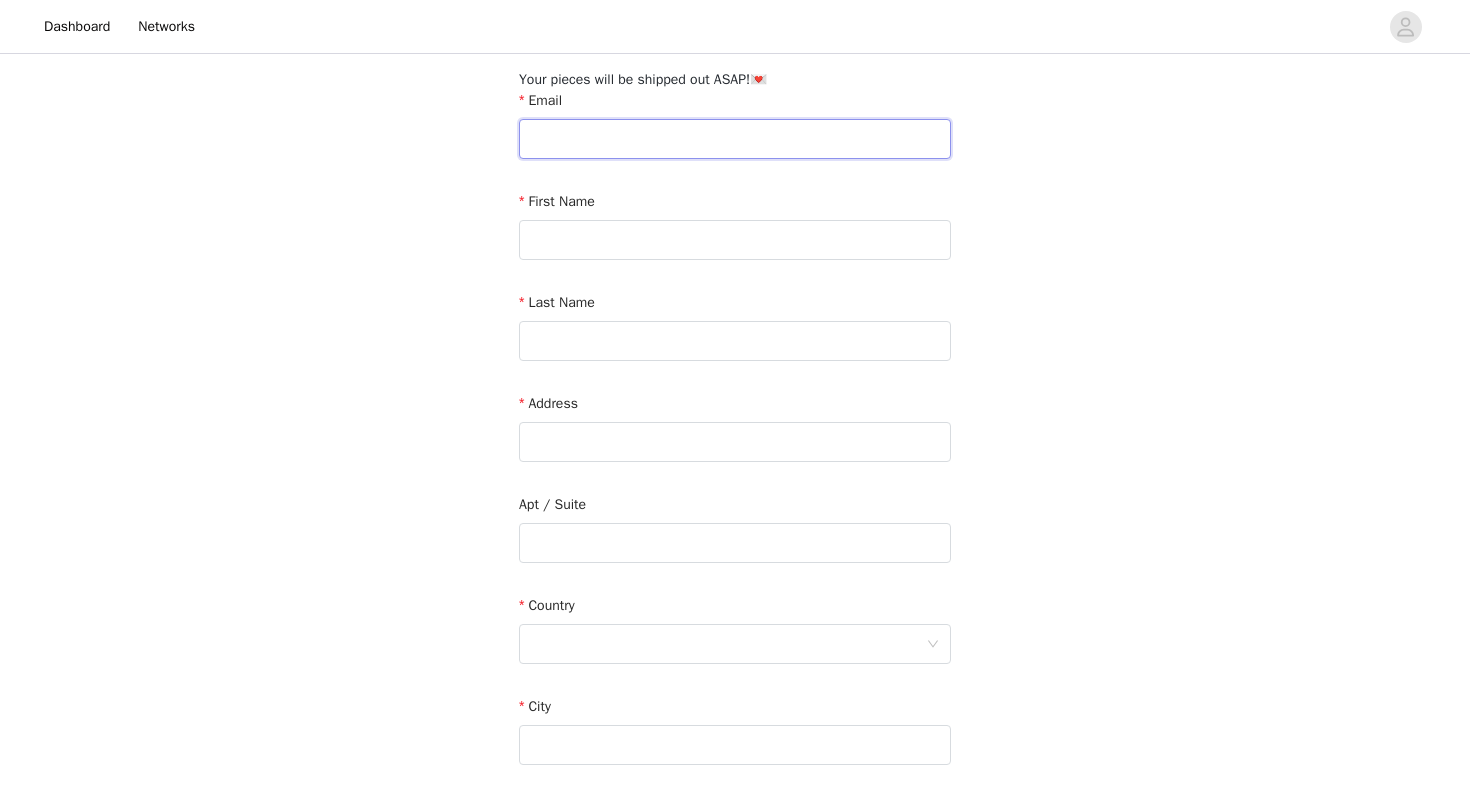 click at bounding box center (735, 139) 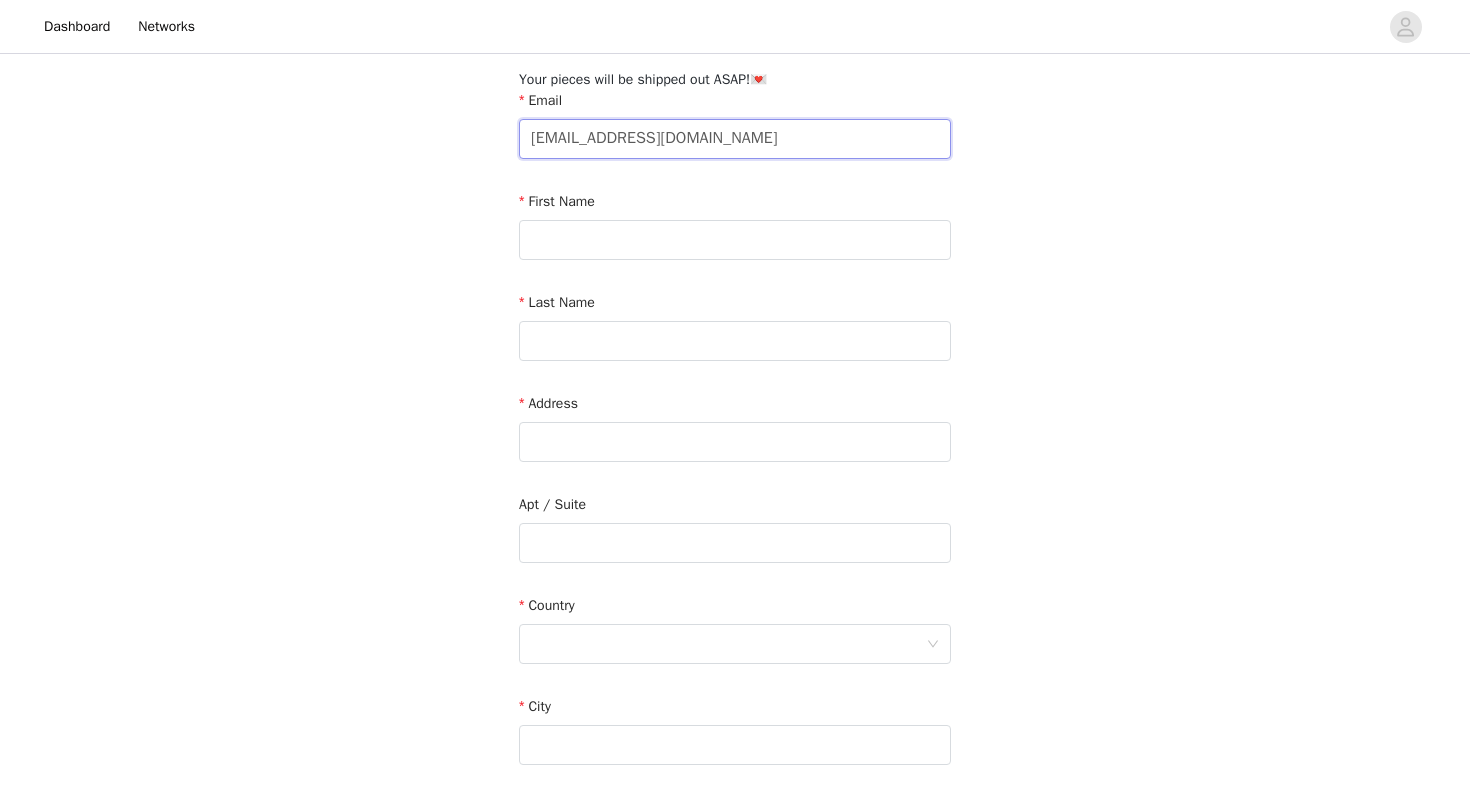 type on "[EMAIL_ADDRESS][DOMAIN_NAME]" 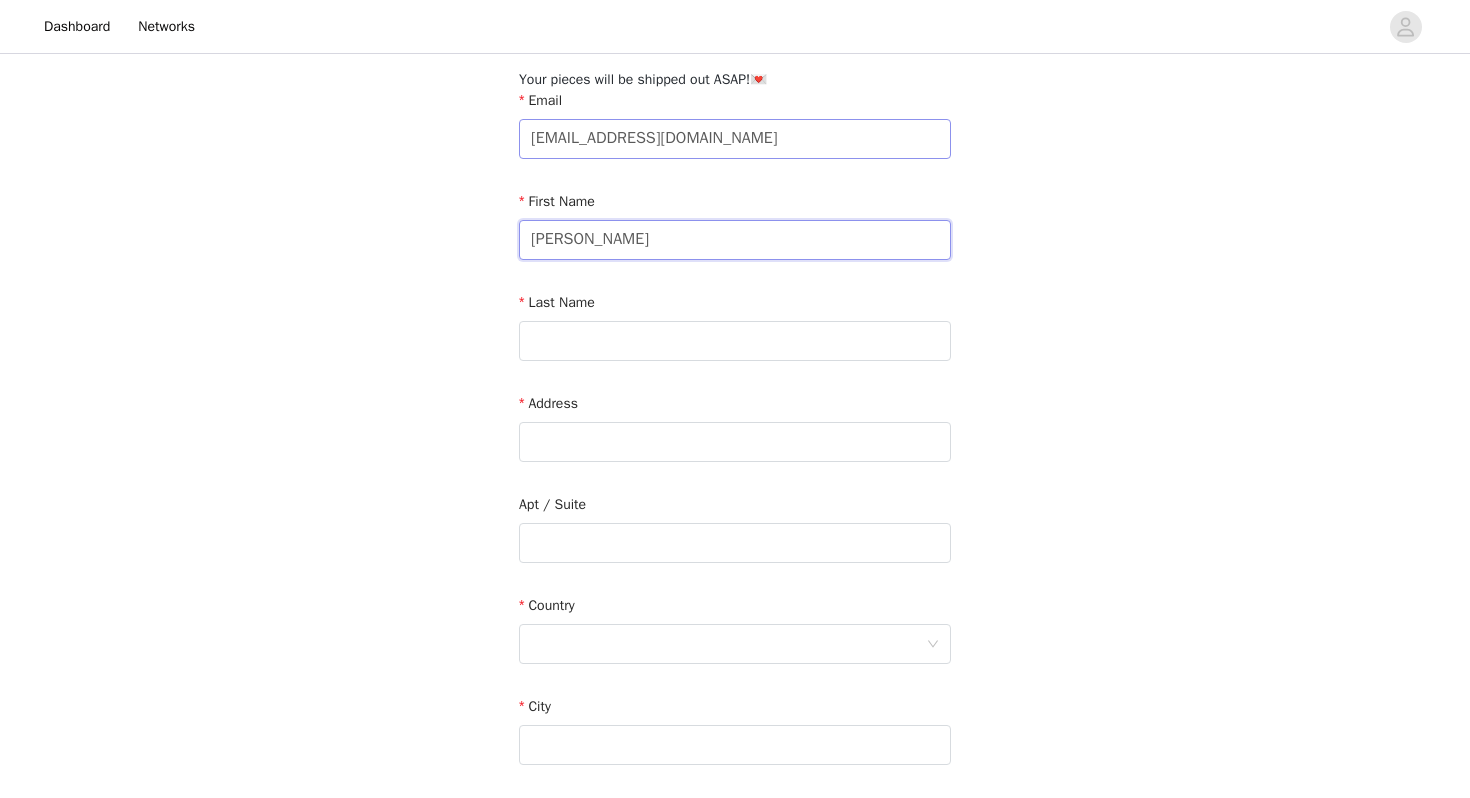 type on "[PERSON_NAME]" 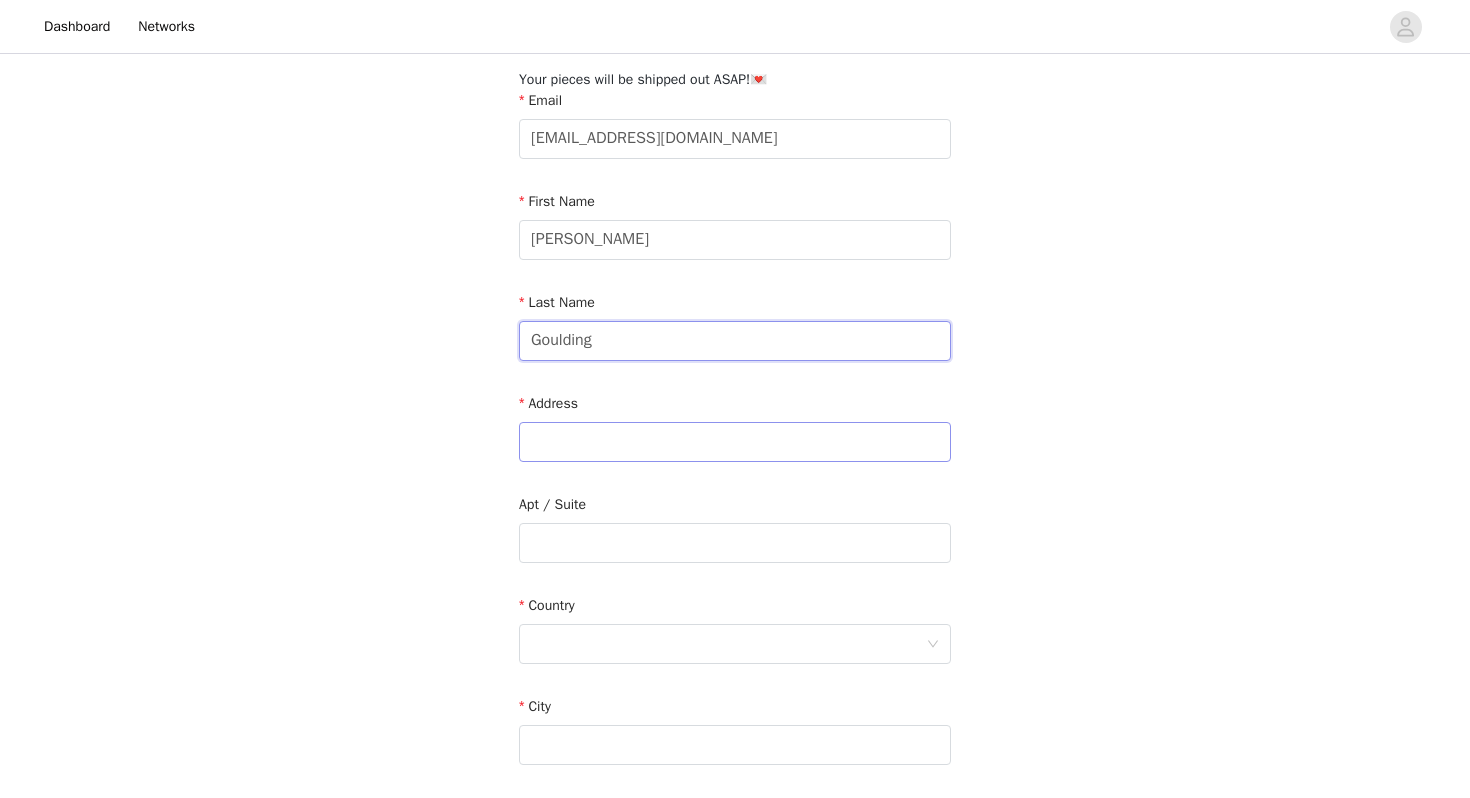 type on "Goulding" 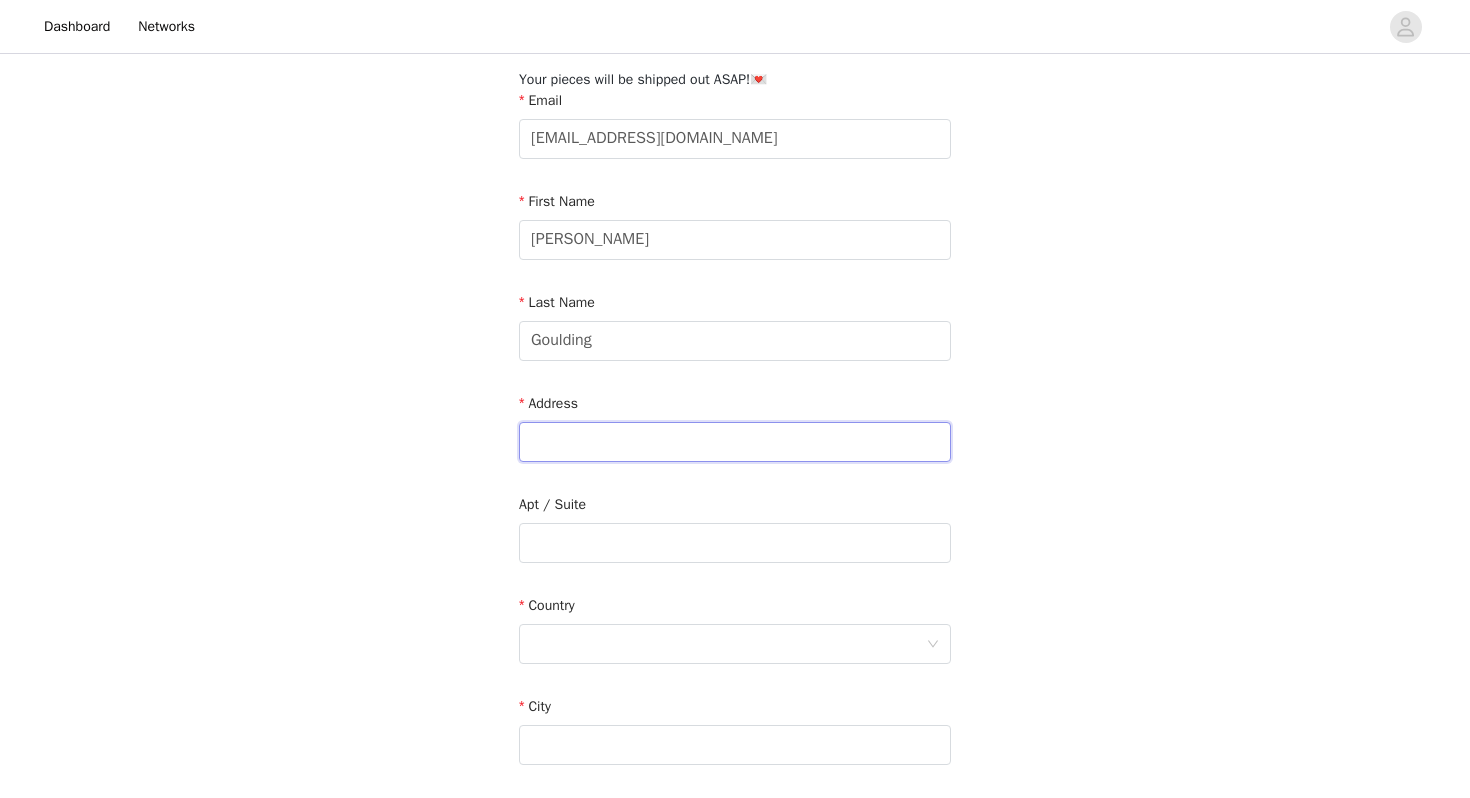 click at bounding box center [735, 442] 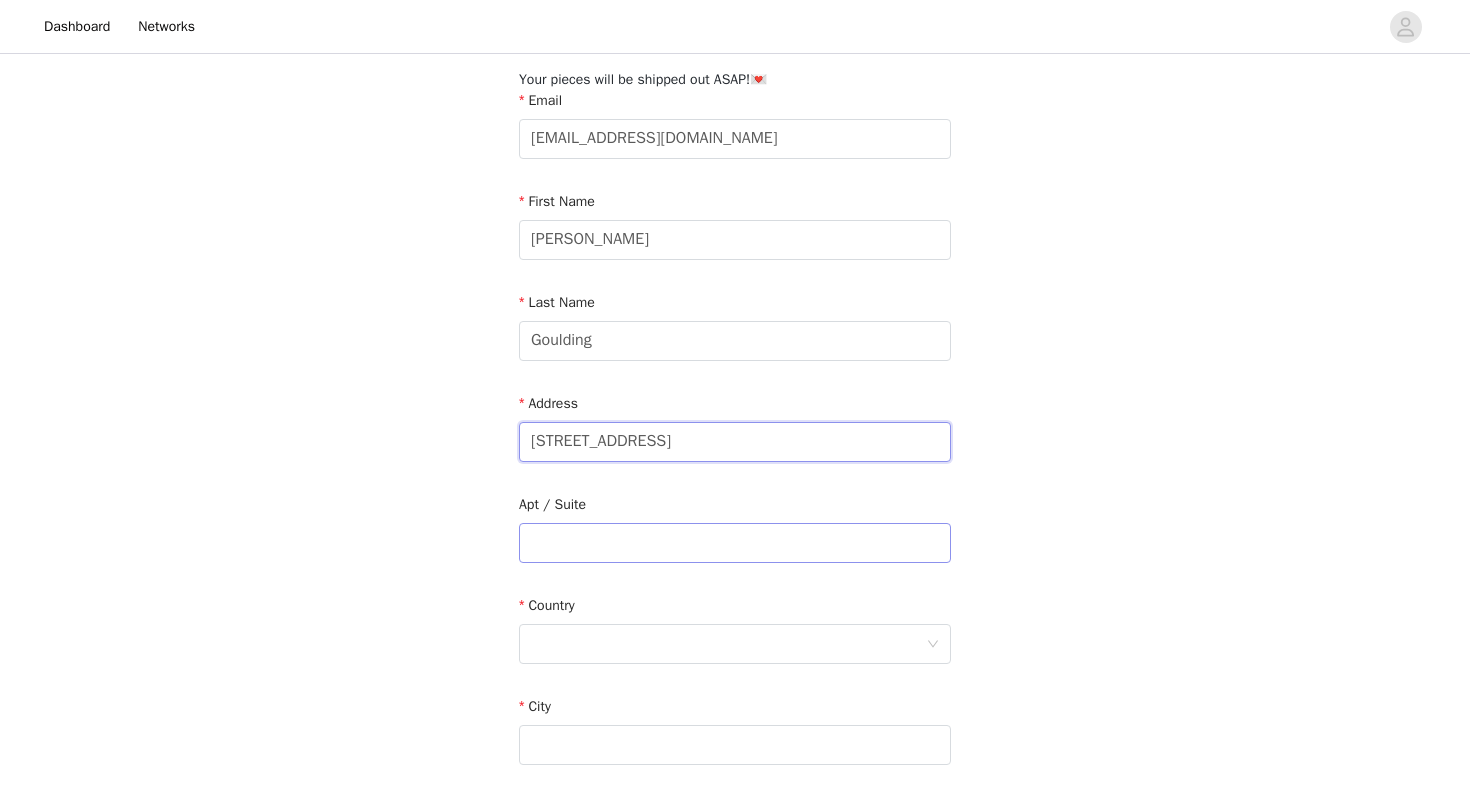 type on "[STREET_ADDRESS]" 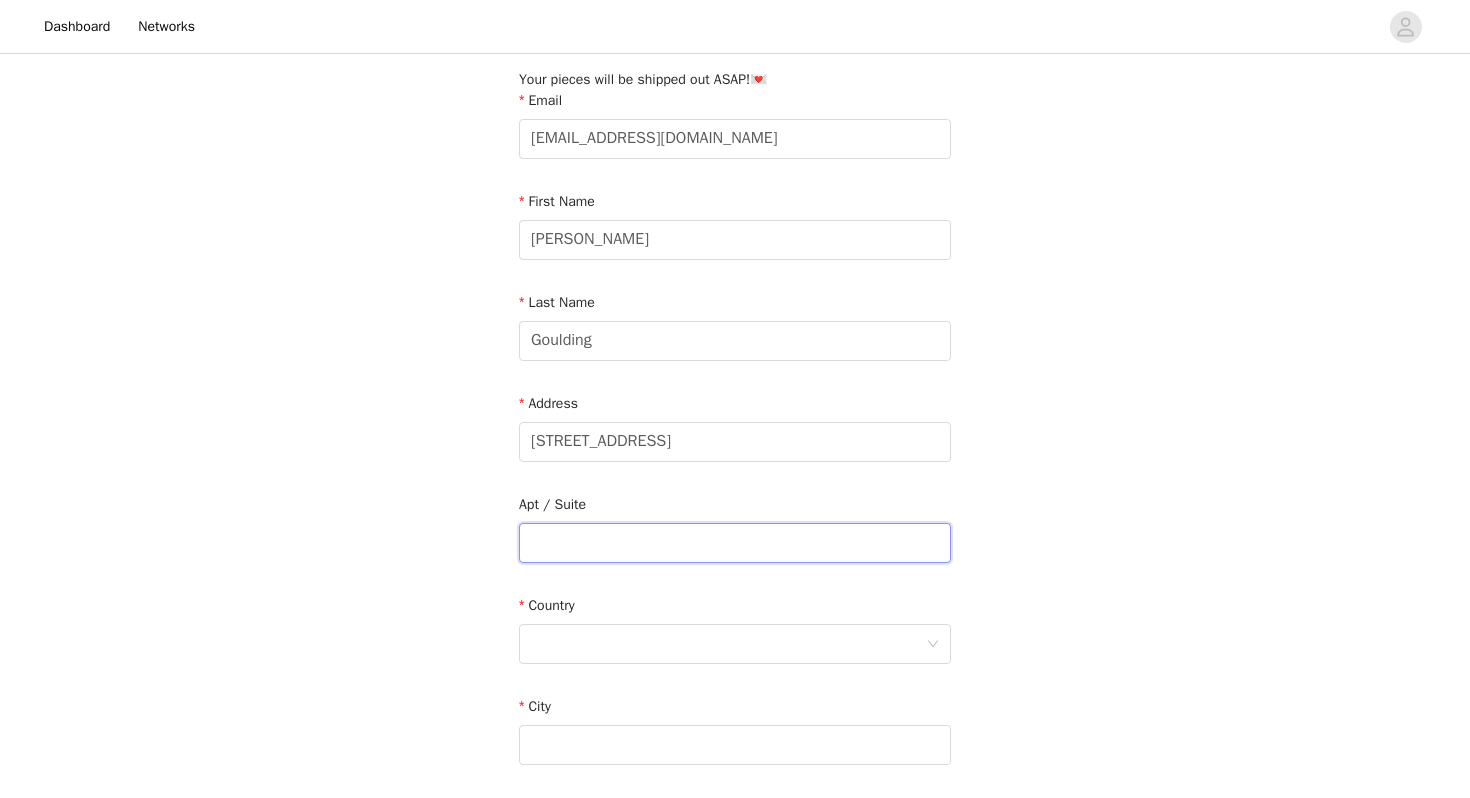click at bounding box center (735, 543) 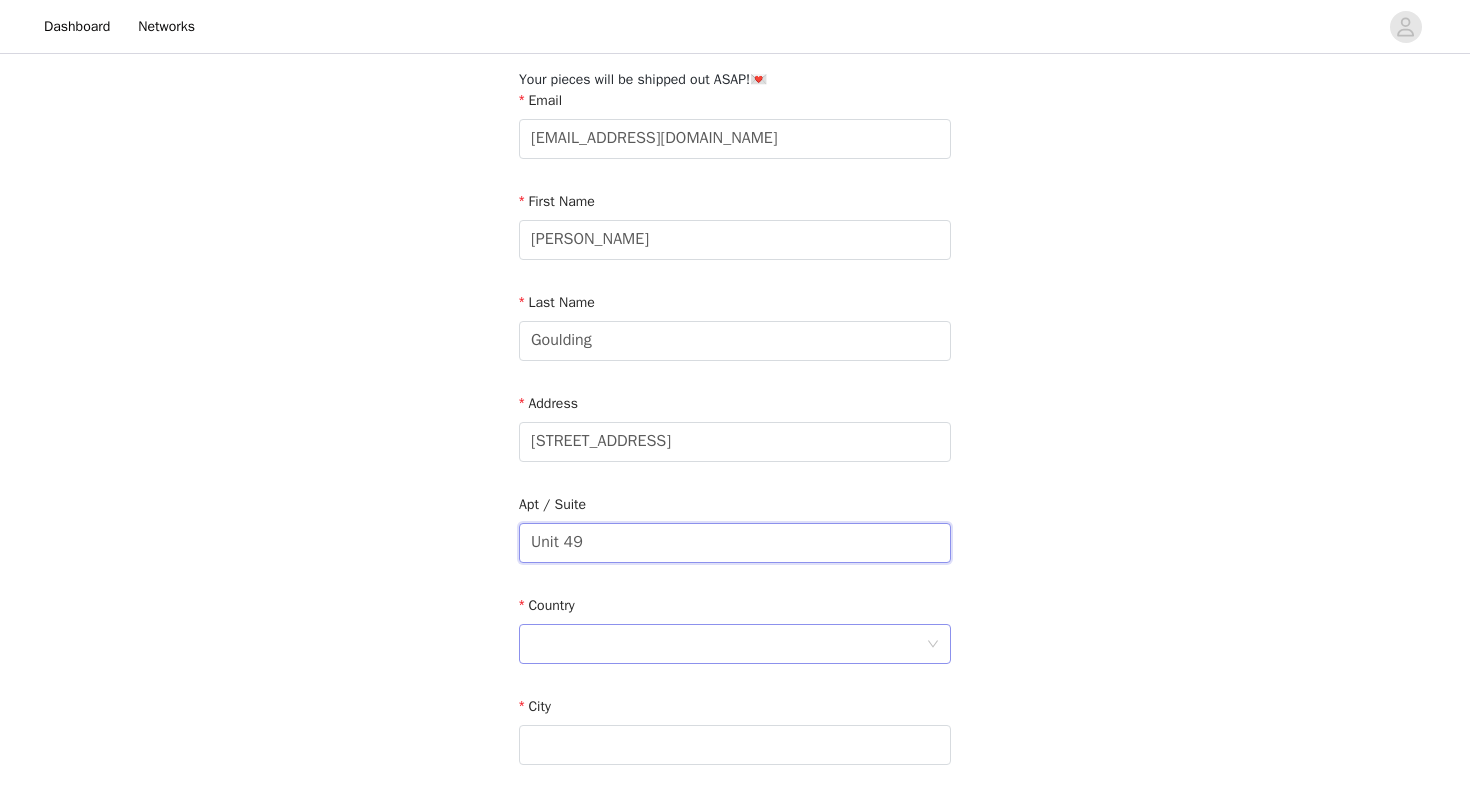 type on "Unit 49" 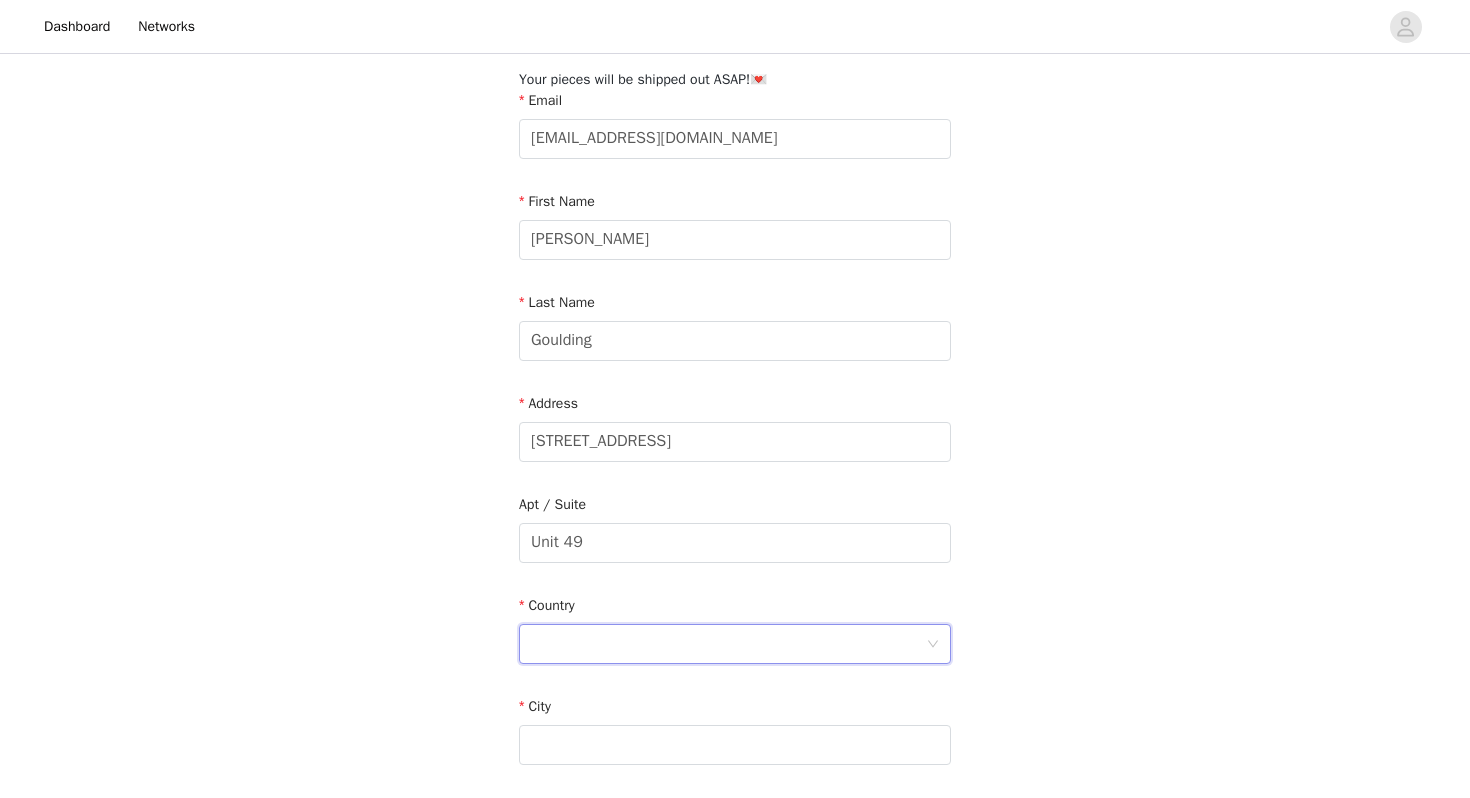 click at bounding box center [728, 644] 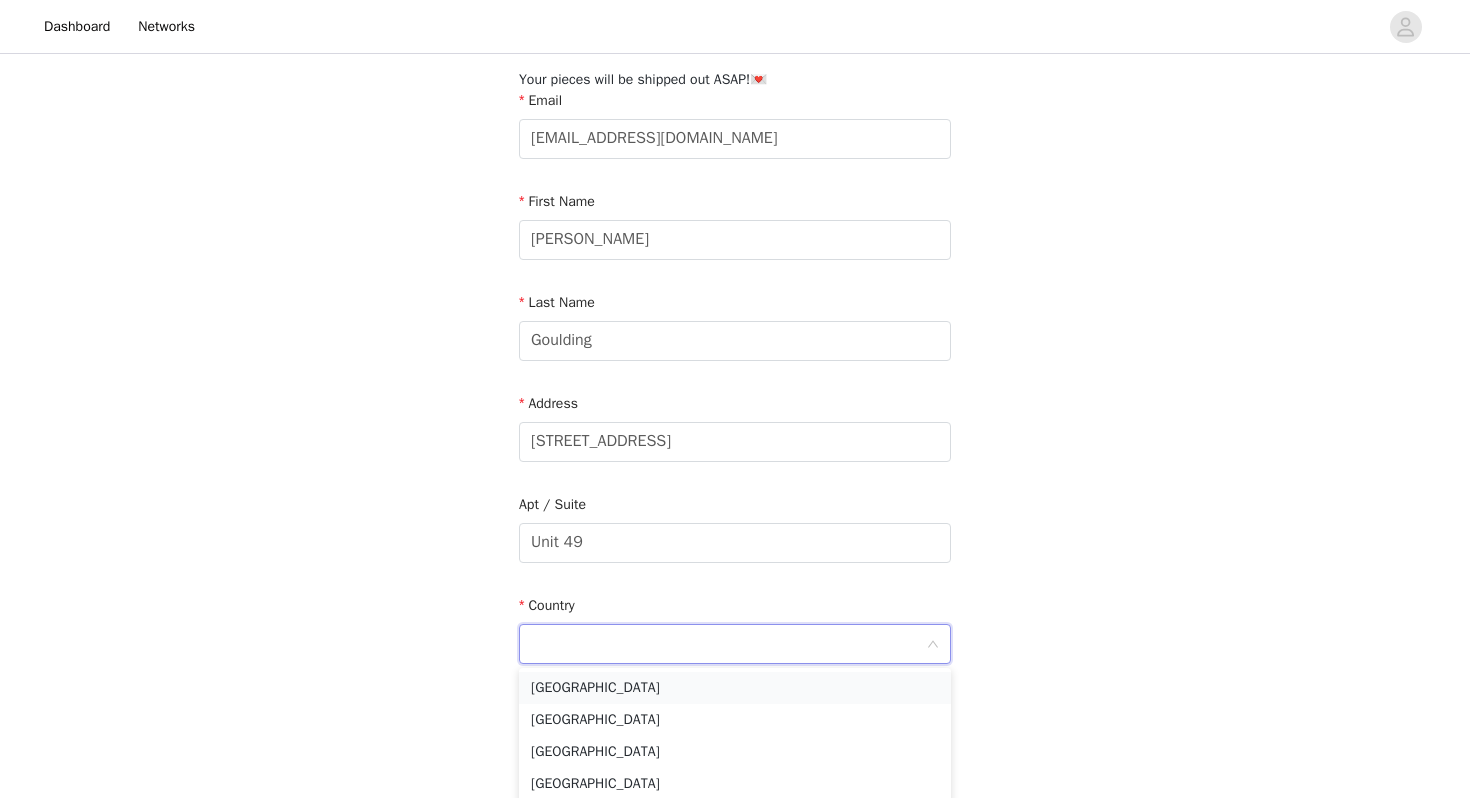 click on "[GEOGRAPHIC_DATA]" at bounding box center [735, 688] 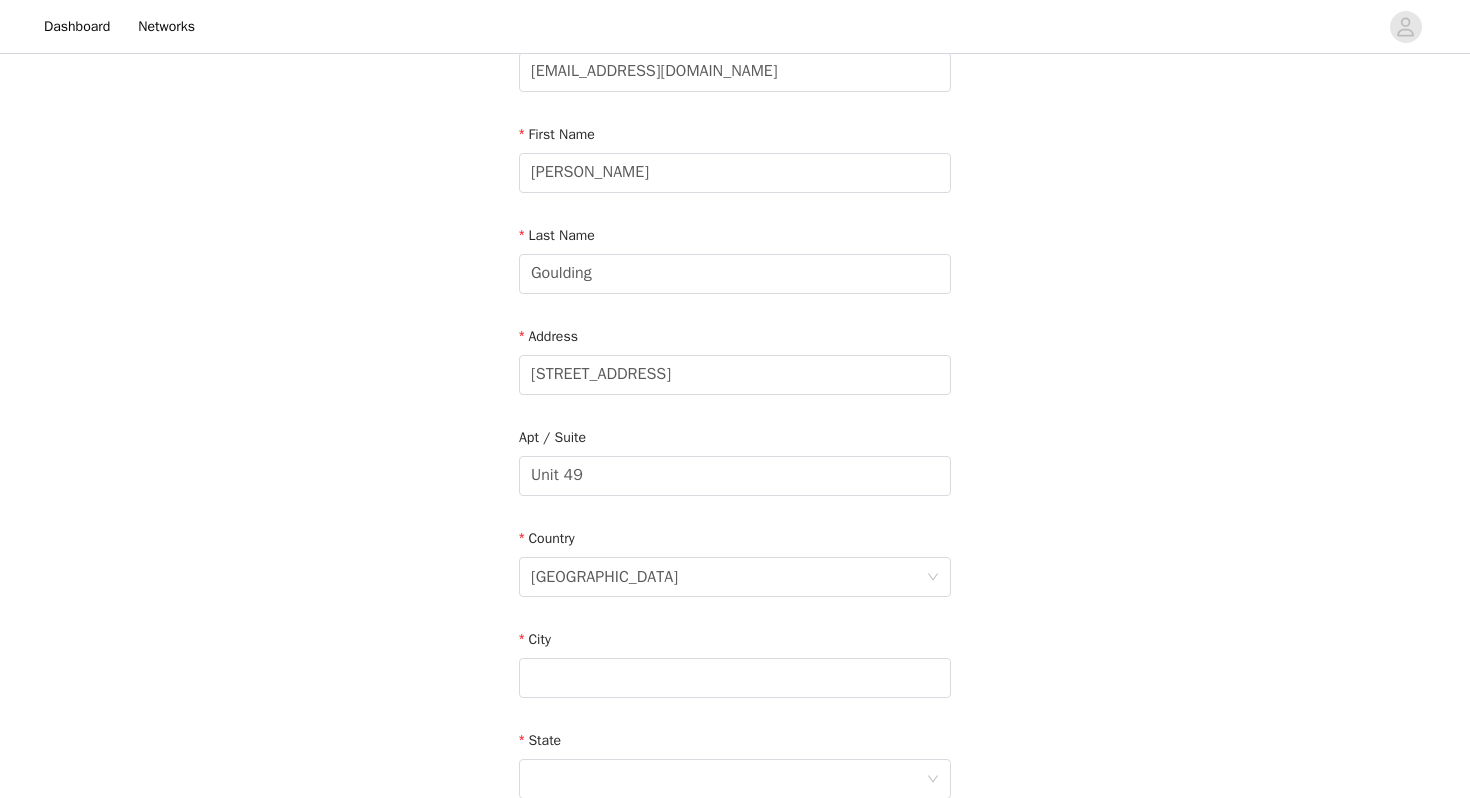 scroll, scrollTop: 220, scrollLeft: 0, axis: vertical 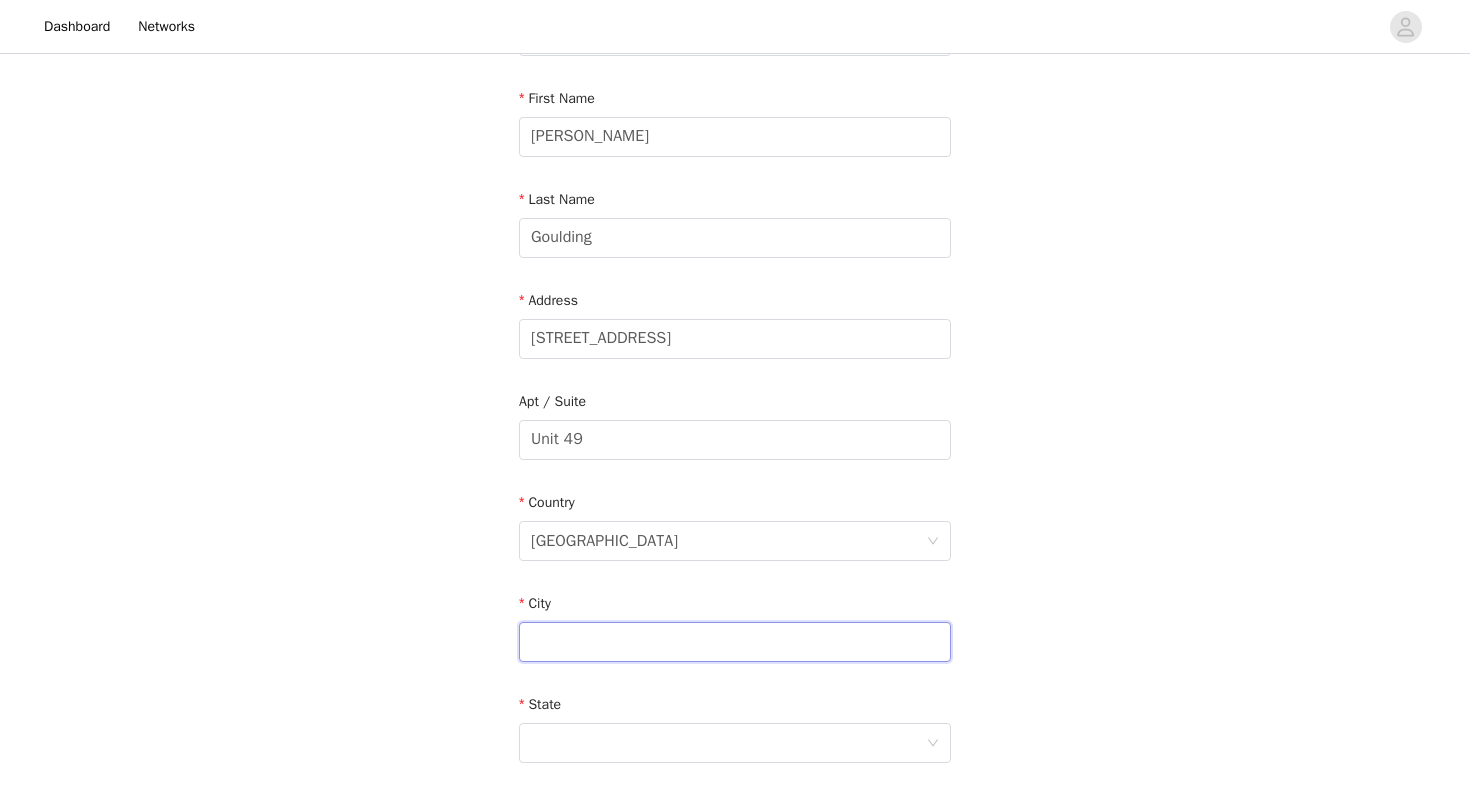 click at bounding box center (735, 642) 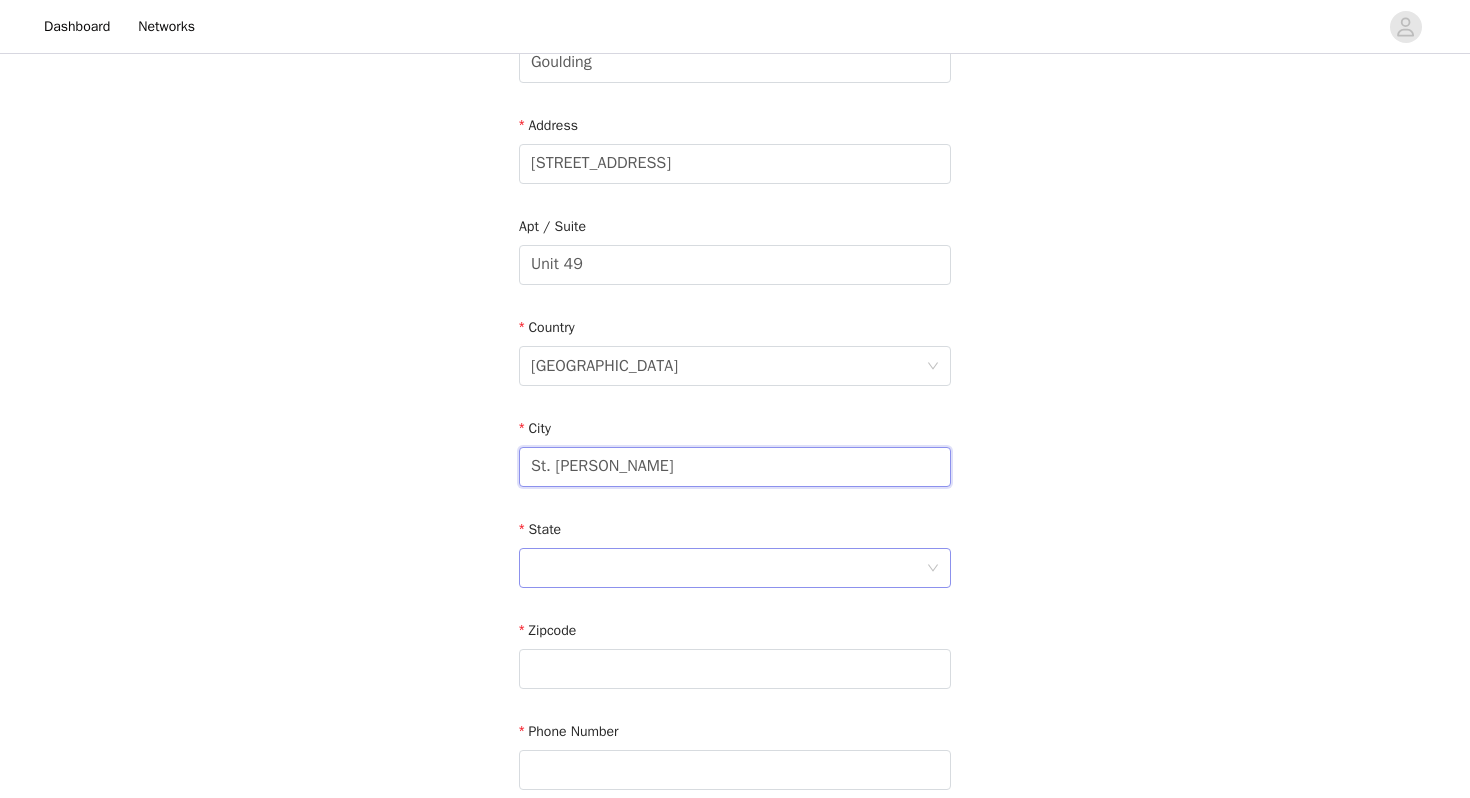 scroll, scrollTop: 417, scrollLeft: 0, axis: vertical 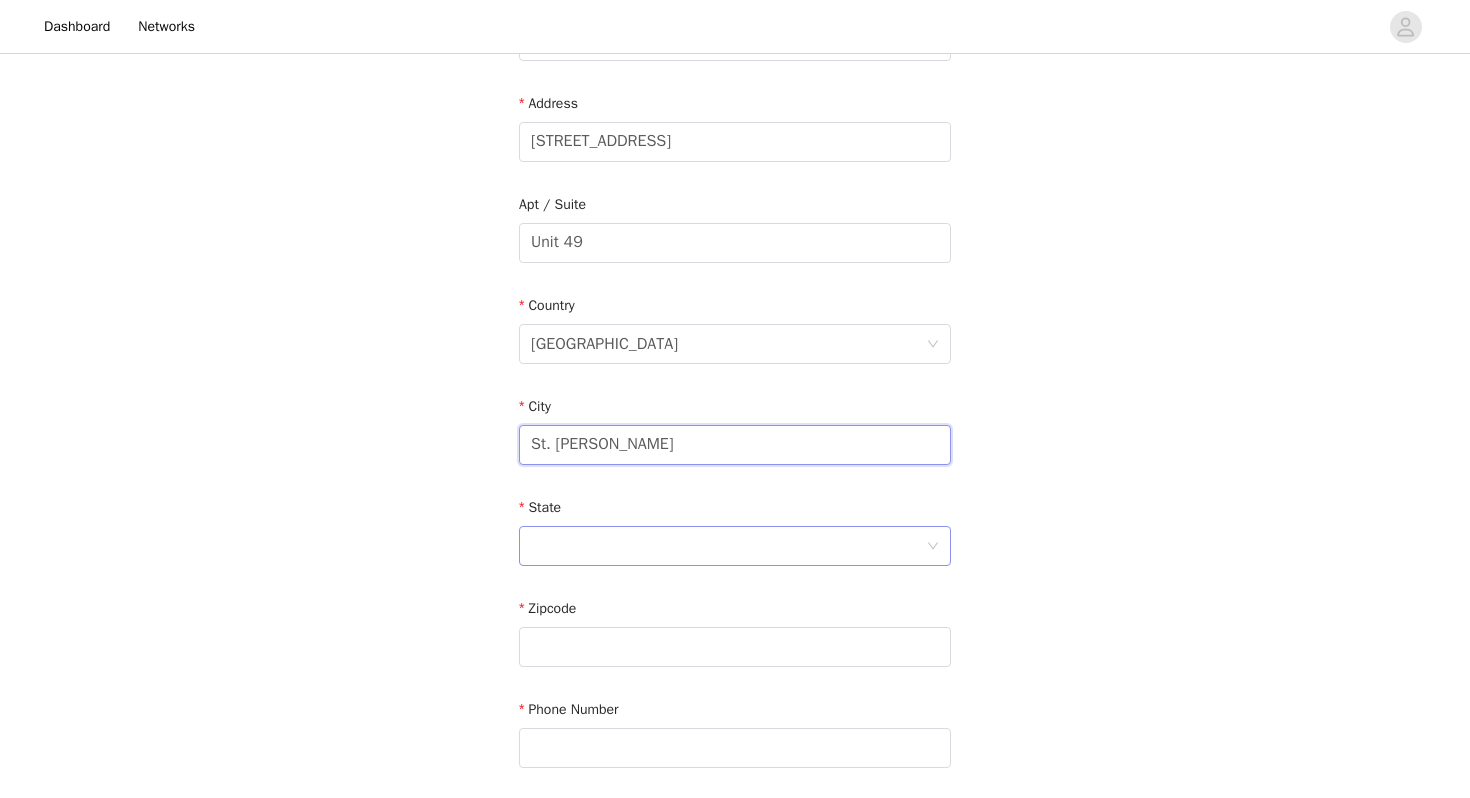 type on "St. [PERSON_NAME]" 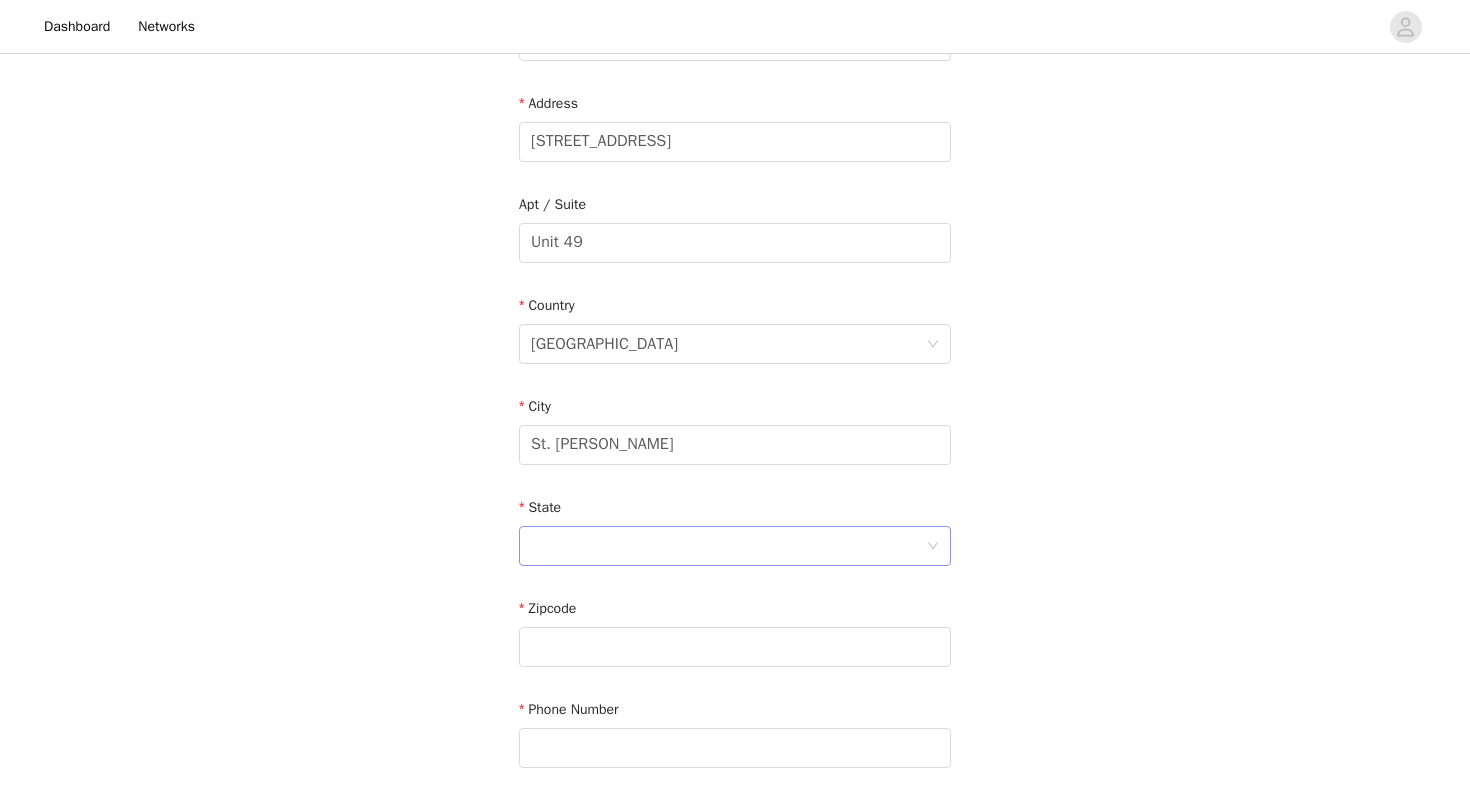 click at bounding box center [728, 546] 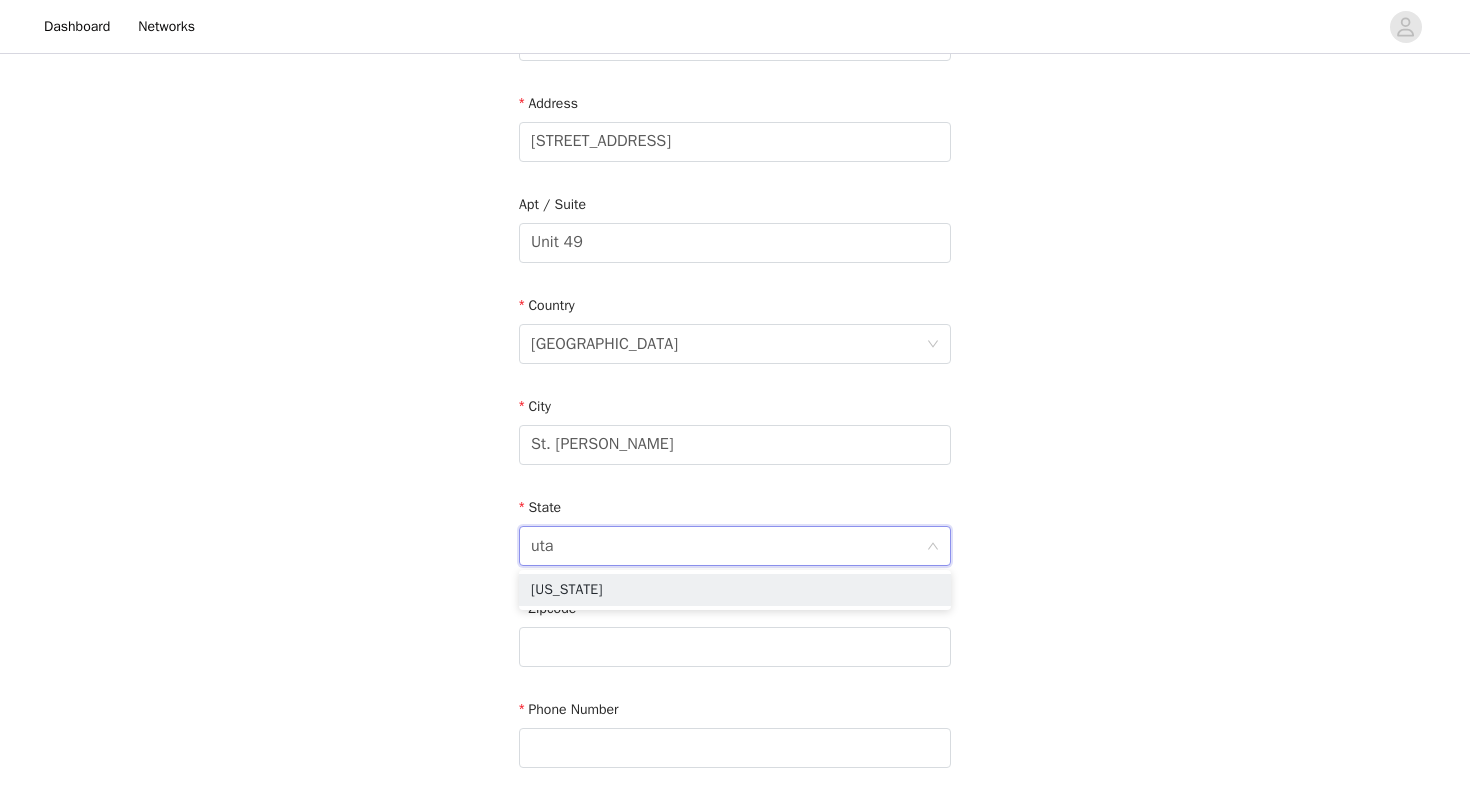 type on "[US_STATE]" 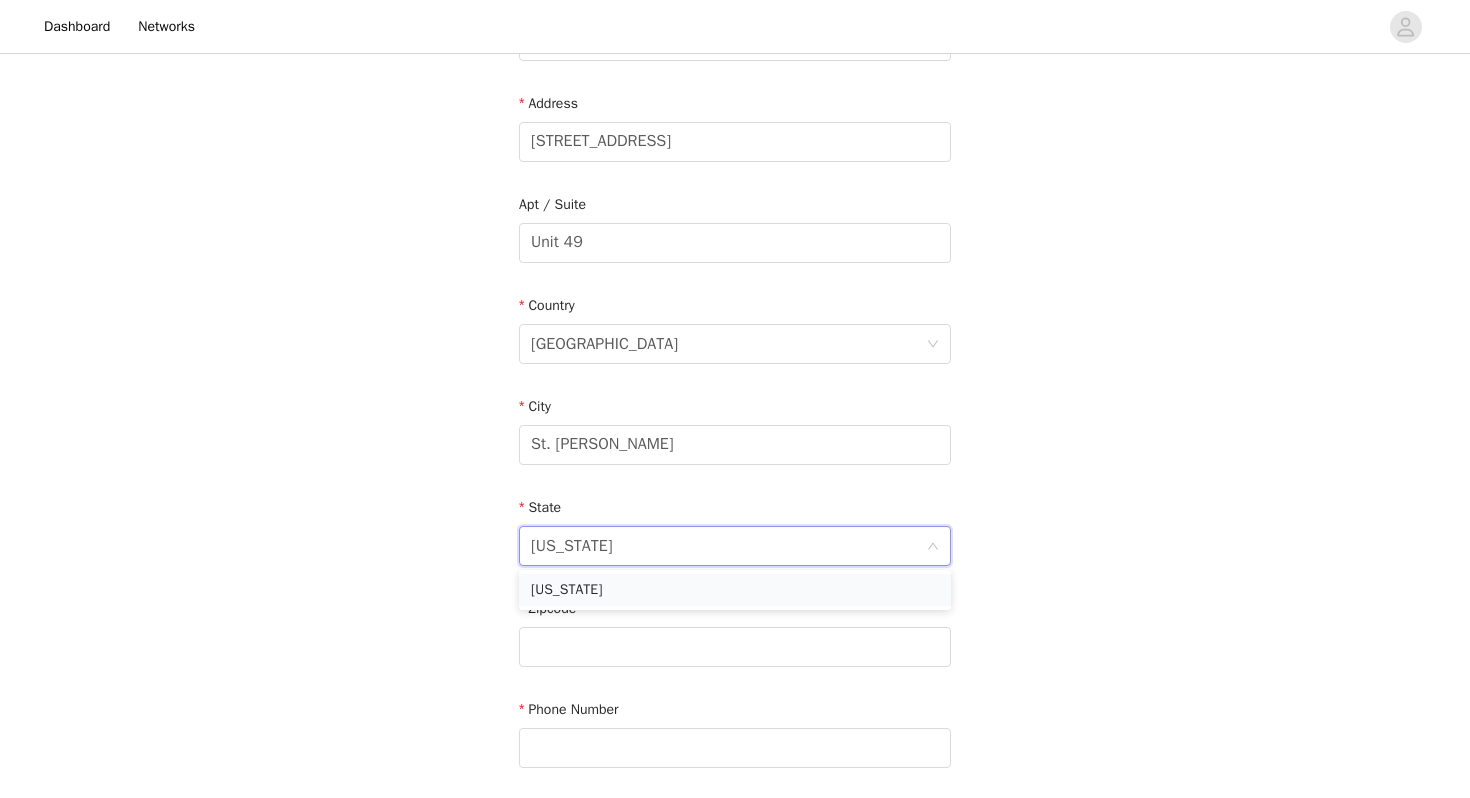 click on "[US_STATE]" at bounding box center (735, 590) 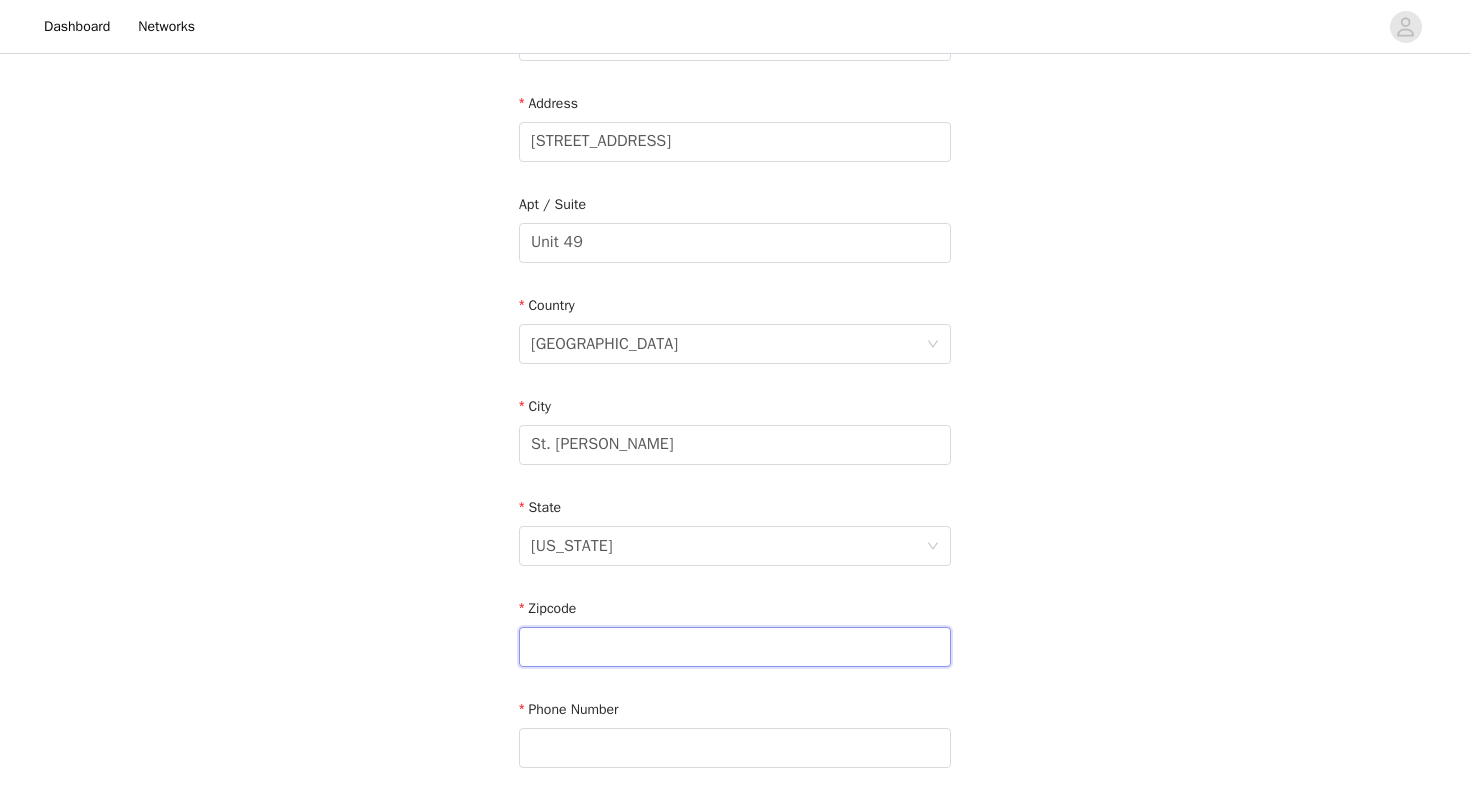 click at bounding box center (735, 647) 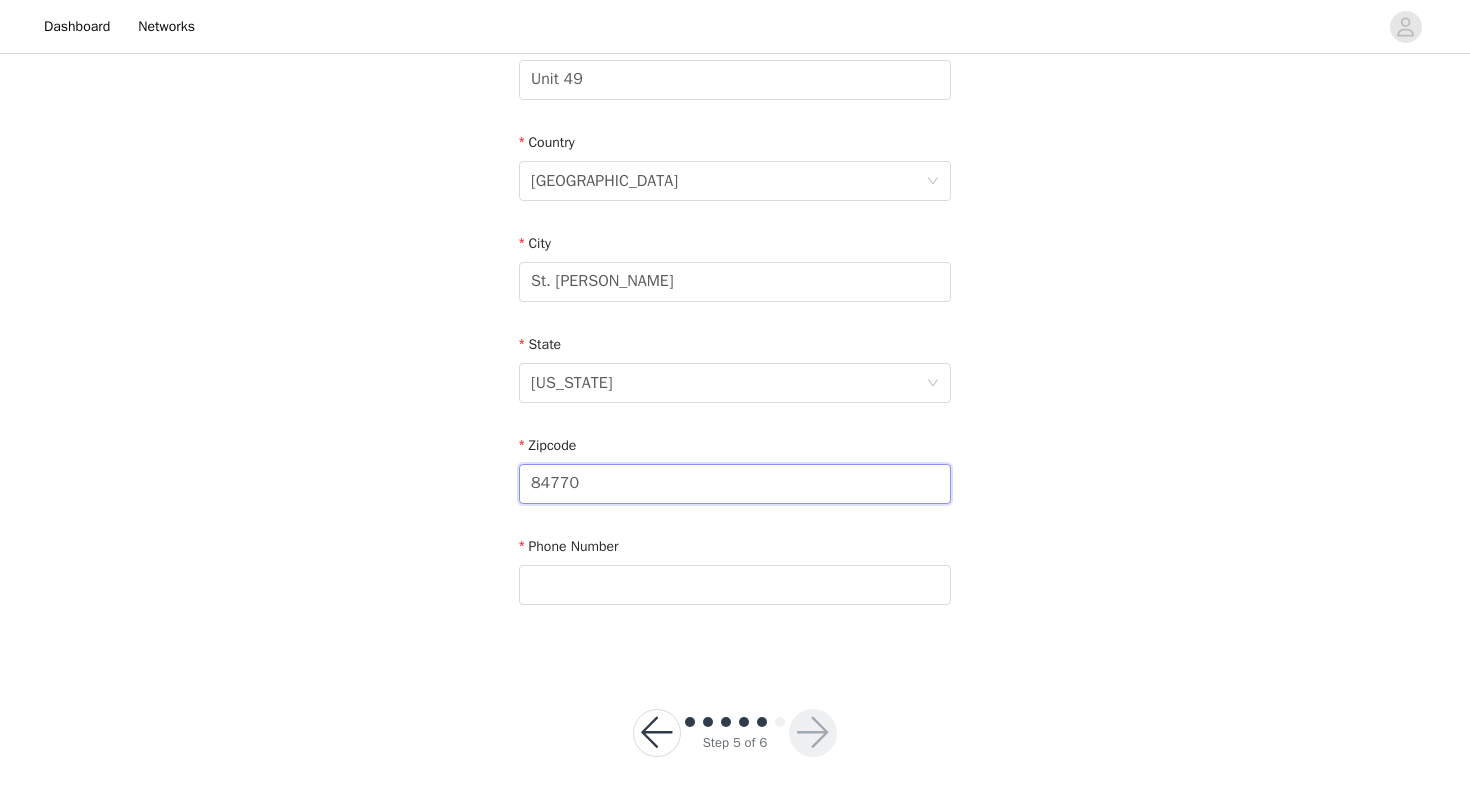 scroll, scrollTop: 586, scrollLeft: 0, axis: vertical 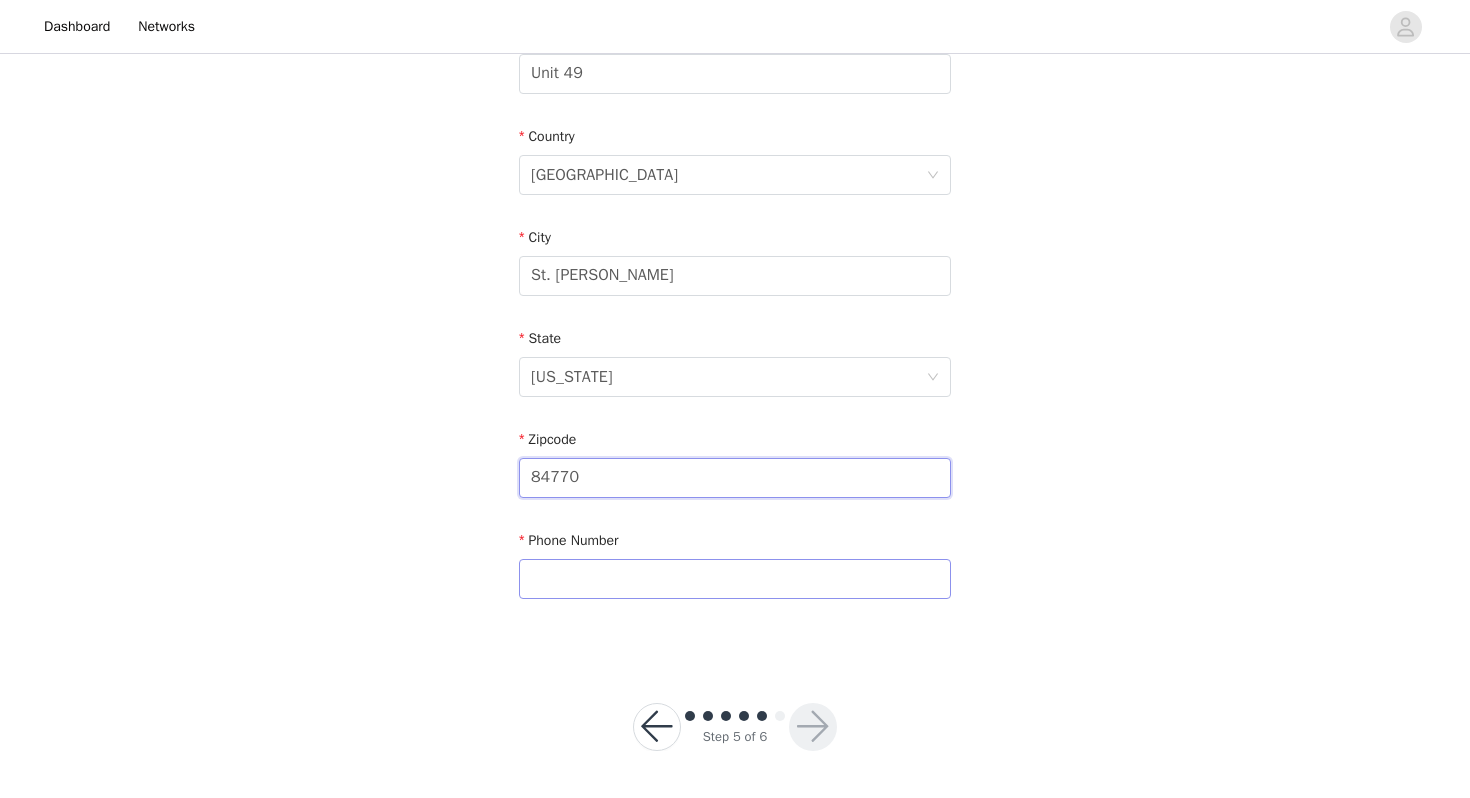 type on "84770" 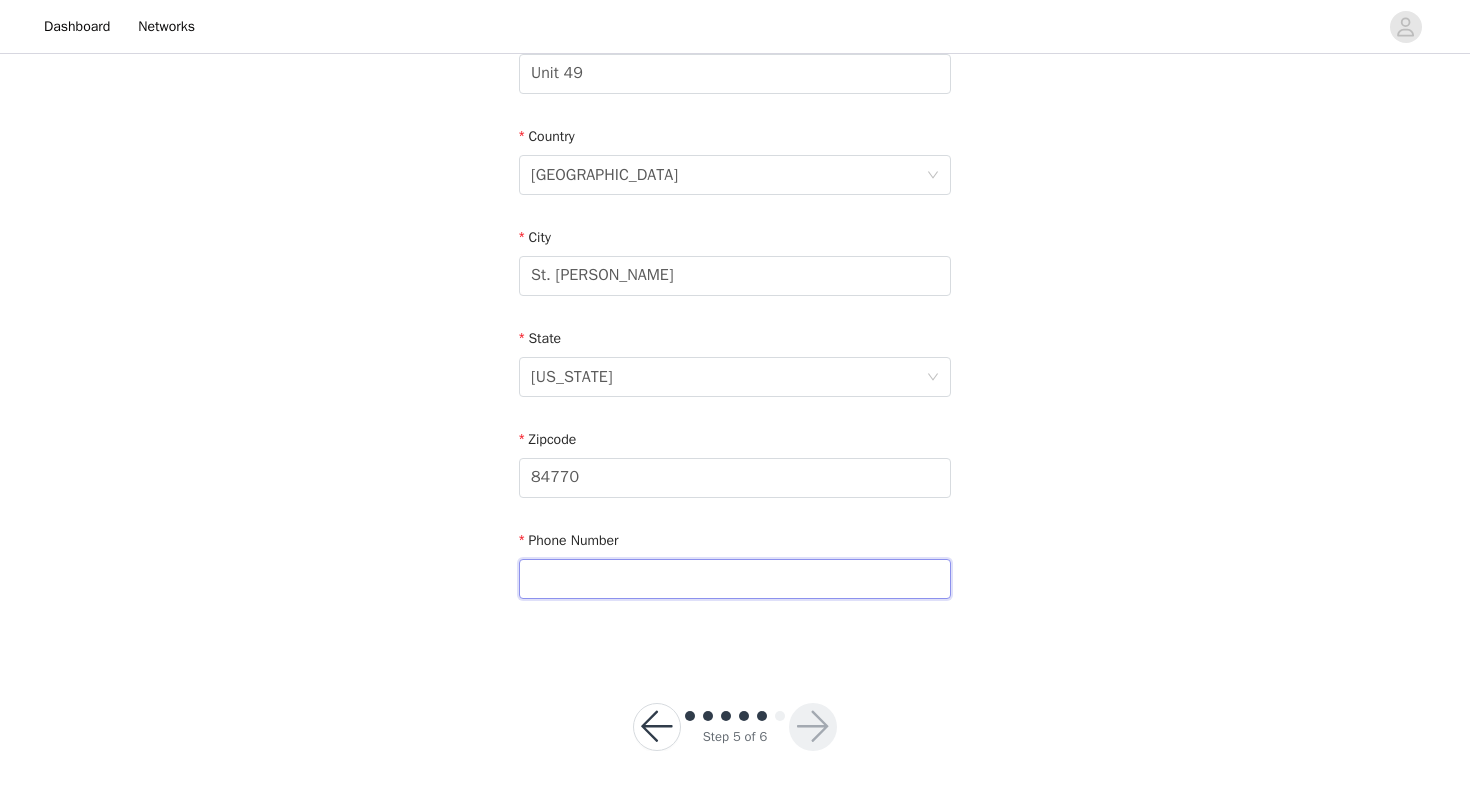 click at bounding box center [735, 579] 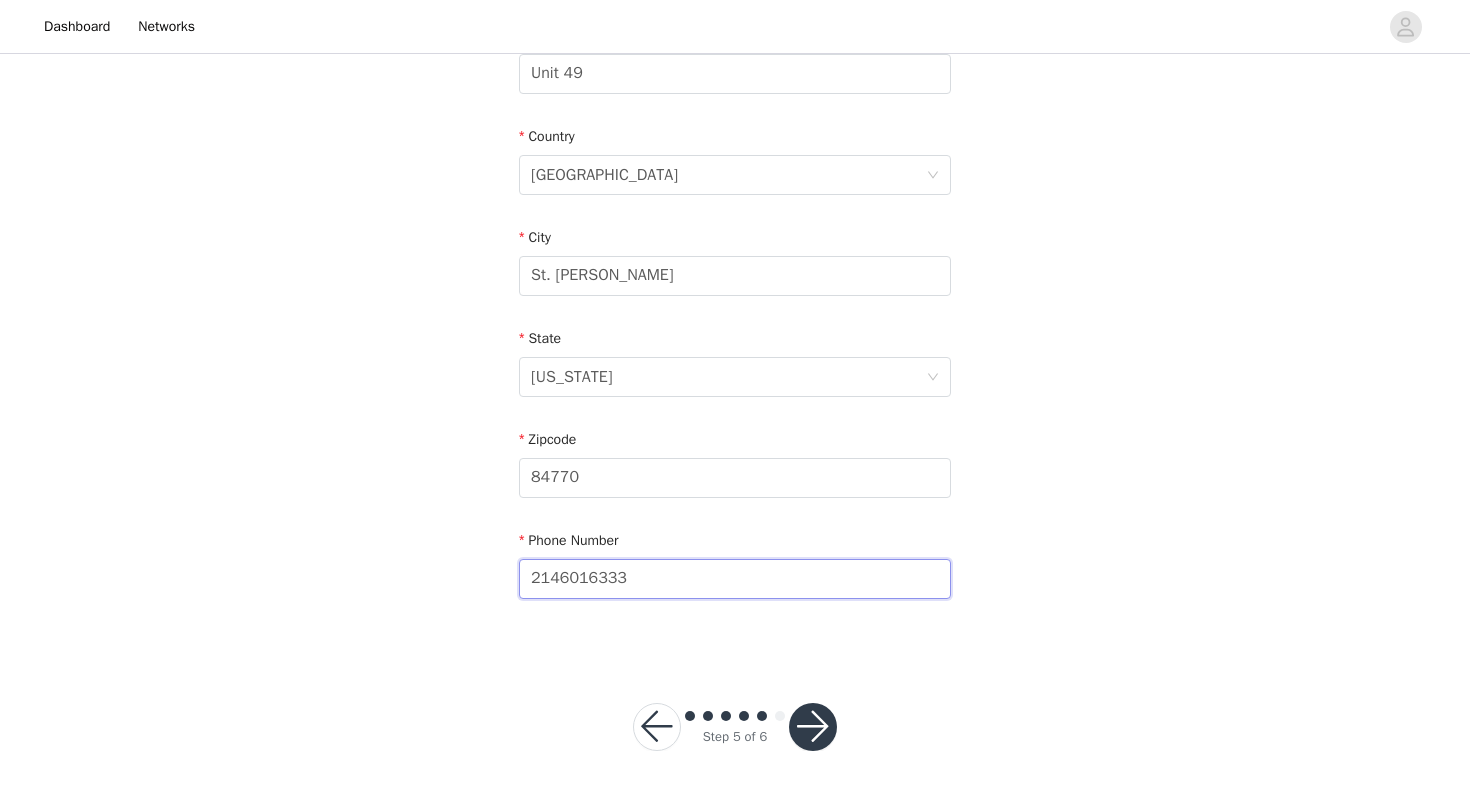 type on "2146016333" 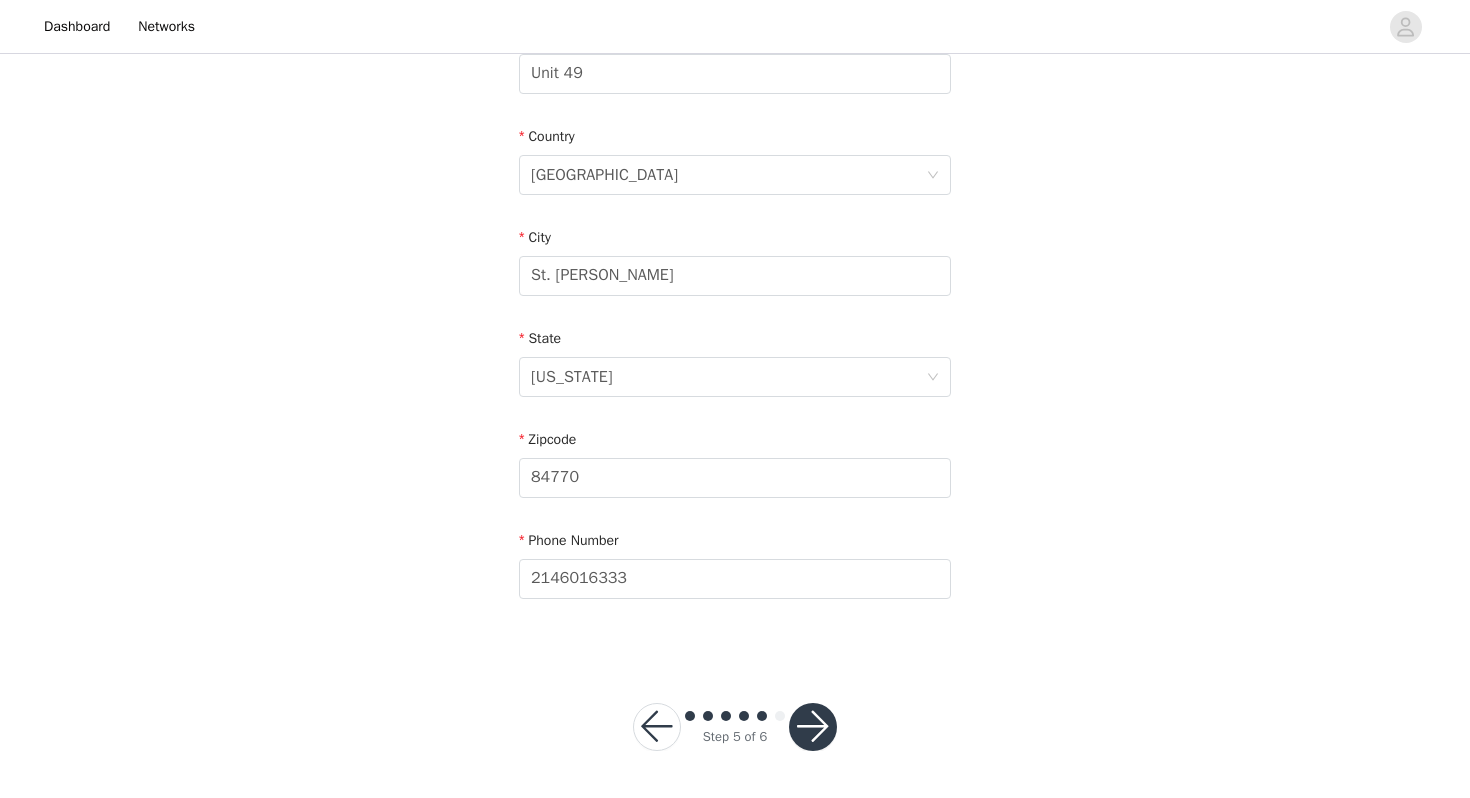 click on "Step 5 of 6" at bounding box center [735, 727] 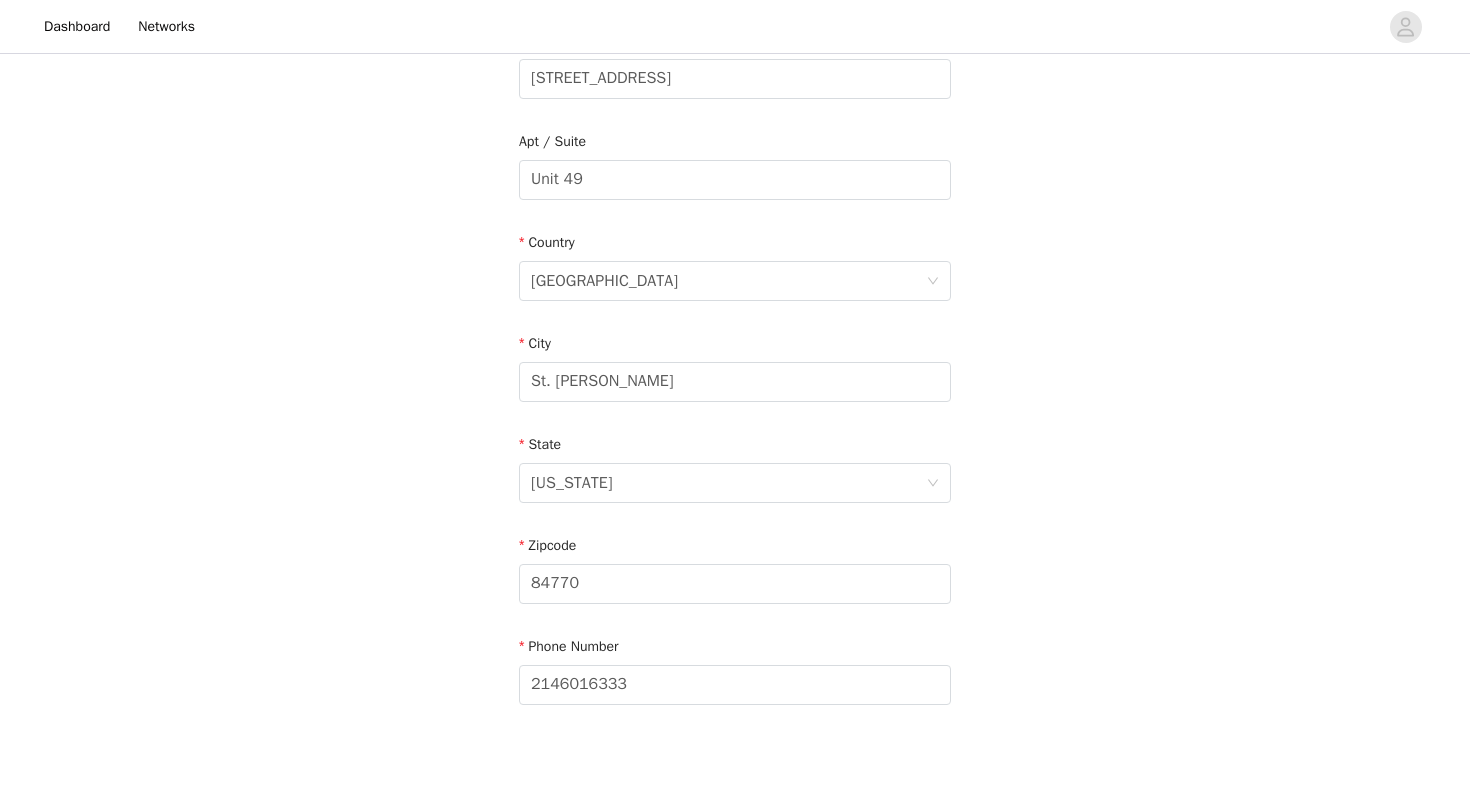 scroll, scrollTop: 586, scrollLeft: 0, axis: vertical 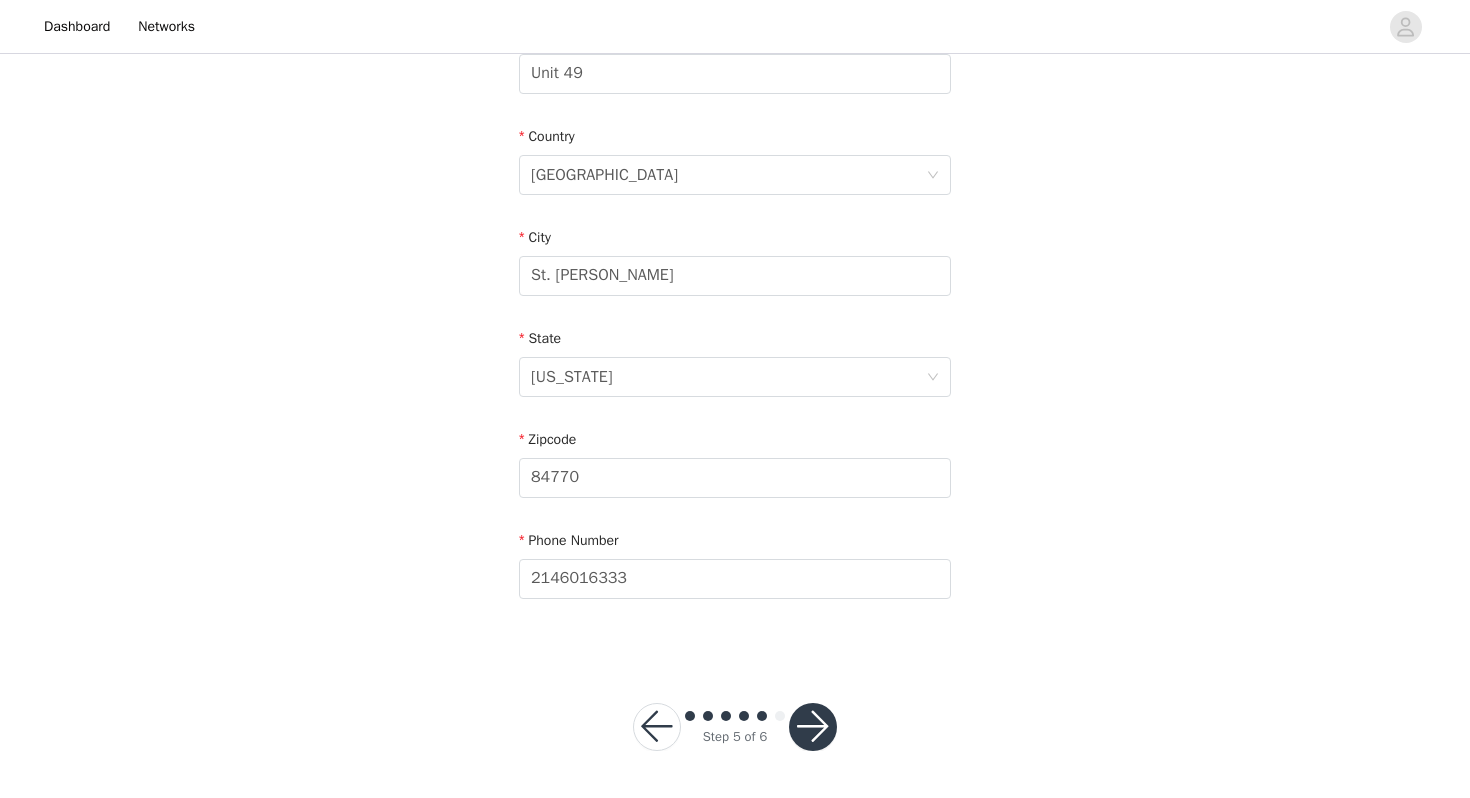 click at bounding box center [813, 727] 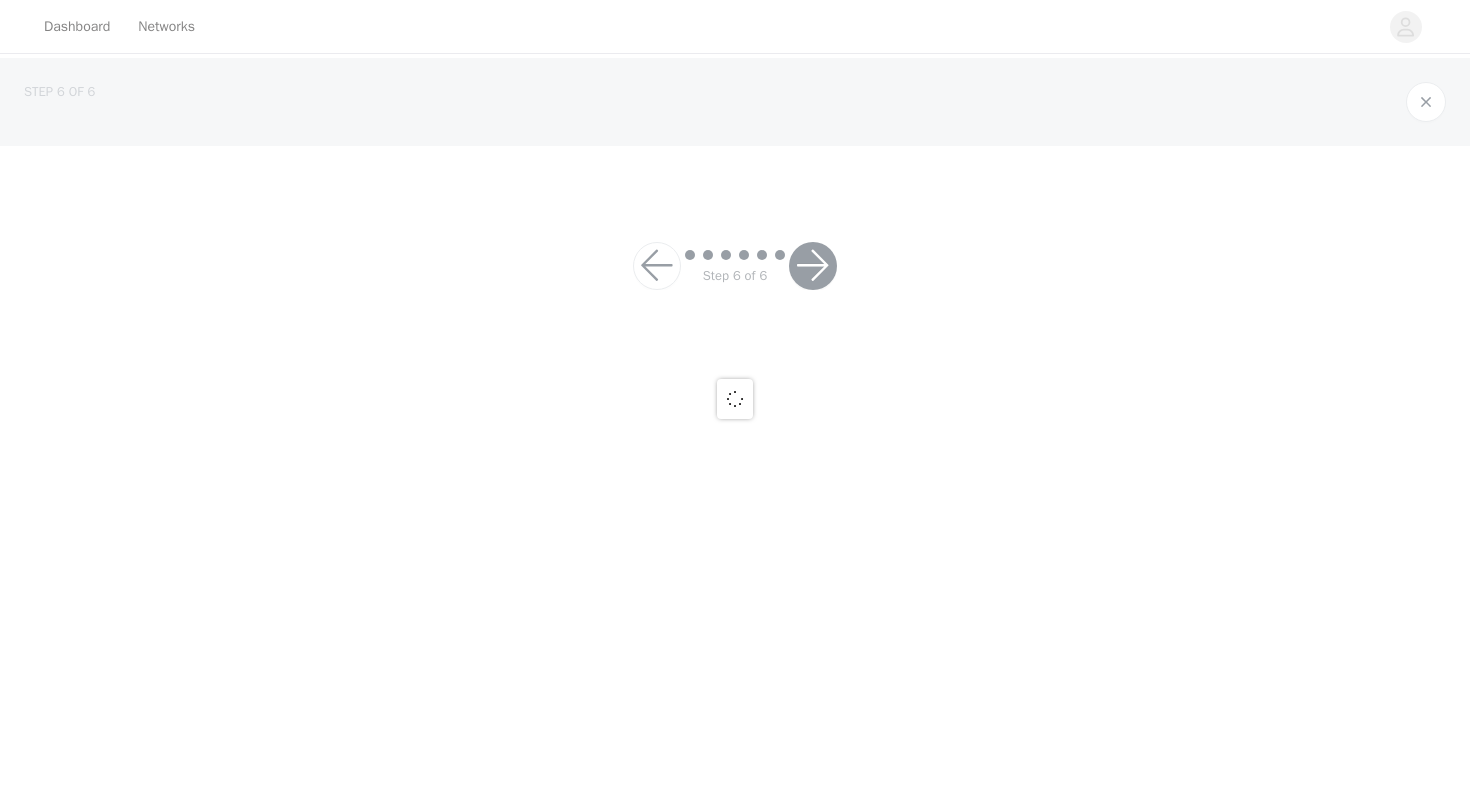 scroll, scrollTop: 0, scrollLeft: 0, axis: both 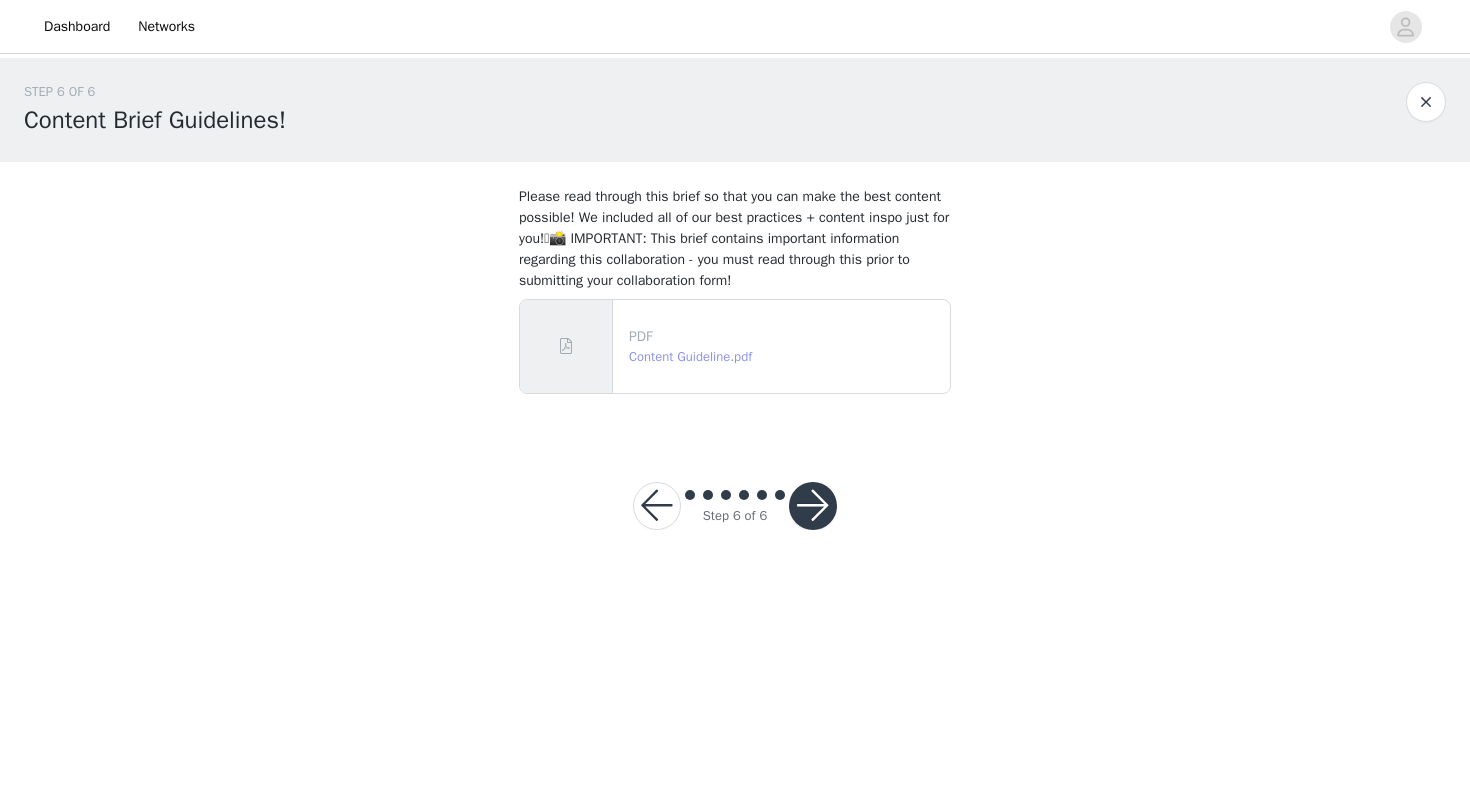 click on "Content Guideline.pdf" at bounding box center [690, 356] 